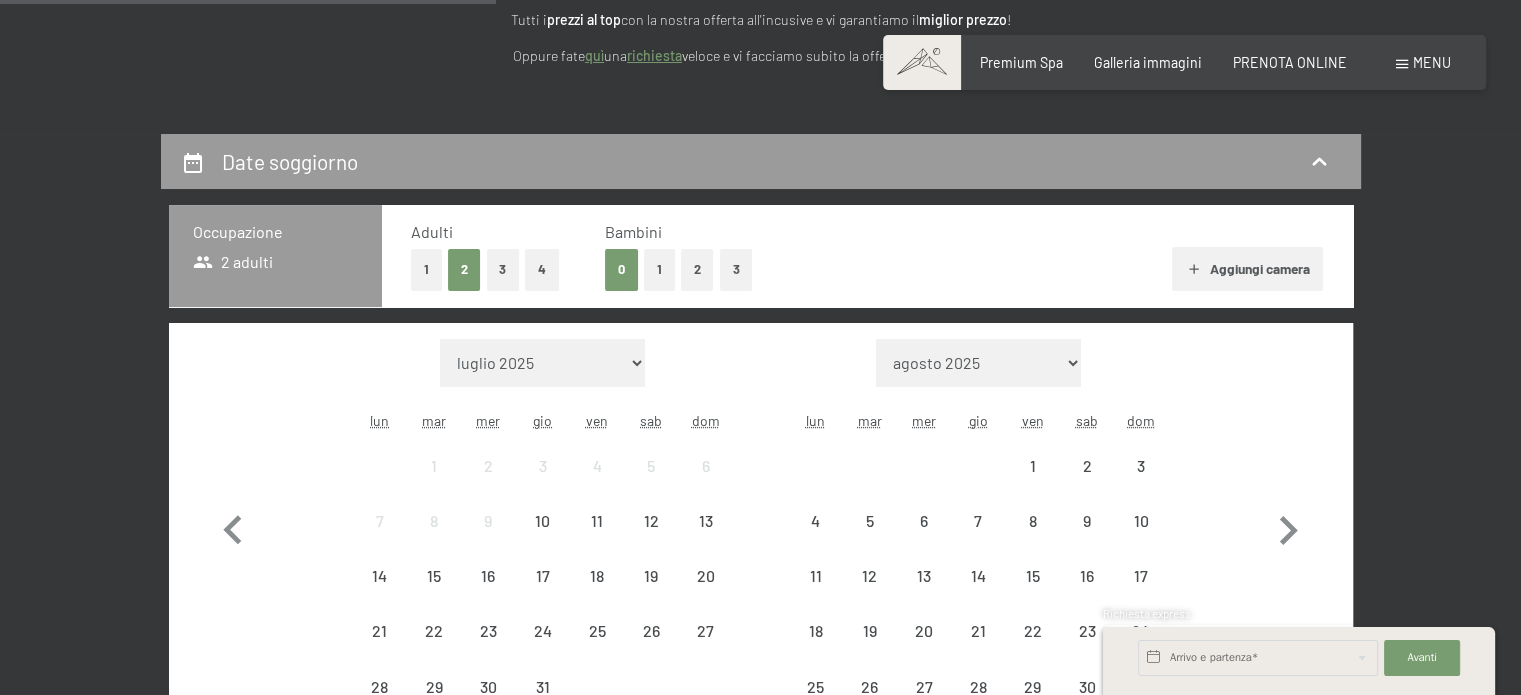 scroll, scrollTop: 300, scrollLeft: 0, axis: vertical 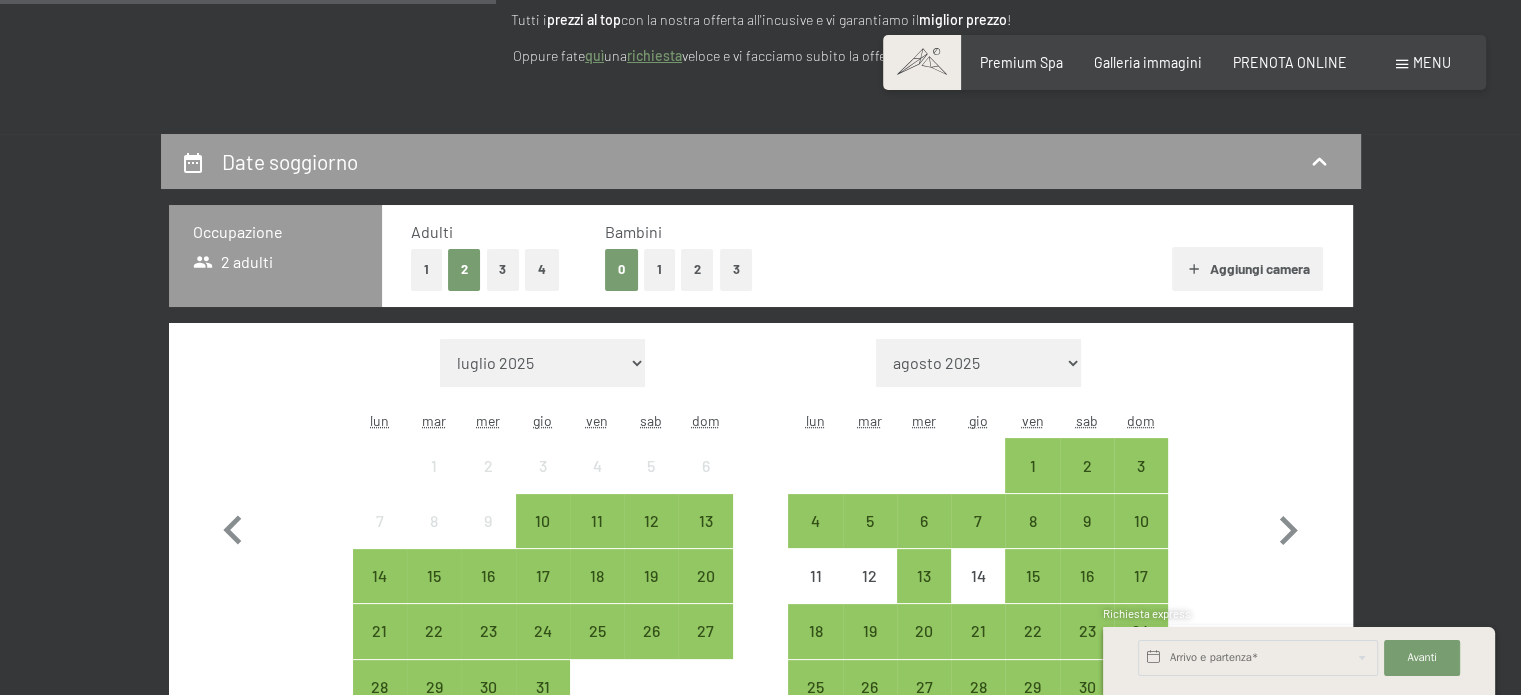 click on "Menu" at bounding box center [1432, 62] 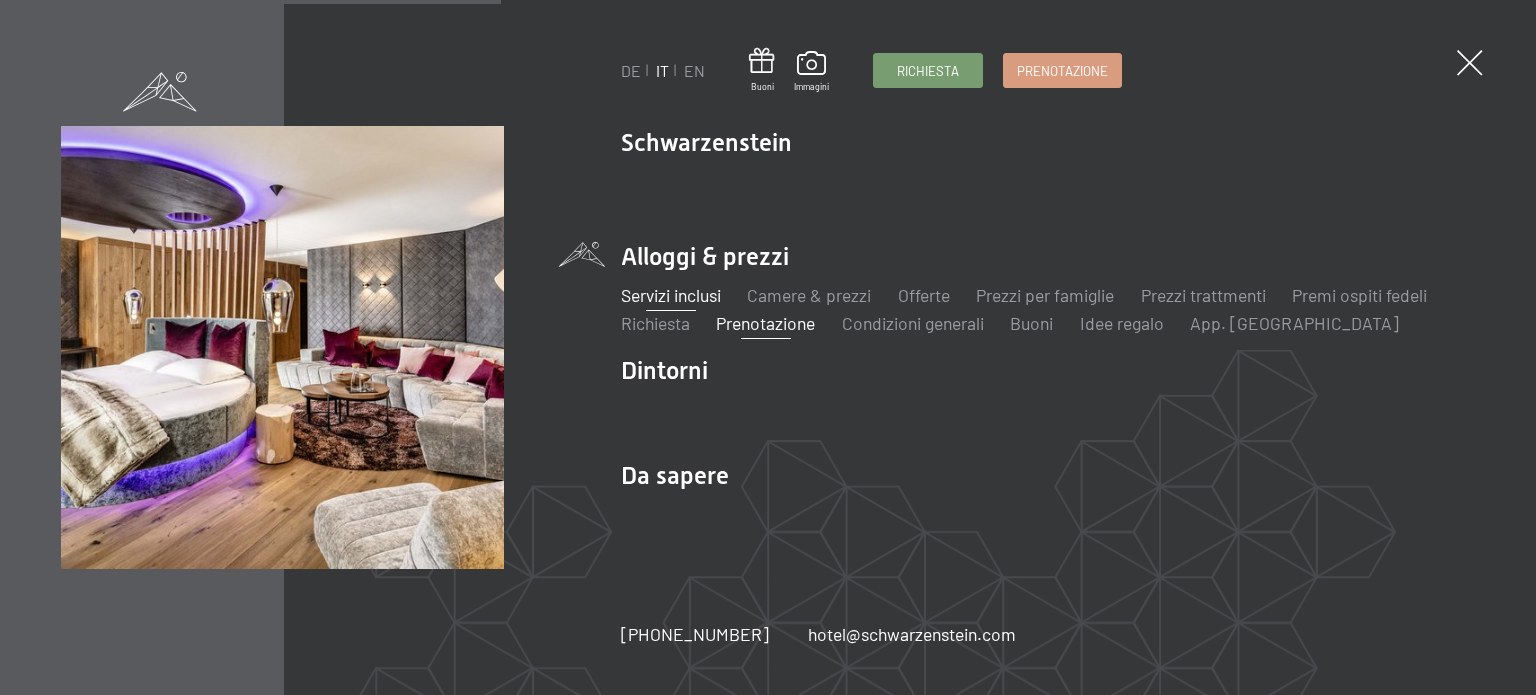 click on "Servizi inclusi" at bounding box center (671, 295) 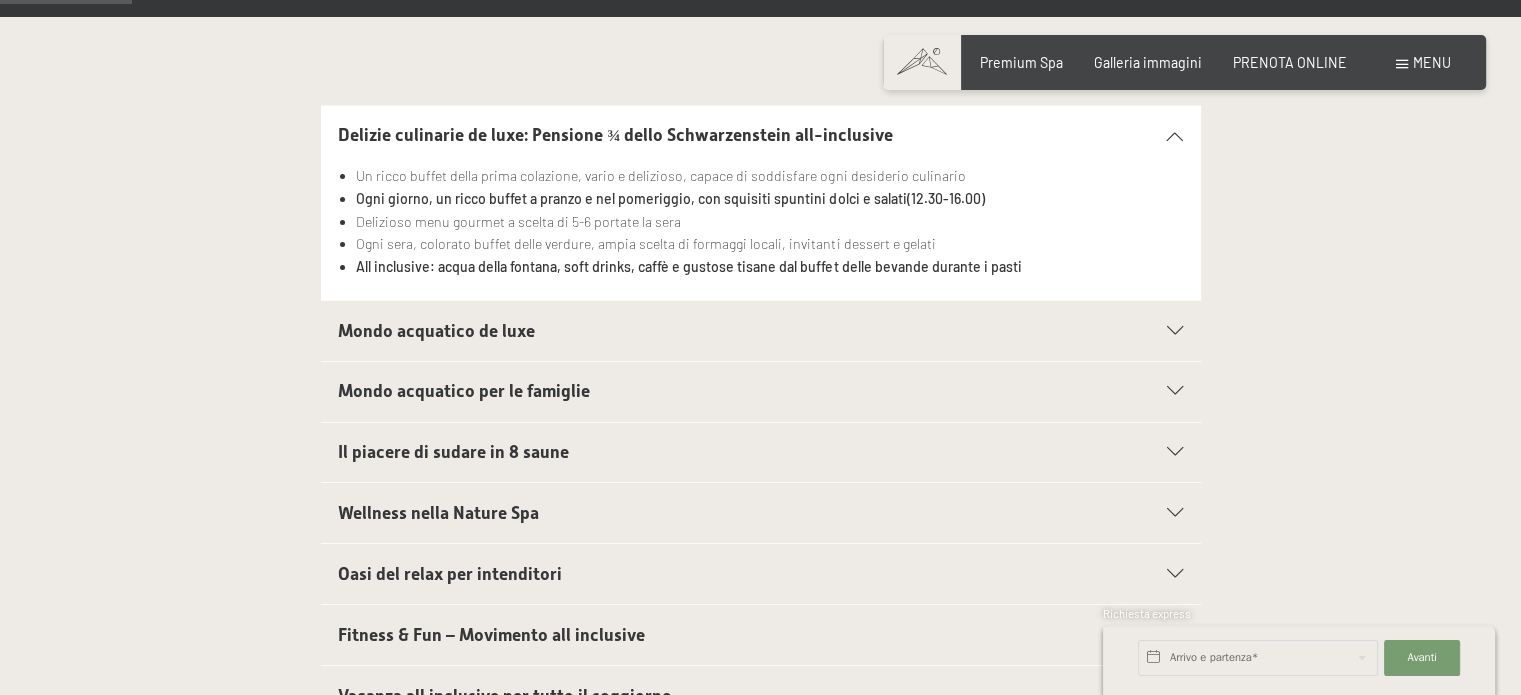 scroll, scrollTop: 600, scrollLeft: 0, axis: vertical 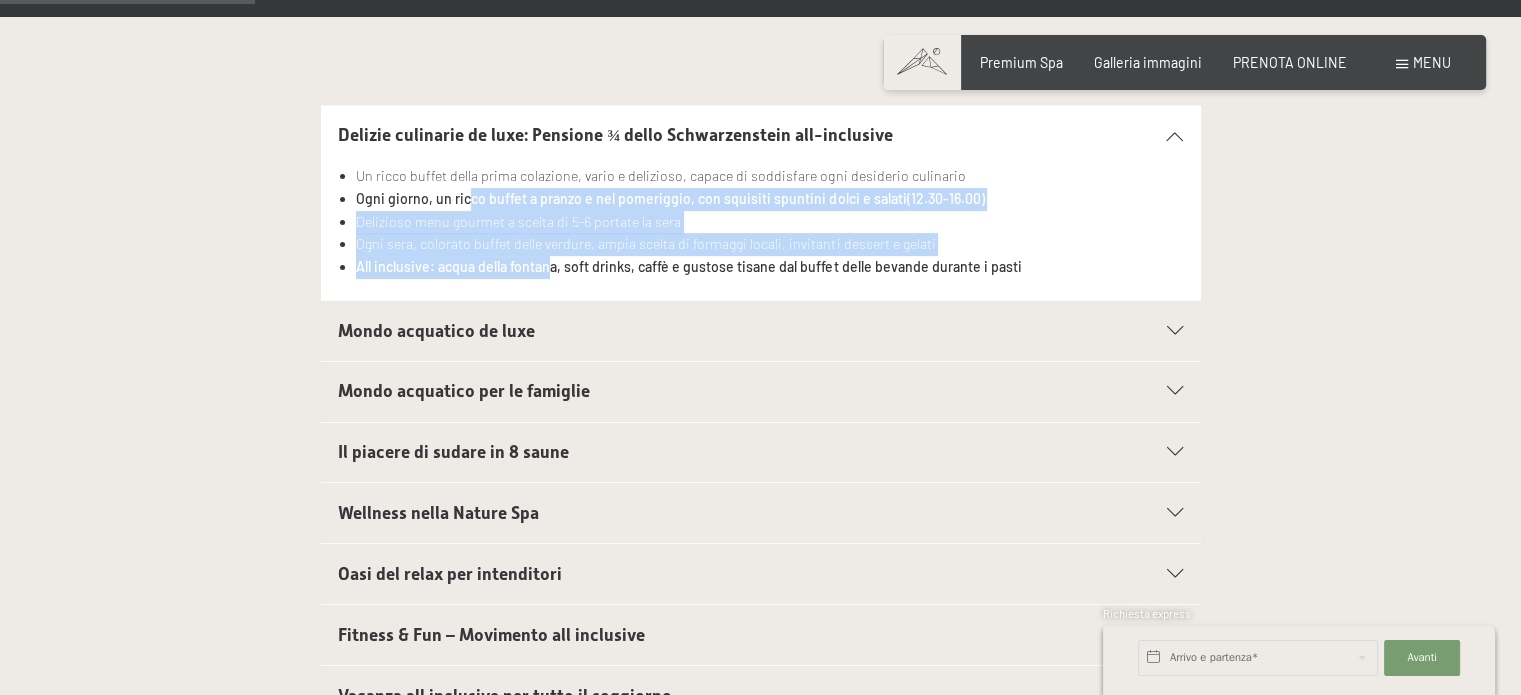 drag, startPoint x: 465, startPoint y: 194, endPoint x: 548, endPoint y: 261, distance: 106.66771 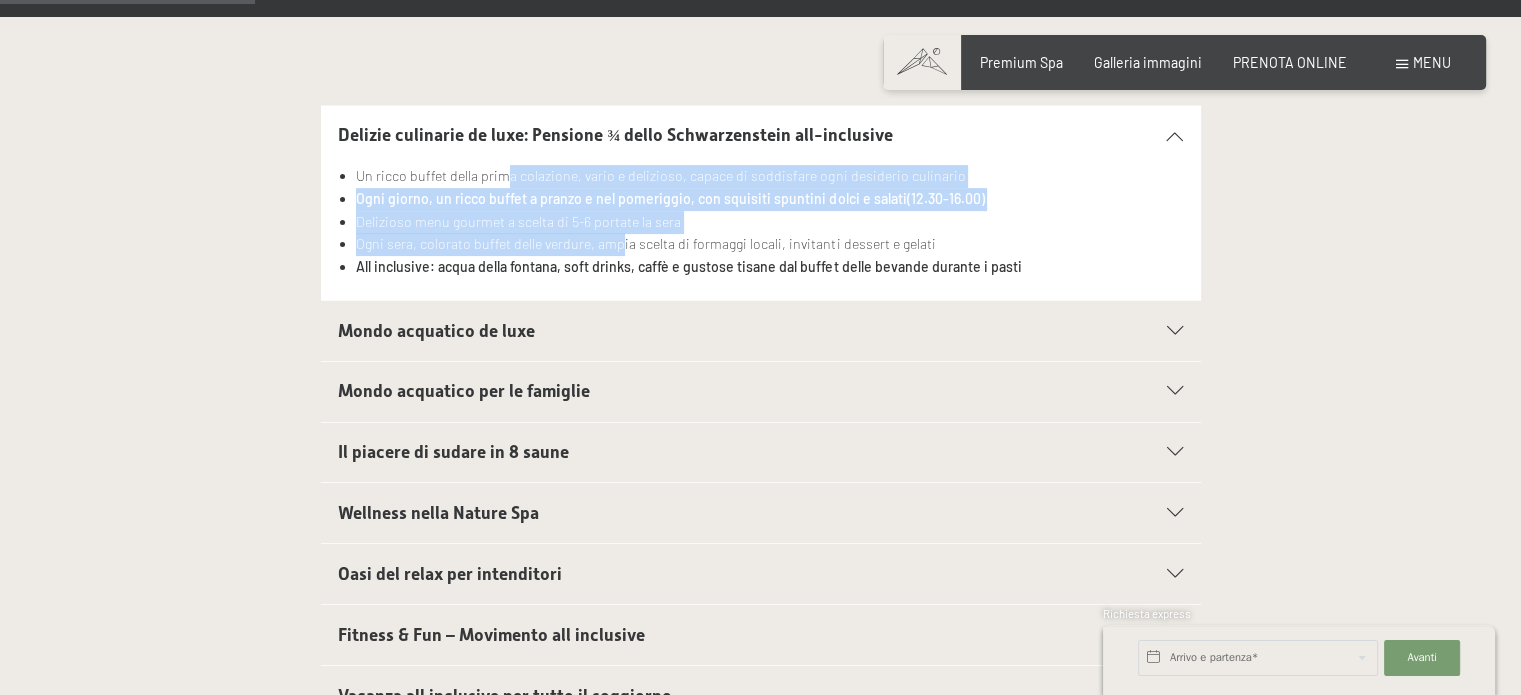 drag, startPoint x: 503, startPoint y: 178, endPoint x: 620, endPoint y: 254, distance: 139.51703 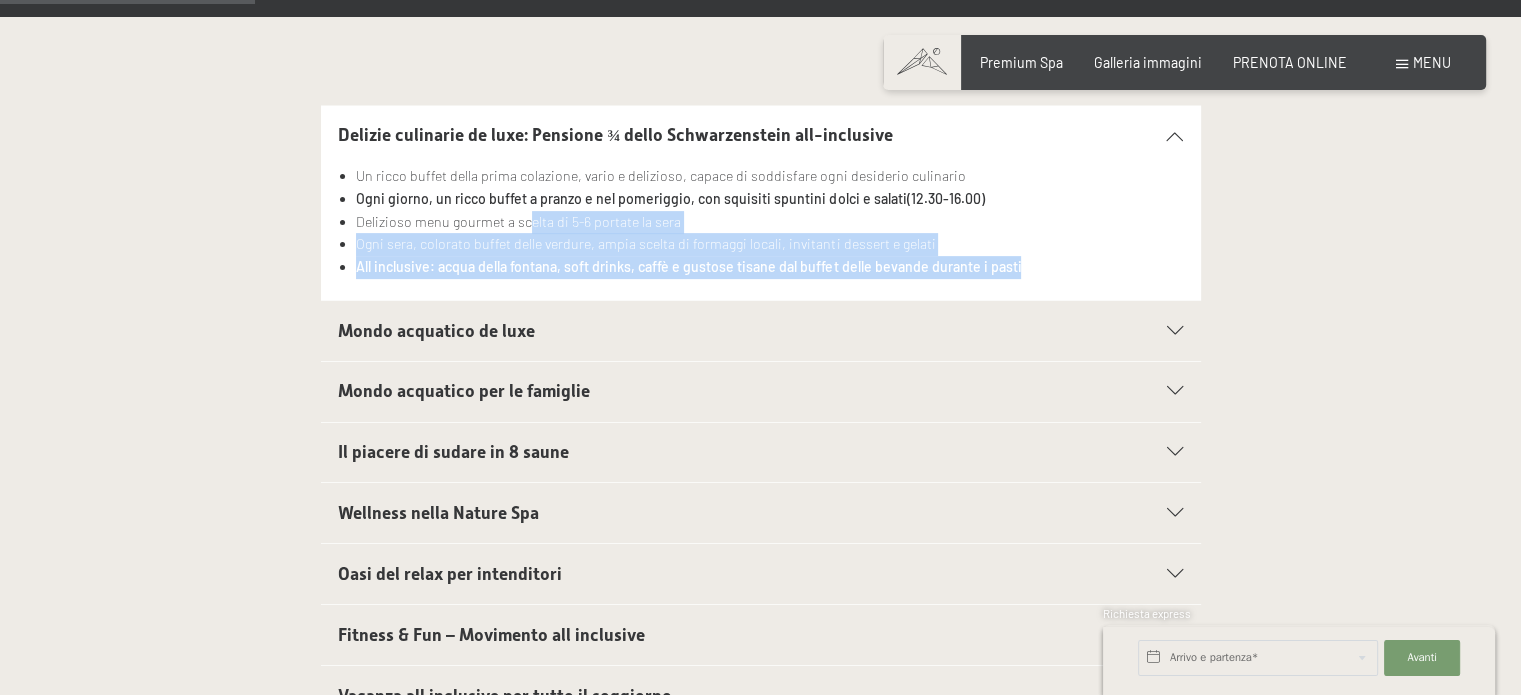 drag, startPoint x: 528, startPoint y: 218, endPoint x: 1063, endPoint y: 264, distance: 536.97394 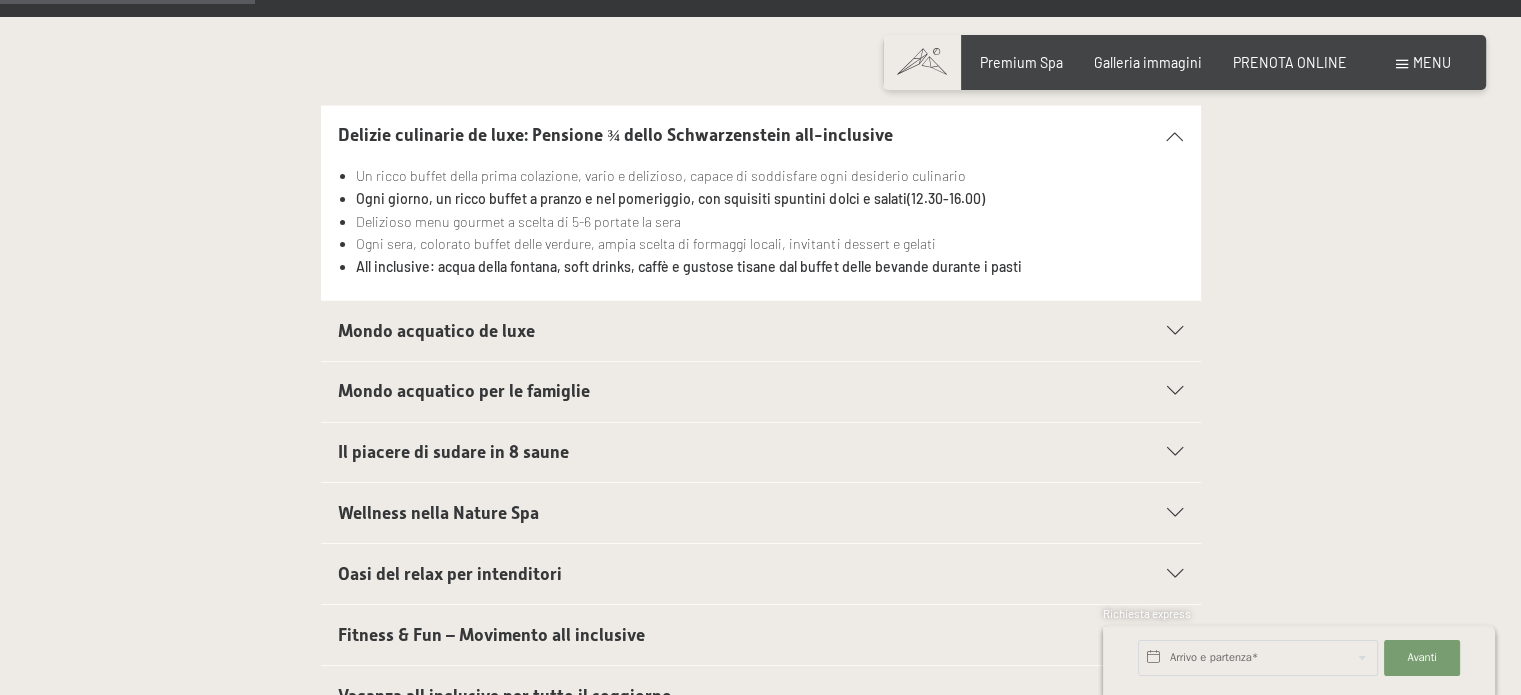 click on "Ogni giorno, un ricco buffet a pranzo e nel pomeriggio, con squisiti spuntini dolci e salati  (12.30-16.00)" at bounding box center [769, 199] 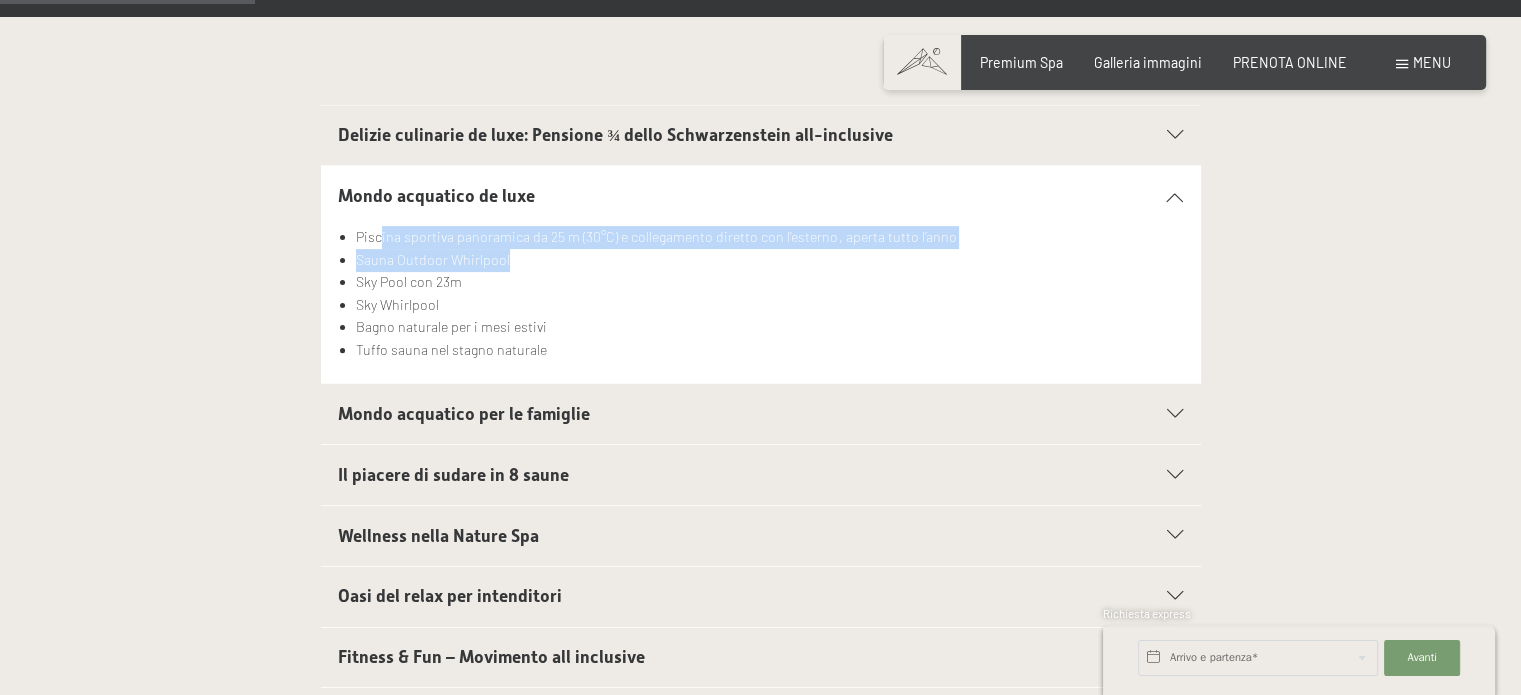 drag, startPoint x: 392, startPoint y: 238, endPoint x: 704, endPoint y: 249, distance: 312.19385 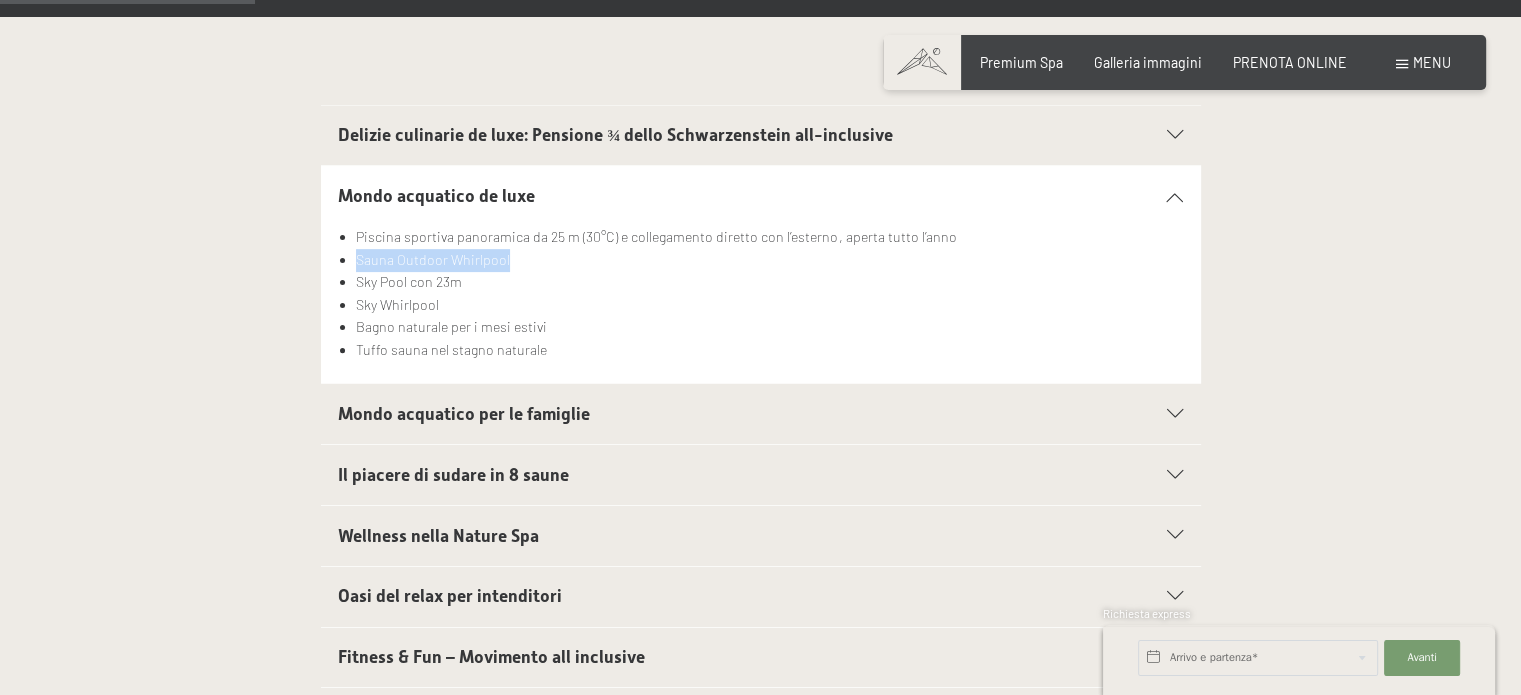 drag, startPoint x: 356, startPoint y: 263, endPoint x: 570, endPoint y: 267, distance: 214.03738 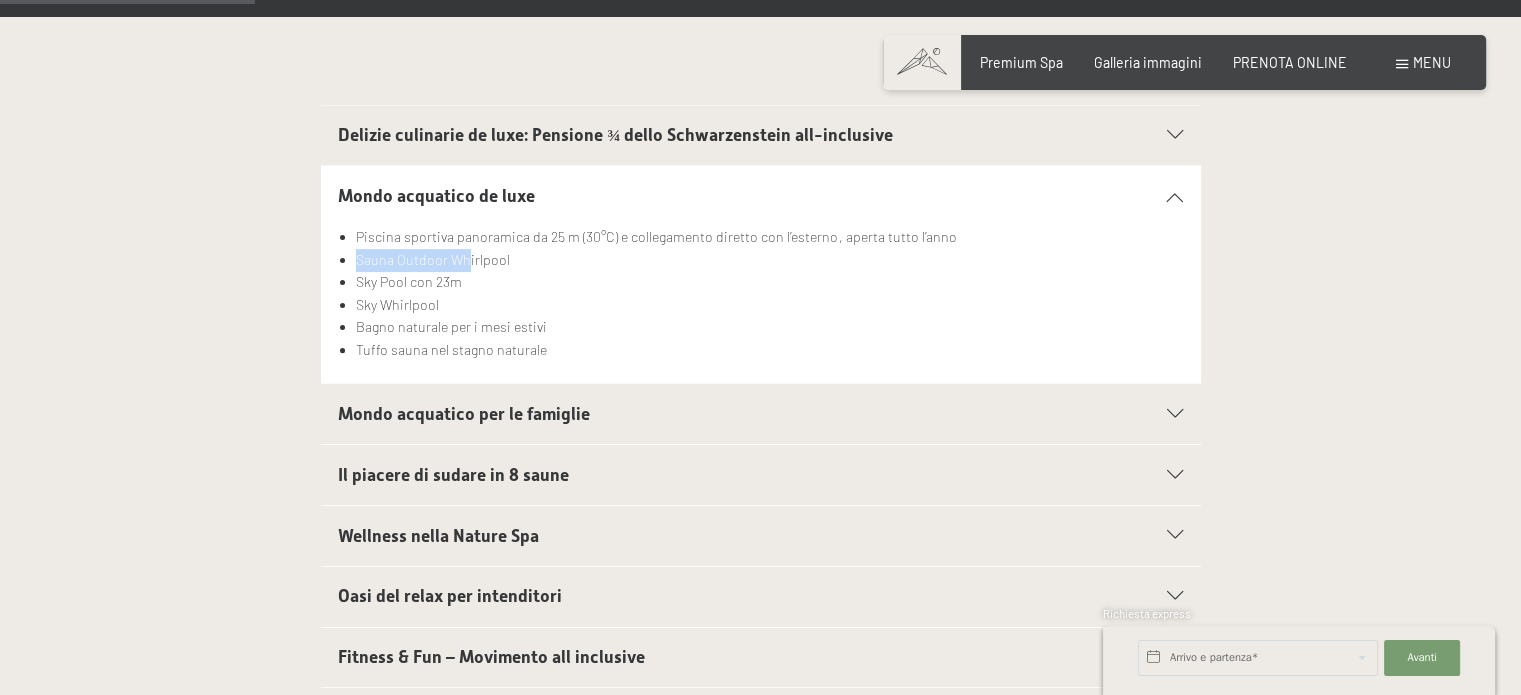 drag, startPoint x: 396, startPoint y: 261, endPoint x: 516, endPoint y: 261, distance: 120 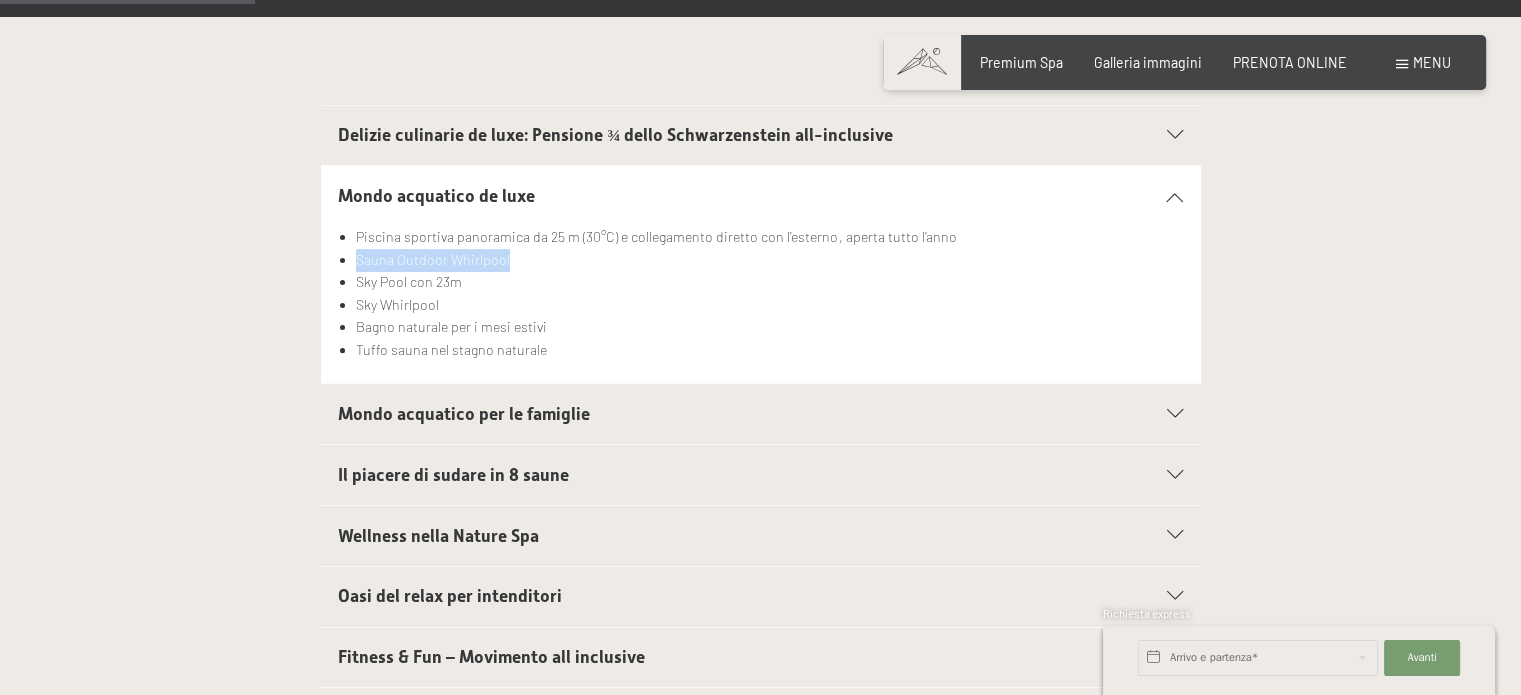 click on "Sauna Outdoor Whirlpool" at bounding box center (769, 260) 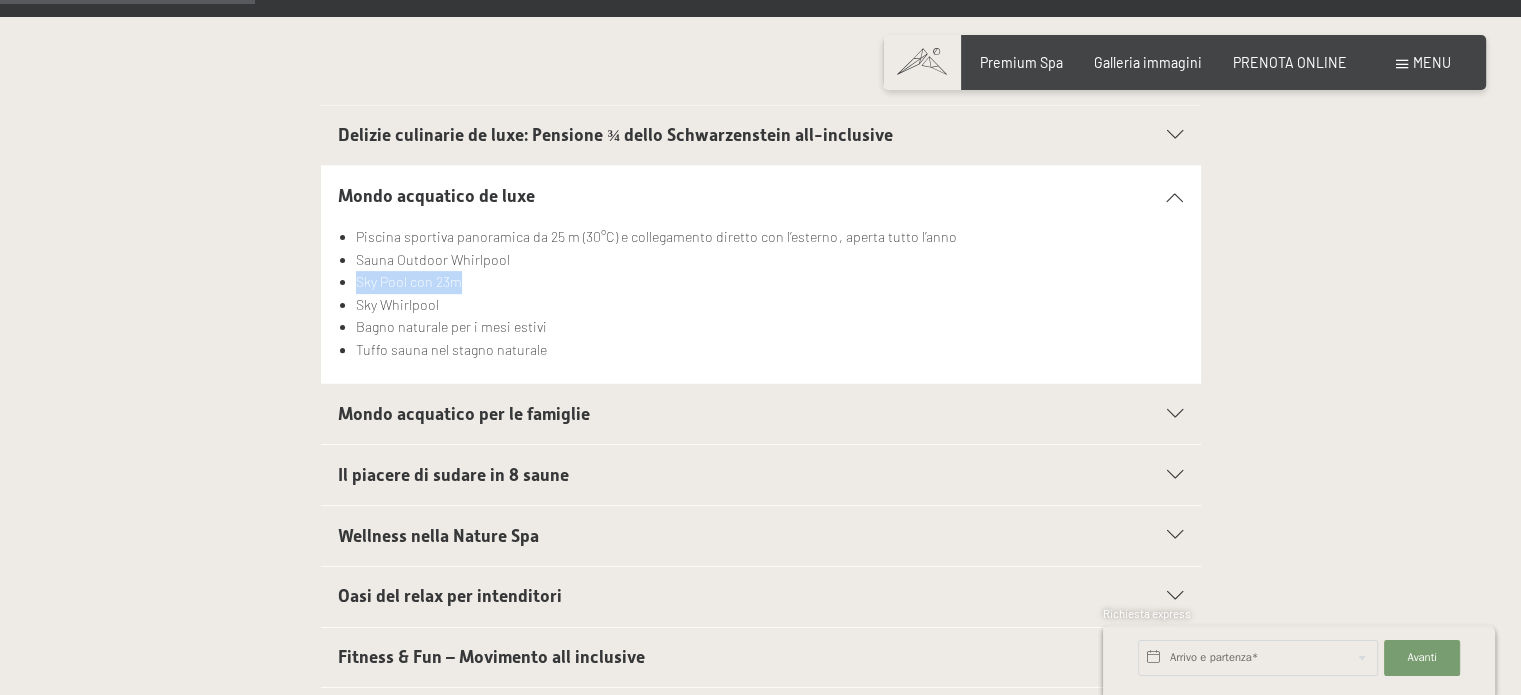 drag, startPoint x: 352, startPoint y: 281, endPoint x: 609, endPoint y: 282, distance: 257.00195 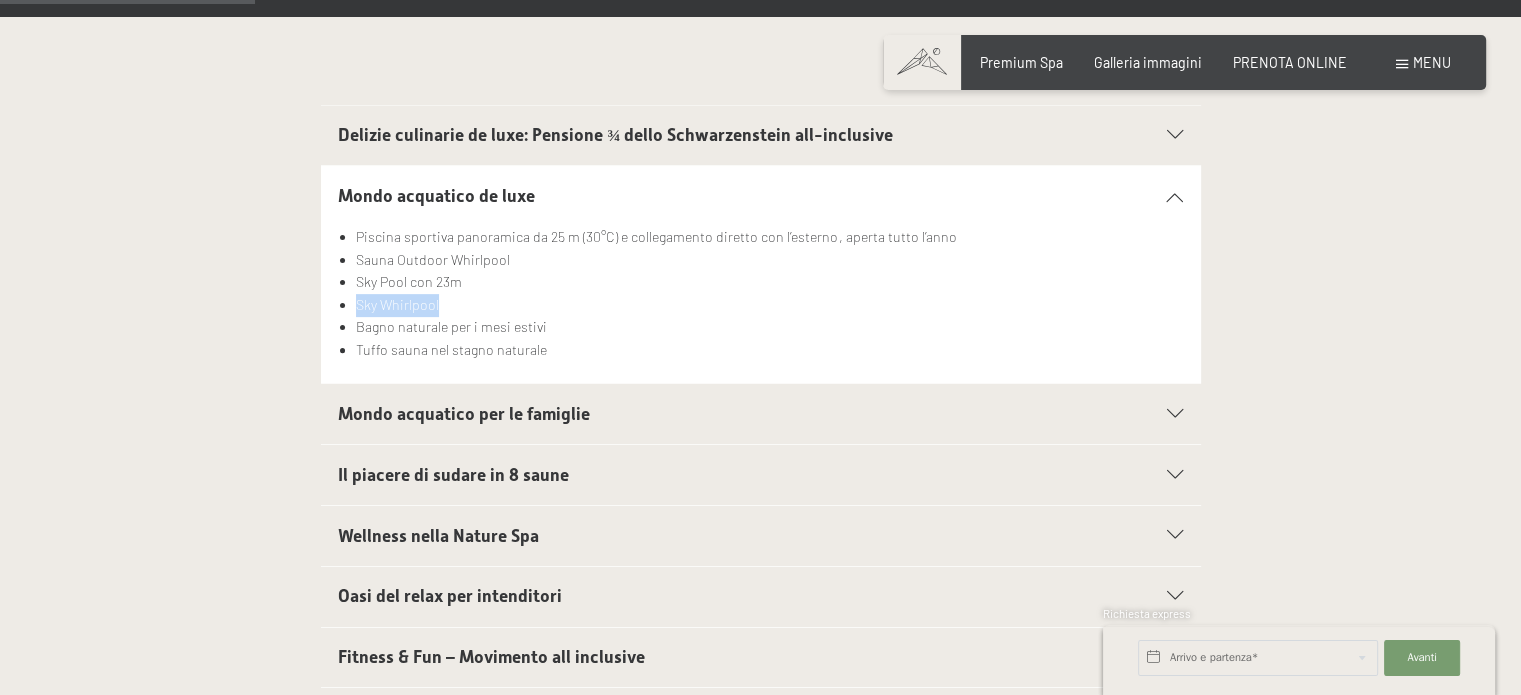 drag, startPoint x: 346, startPoint y: 307, endPoint x: 606, endPoint y: 309, distance: 260.0077 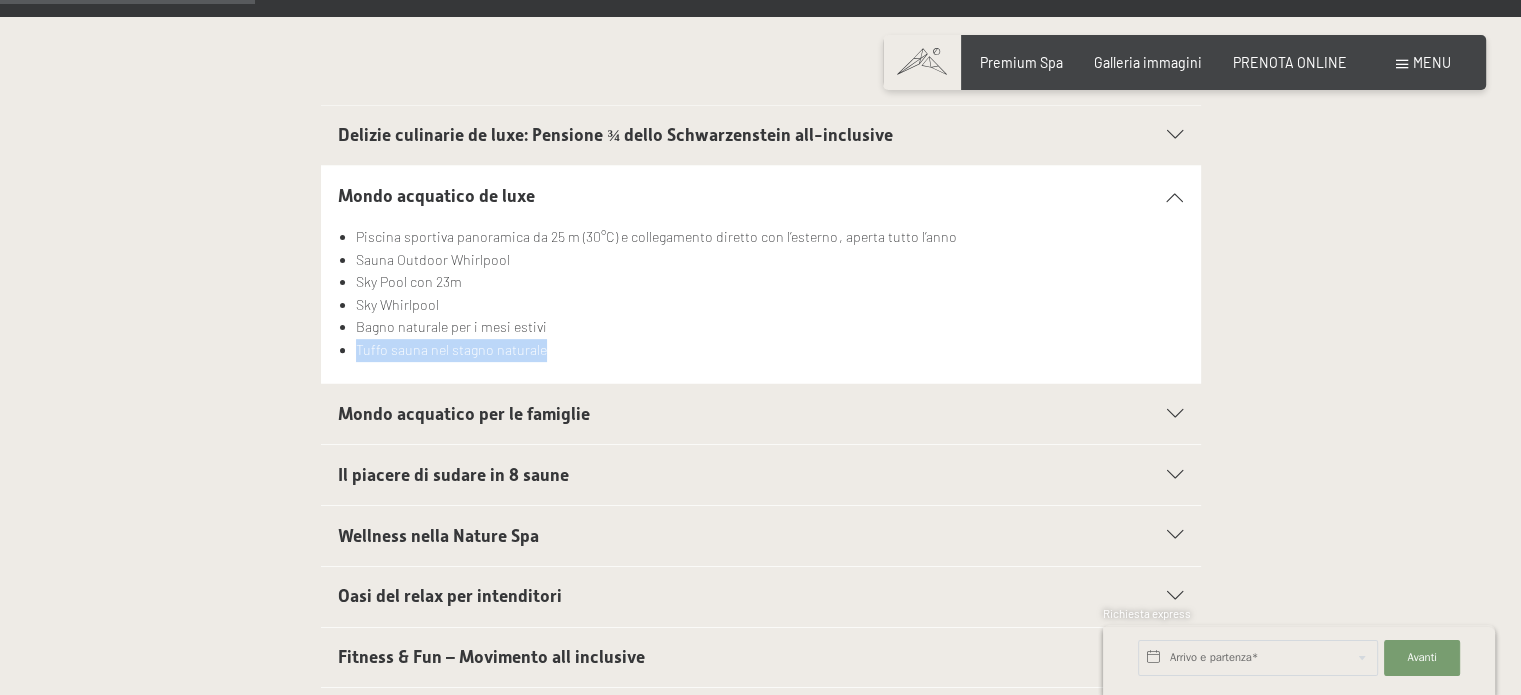 drag, startPoint x: 580, startPoint y: 327, endPoint x: 702, endPoint y: 335, distance: 122.26202 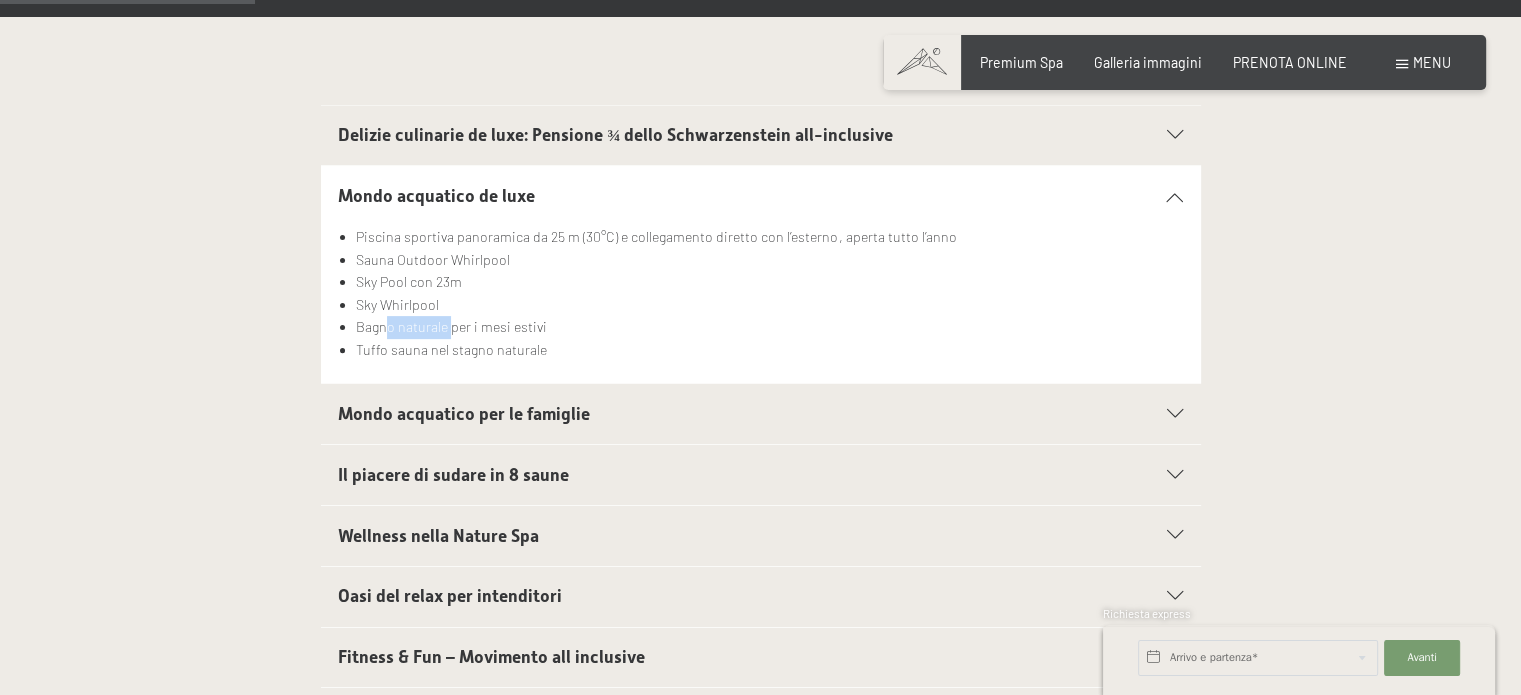 drag, startPoint x: 399, startPoint y: 327, endPoint x: 551, endPoint y: 327, distance: 152 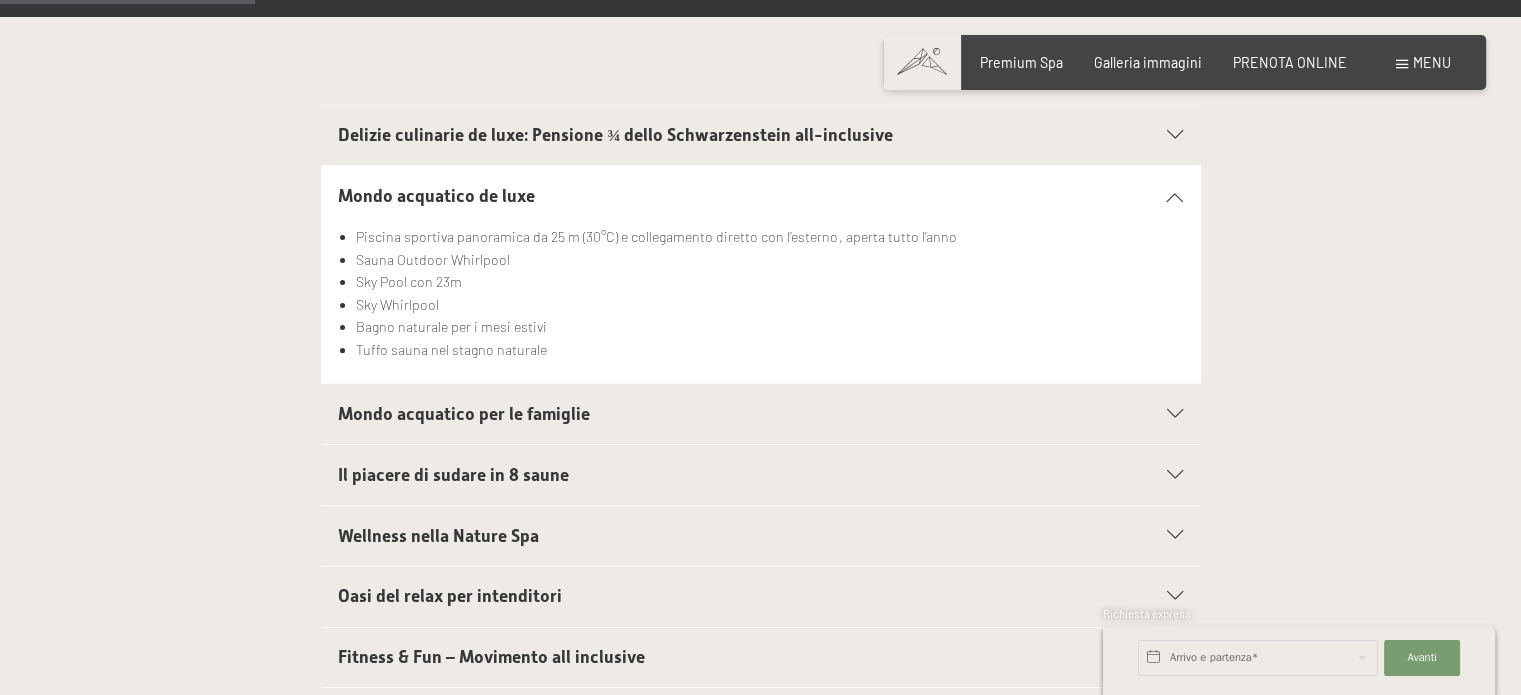click on "Bagno naturale per i mesi estivi" at bounding box center (769, 327) 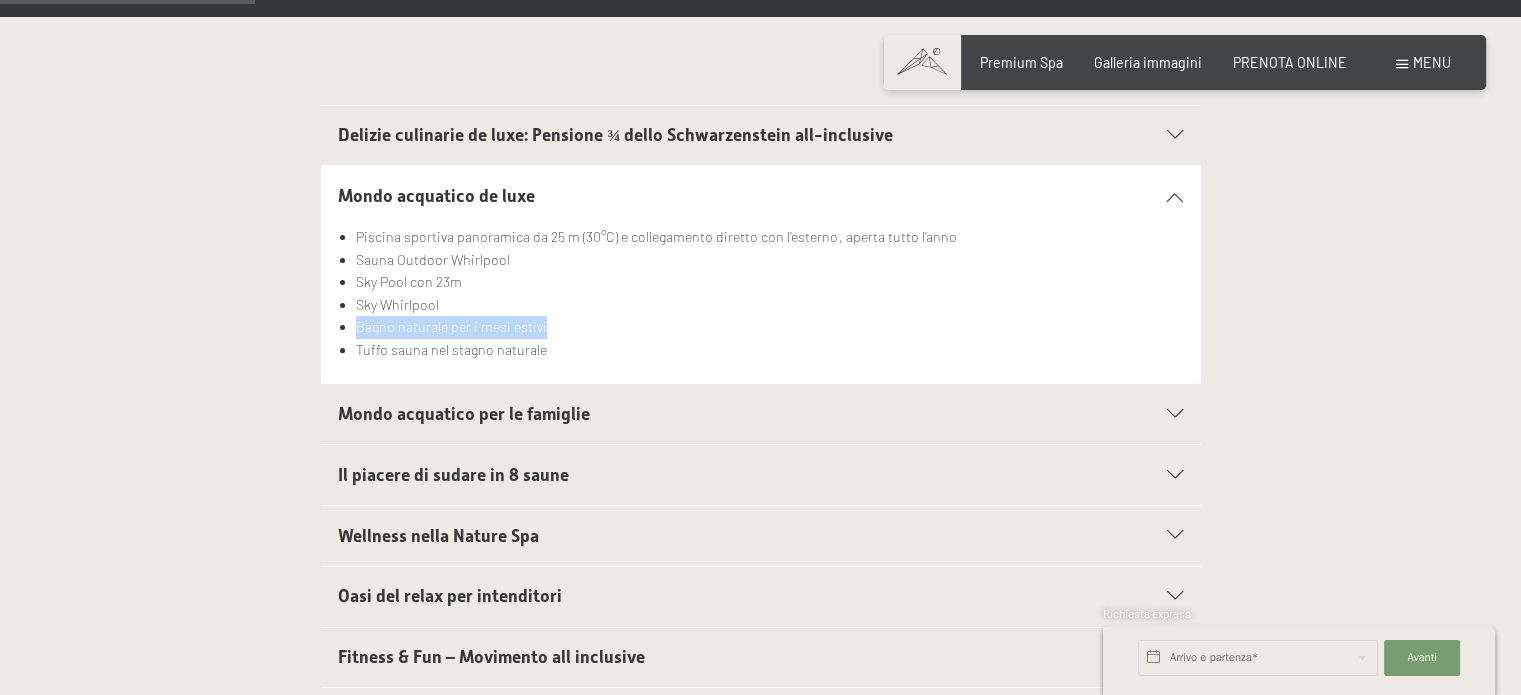 drag, startPoint x: 349, startPoint y: 327, endPoint x: 792, endPoint y: 327, distance: 443 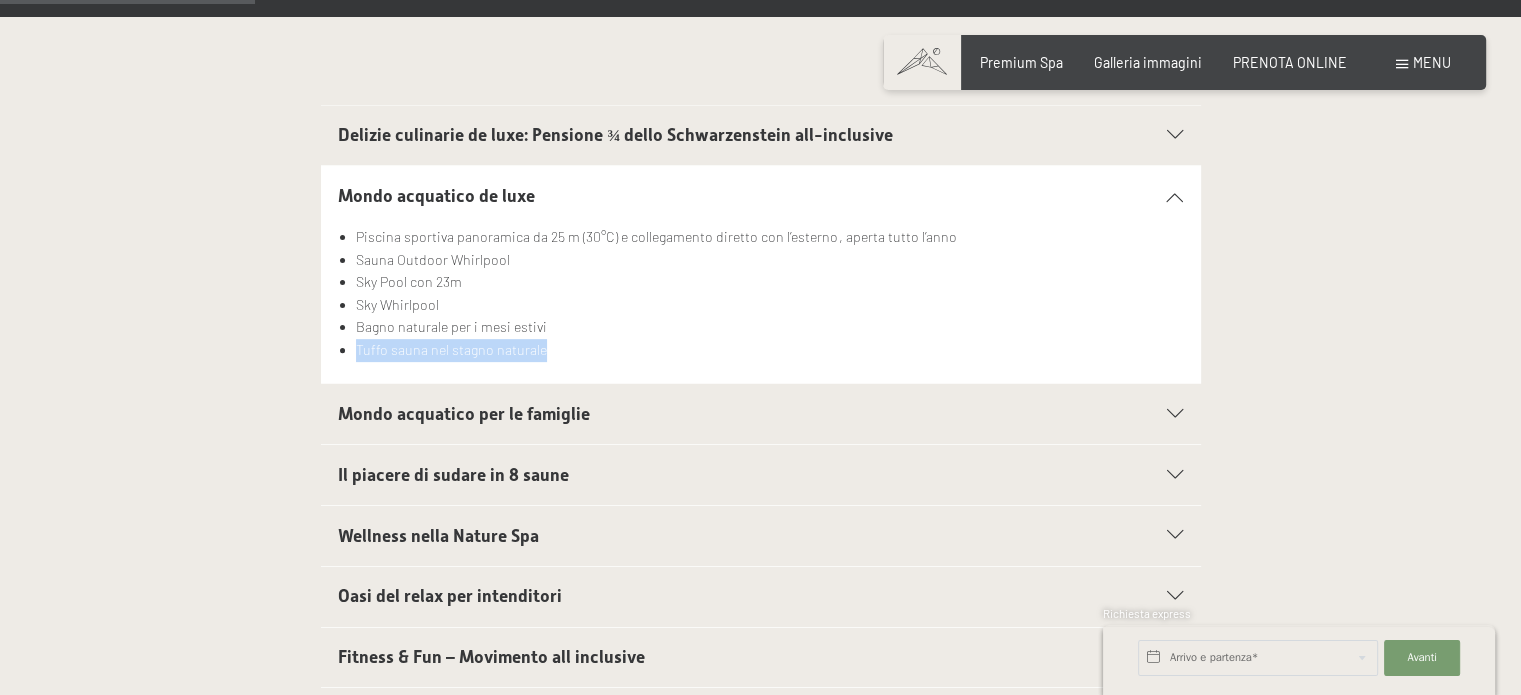 drag, startPoint x: 352, startPoint y: 349, endPoint x: 704, endPoint y: 355, distance: 352.05115 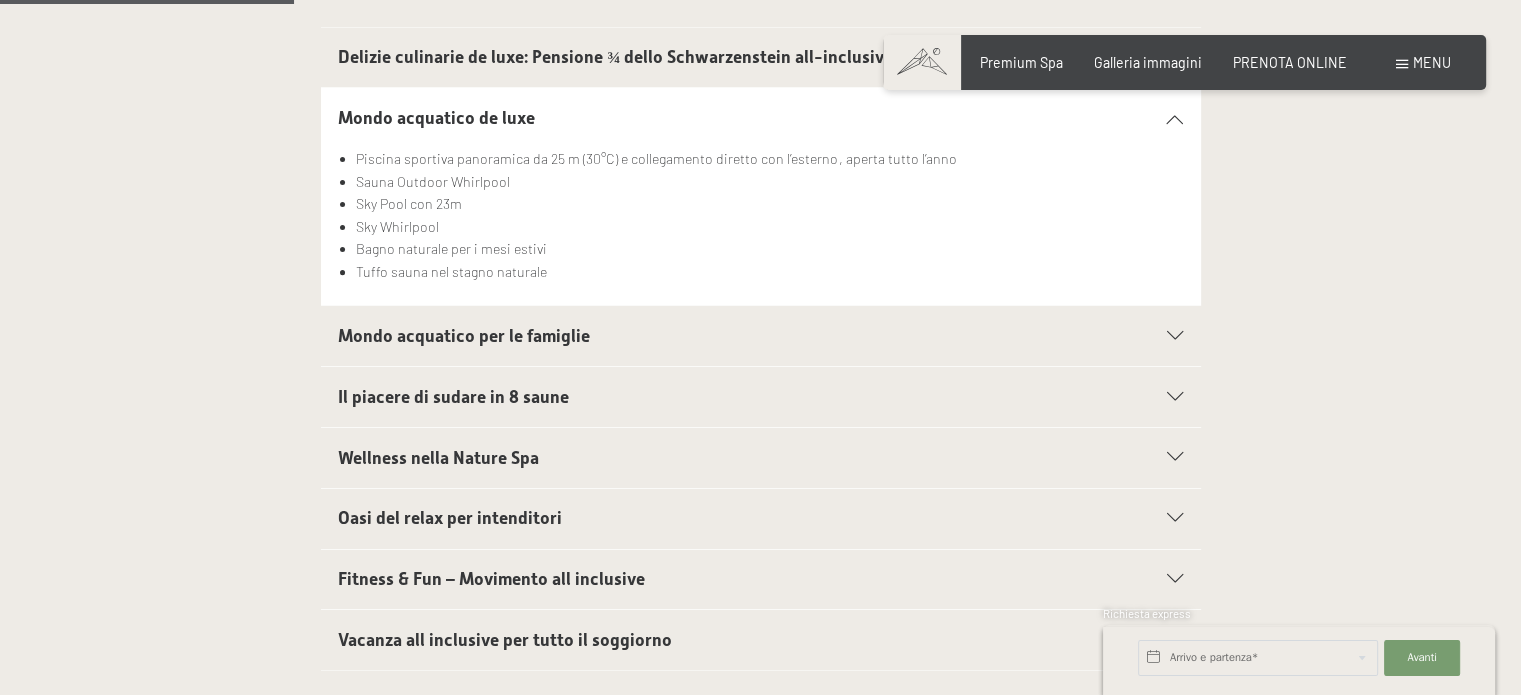 scroll, scrollTop: 700, scrollLeft: 0, axis: vertical 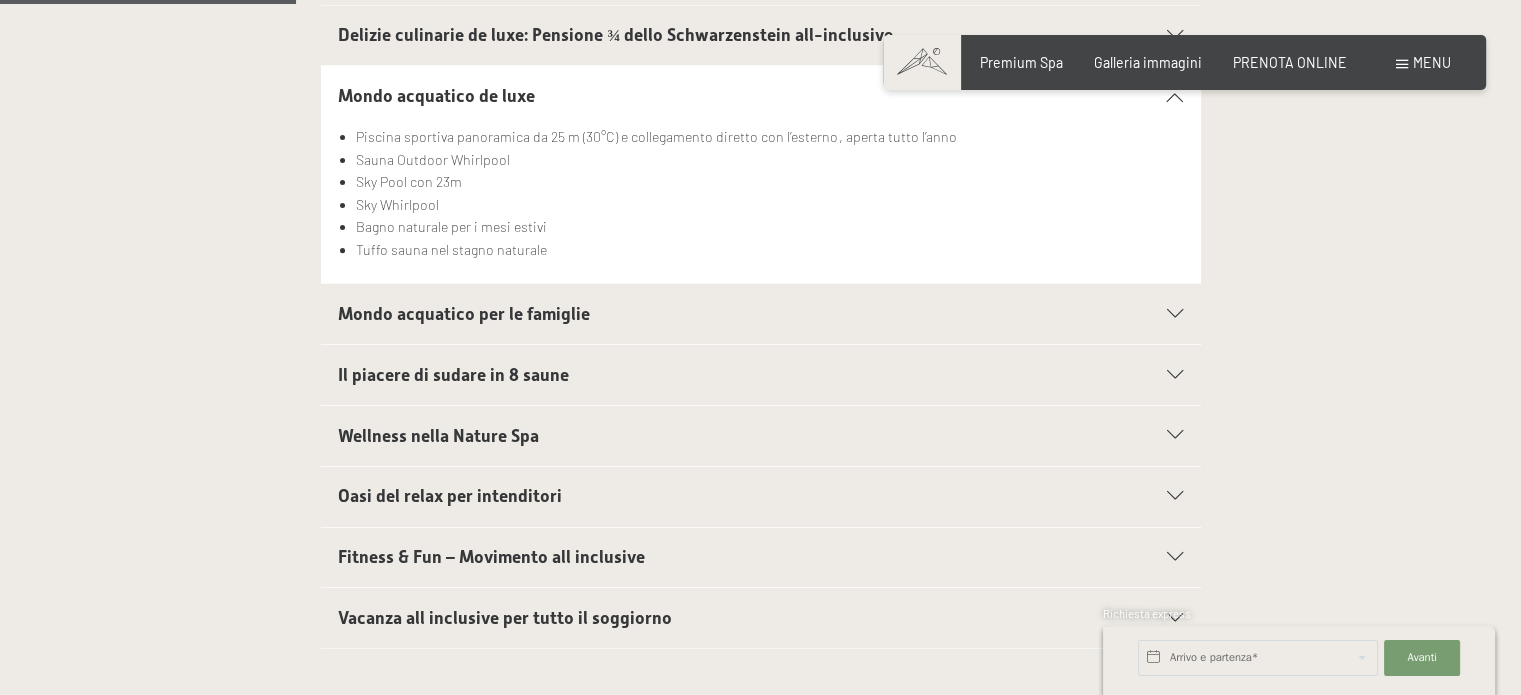 click on "Mondo acquatico per le famiglie" at bounding box center [718, 314] 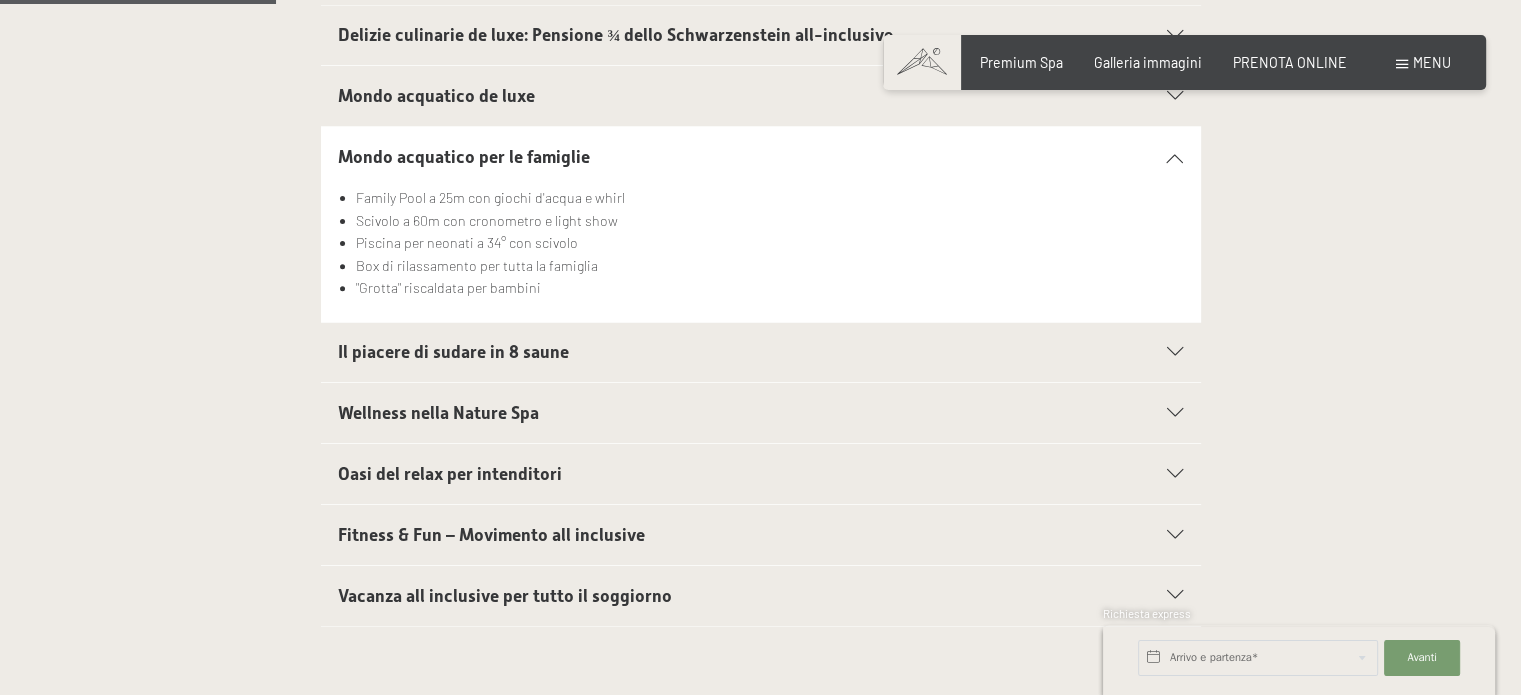 scroll, scrollTop: 600, scrollLeft: 0, axis: vertical 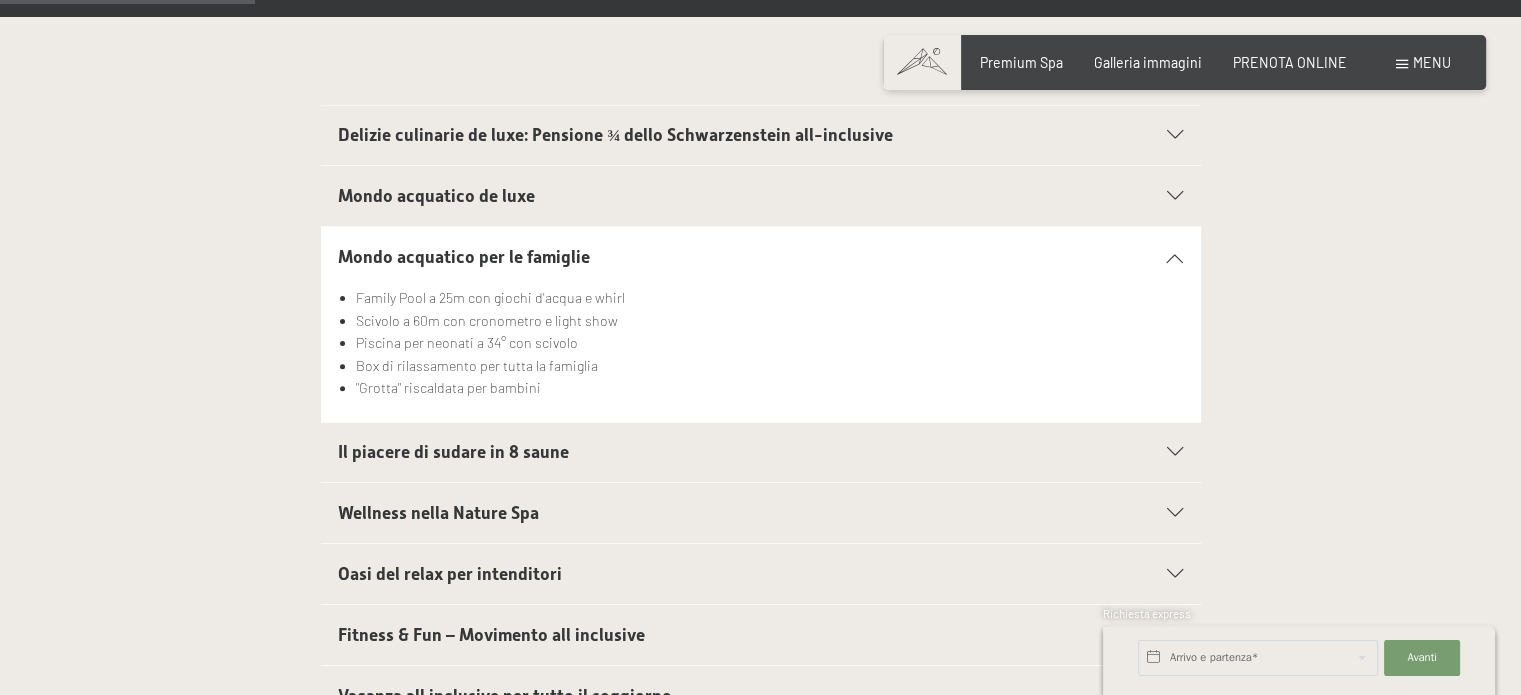 click on "Mondo acquatico de luxe" at bounding box center [718, 196] 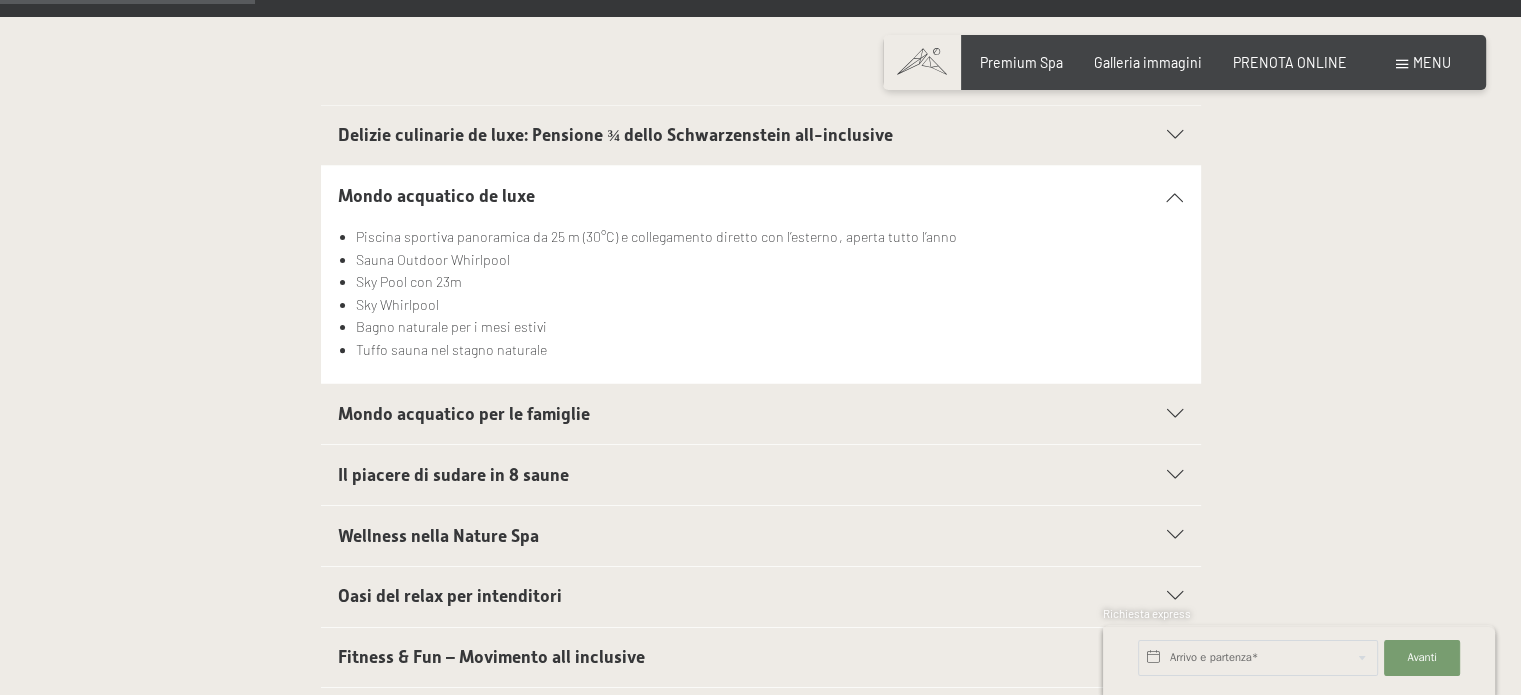 click on "Consenso marketing*" at bounding box center (629, 405) 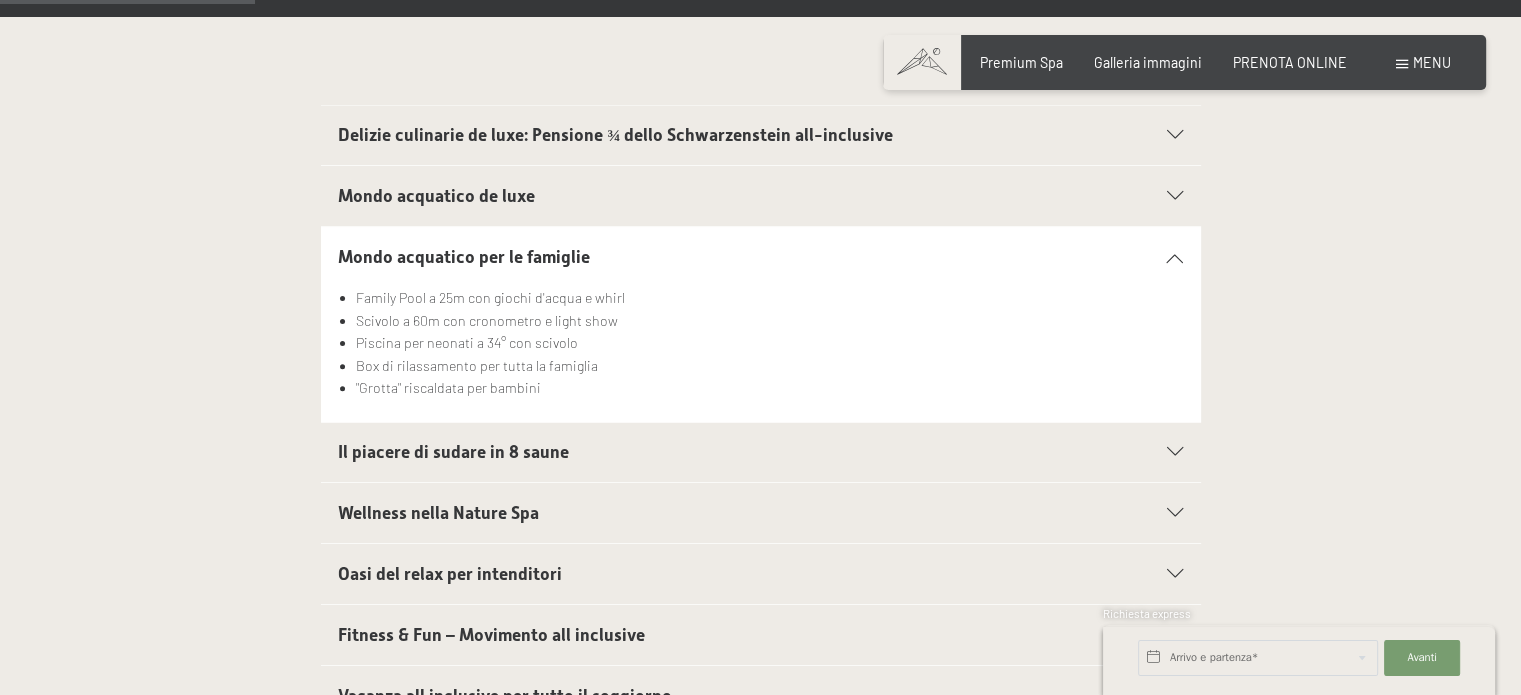 click on "Mondo acquatico de luxe" at bounding box center (760, 196) 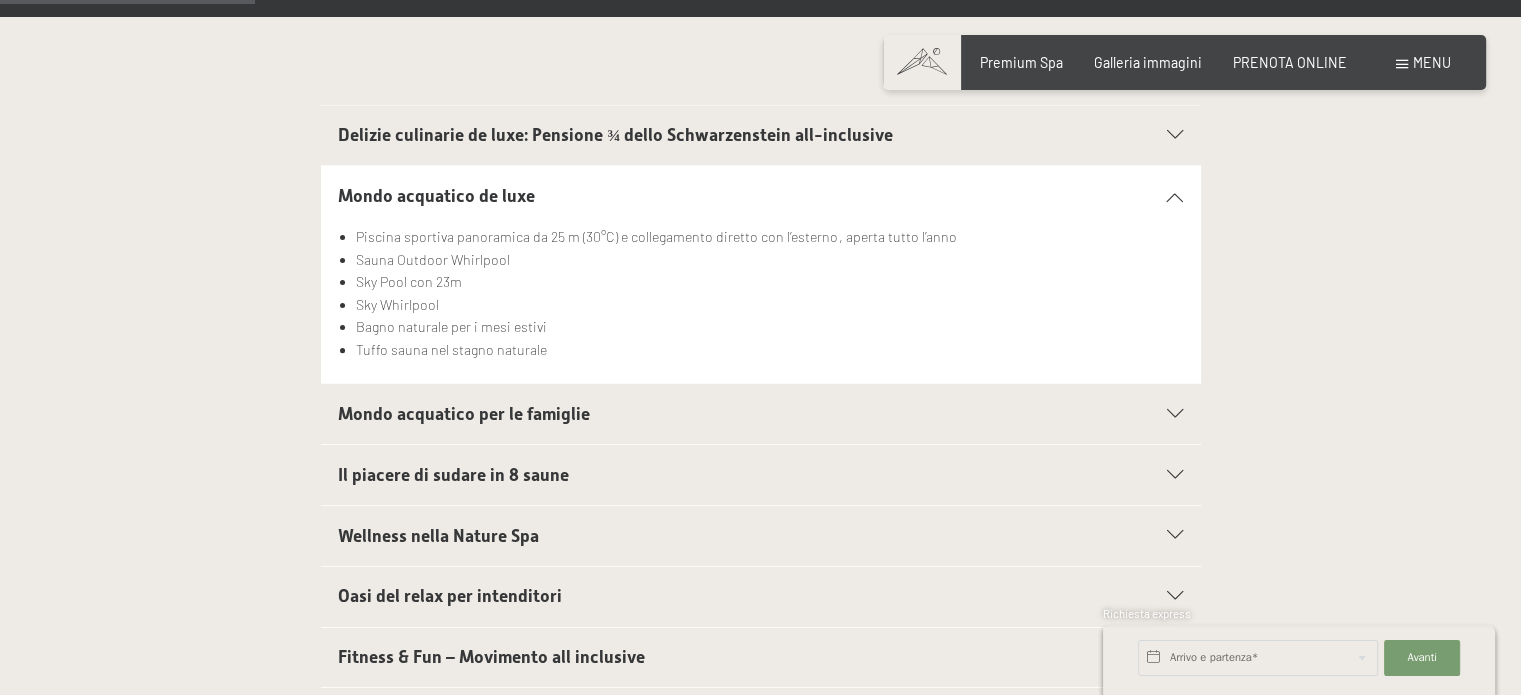click on "Mondo acquatico per le famiglie" at bounding box center (718, 414) 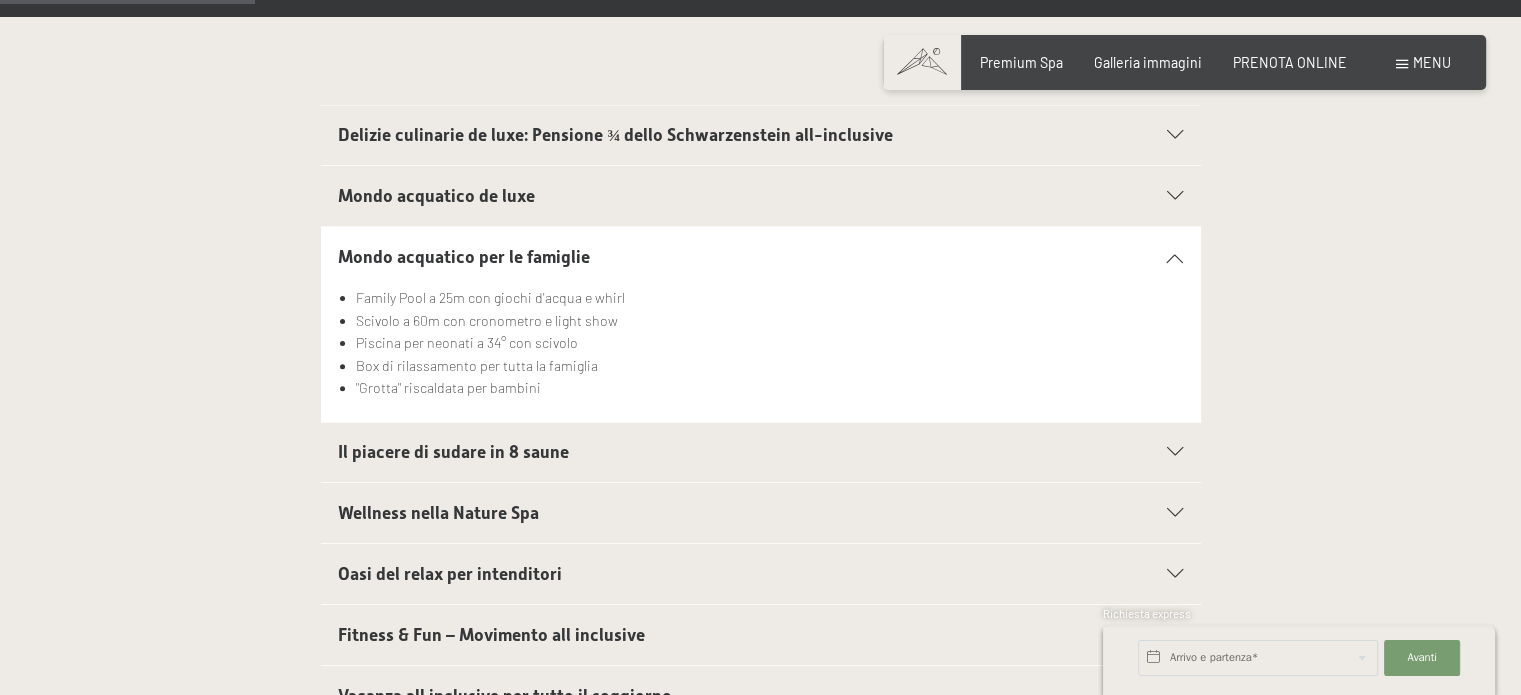 click on "Mondo acquatico de luxe" at bounding box center (436, 196) 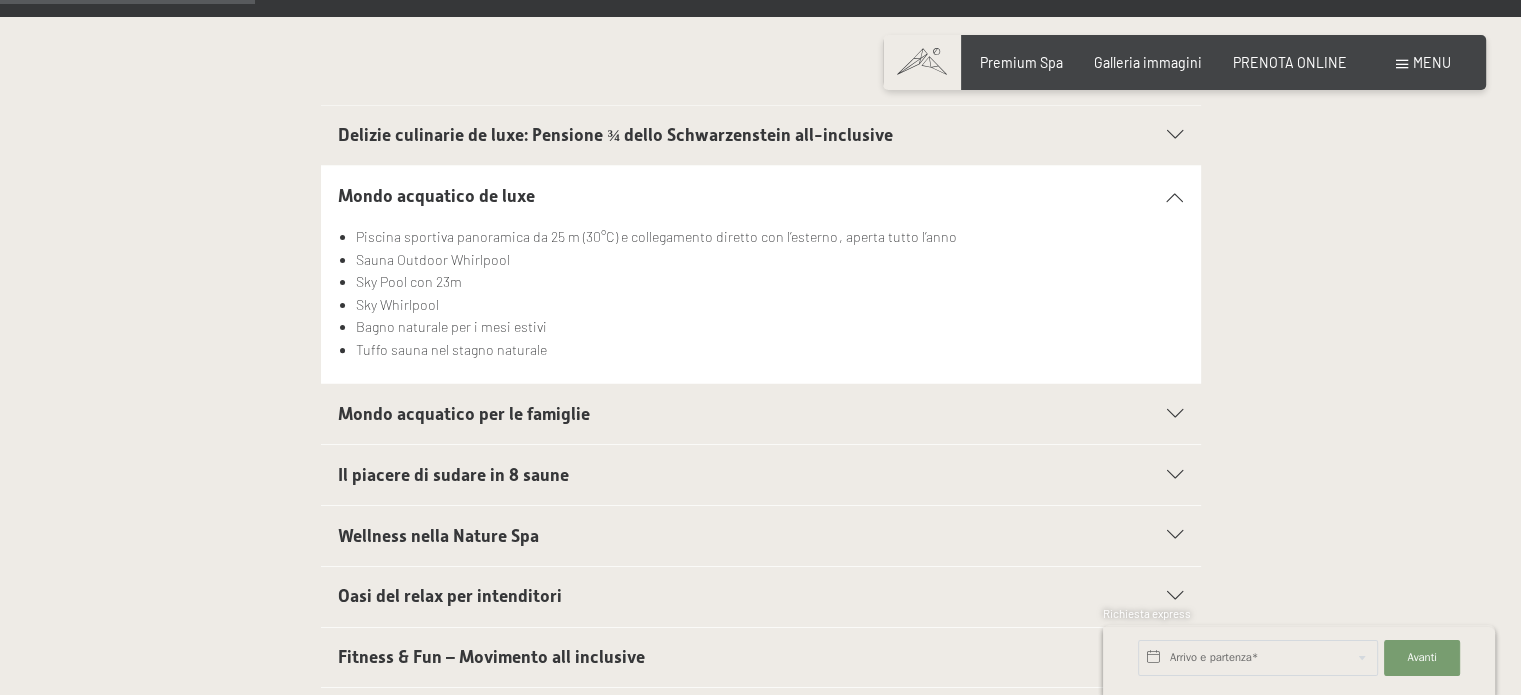 click on "Mondo acquatico per le famiglie" at bounding box center (464, 414) 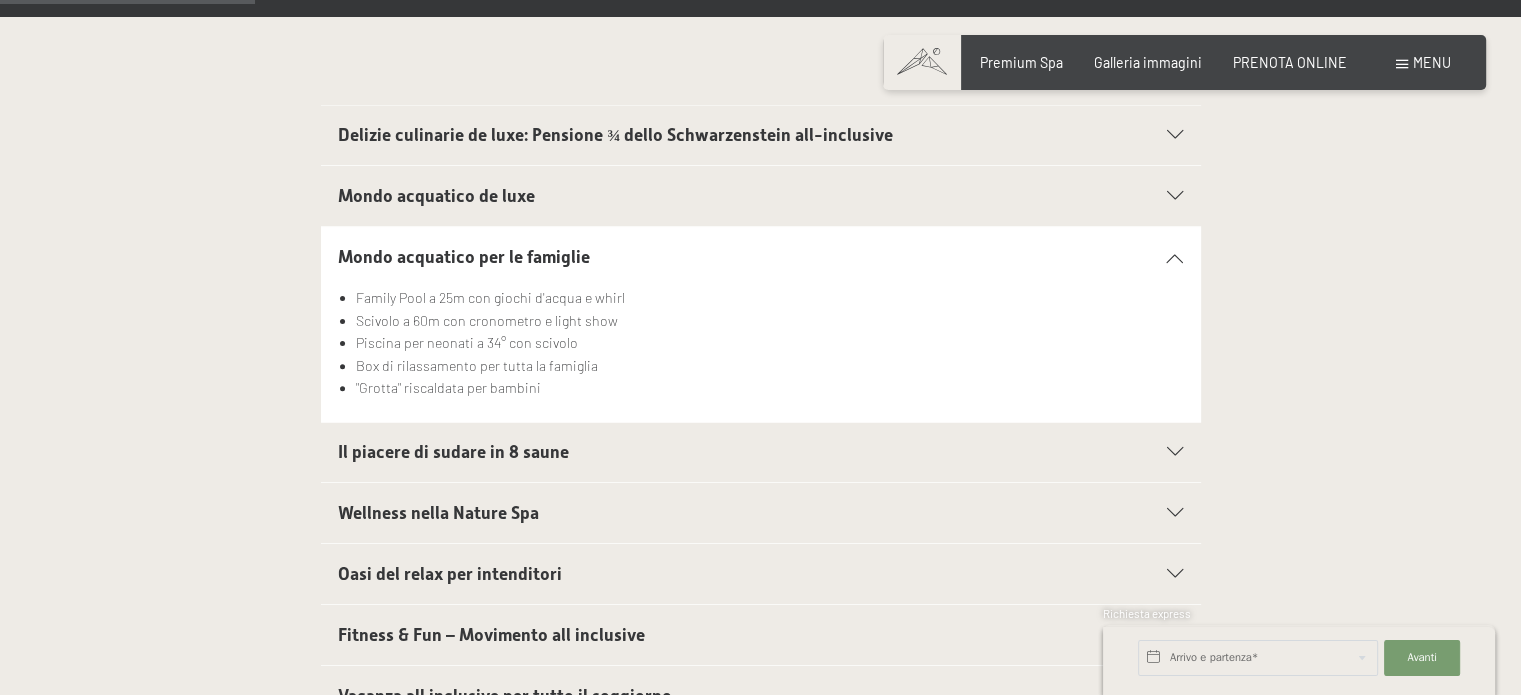 click on "Mondo acquatico de luxe" at bounding box center (760, 196) 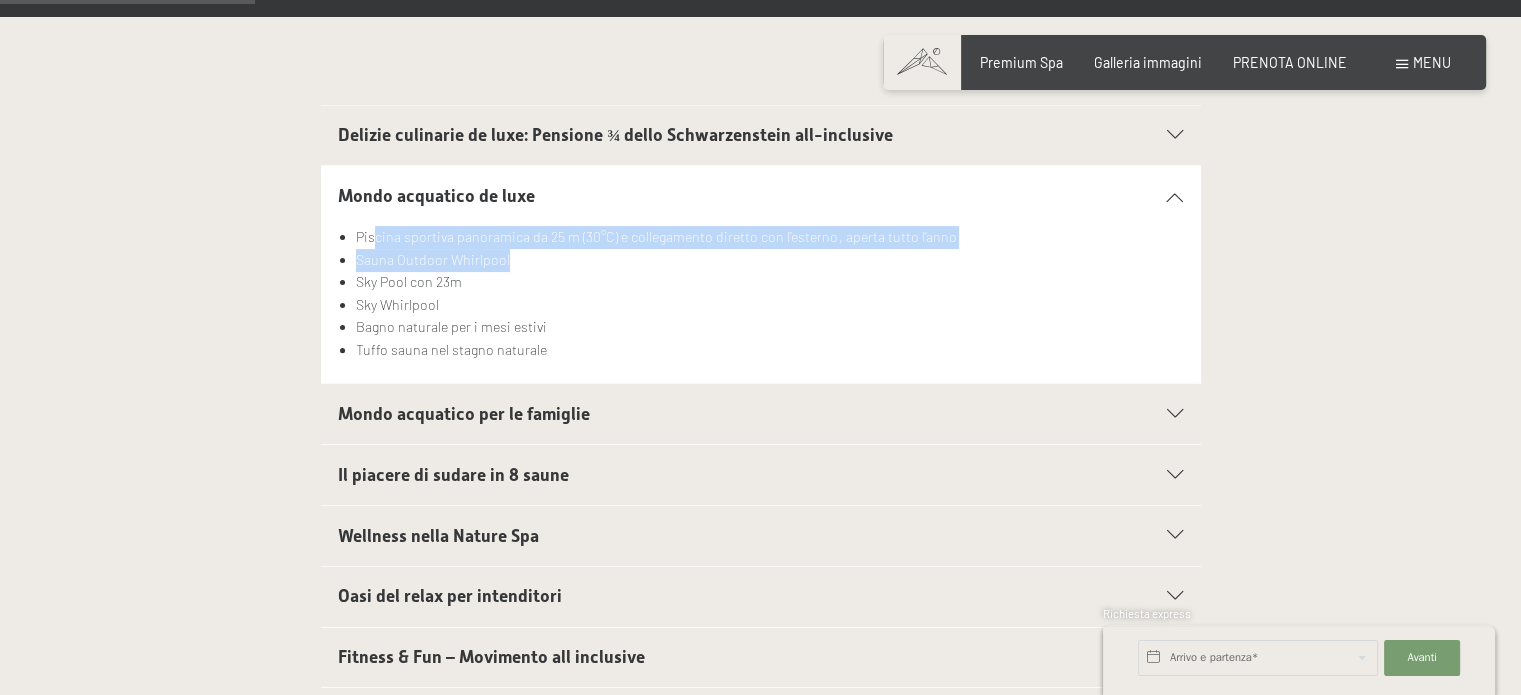 drag, startPoint x: 394, startPoint y: 243, endPoint x: 793, endPoint y: 249, distance: 399.0451 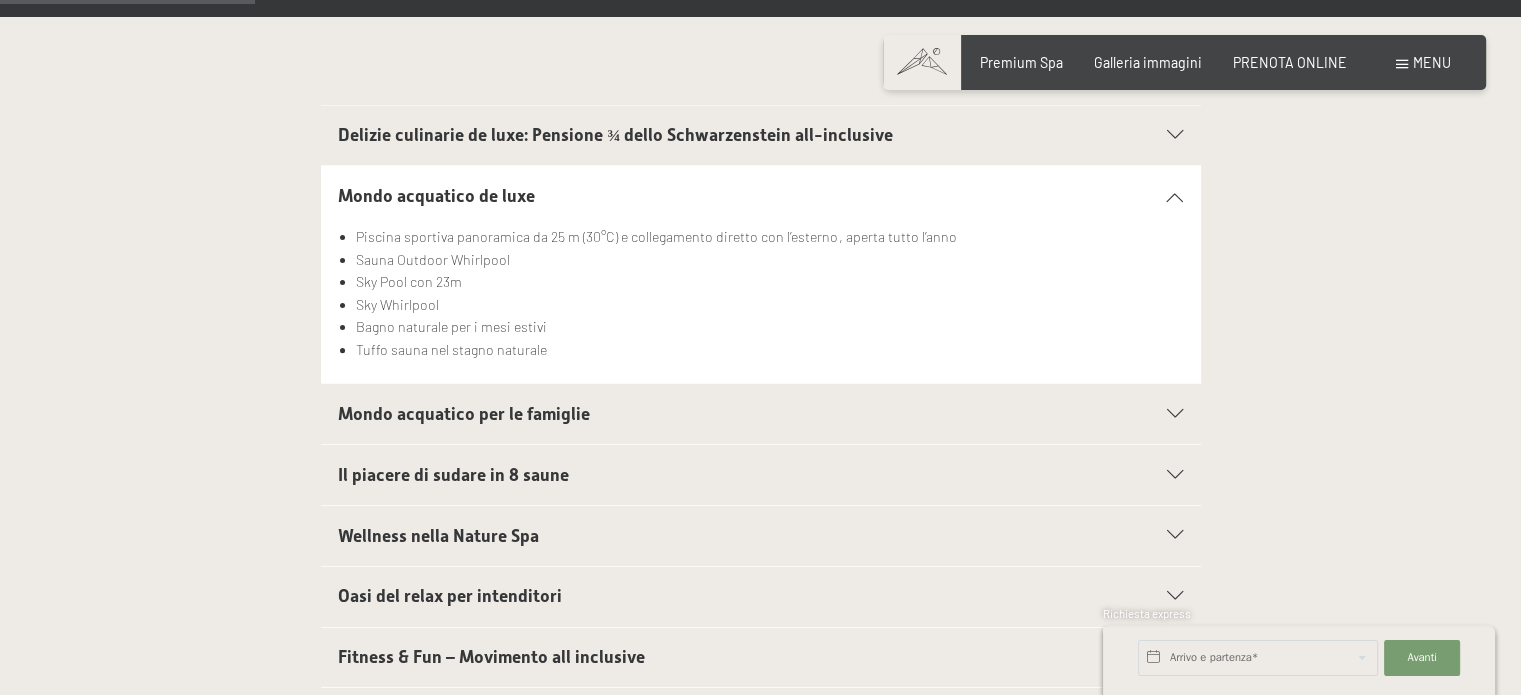 click on "Mondo acquatico per le famiglie" at bounding box center (464, 414) 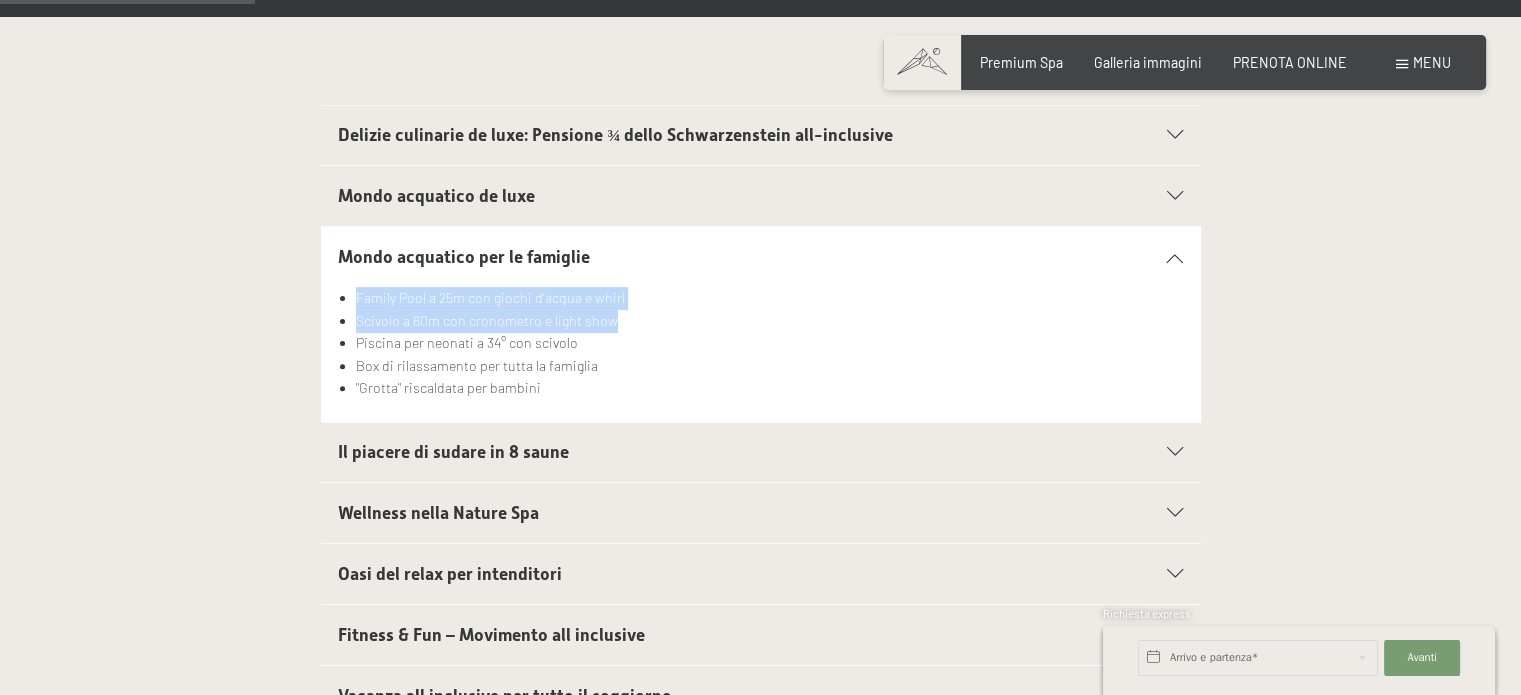 drag, startPoint x: 351, startPoint y: 302, endPoint x: 701, endPoint y: 313, distance: 350.17282 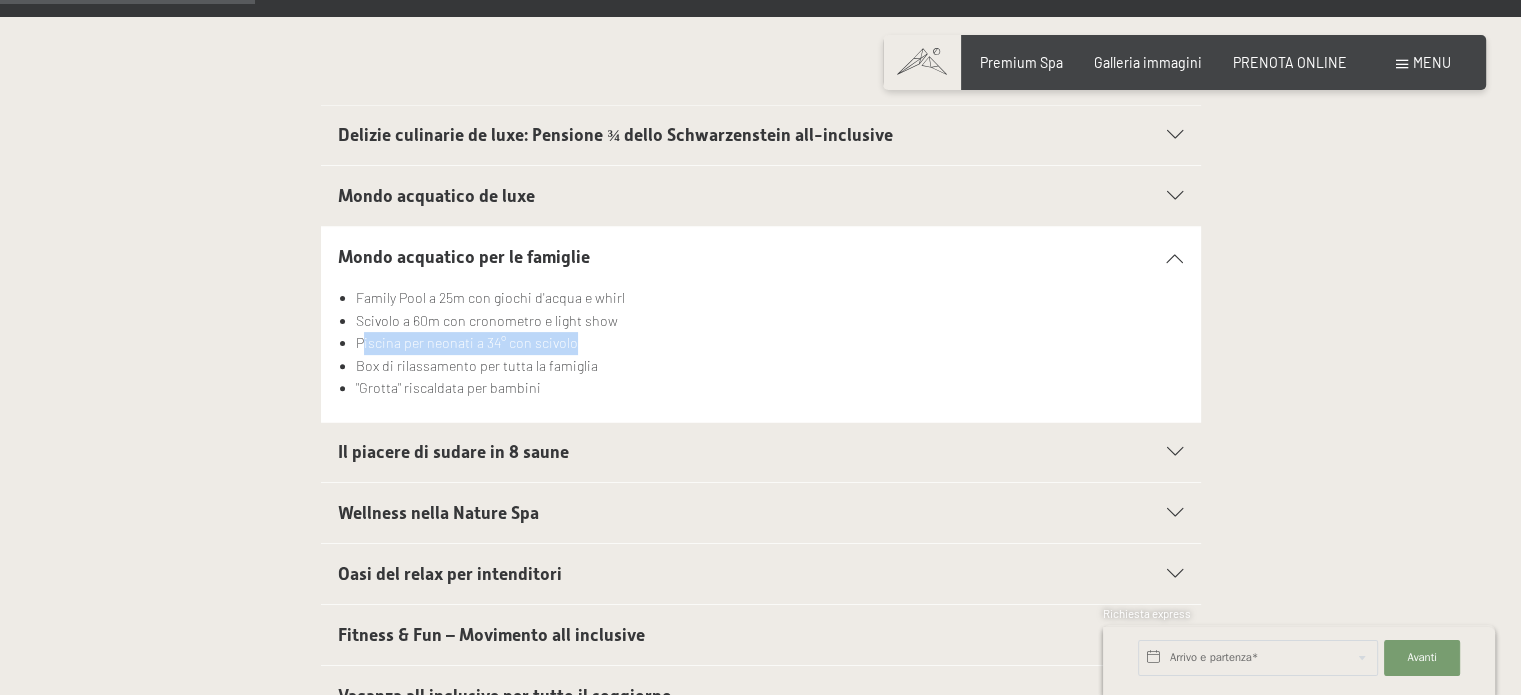 drag, startPoint x: 363, startPoint y: 343, endPoint x: 694, endPoint y: 351, distance: 331.09665 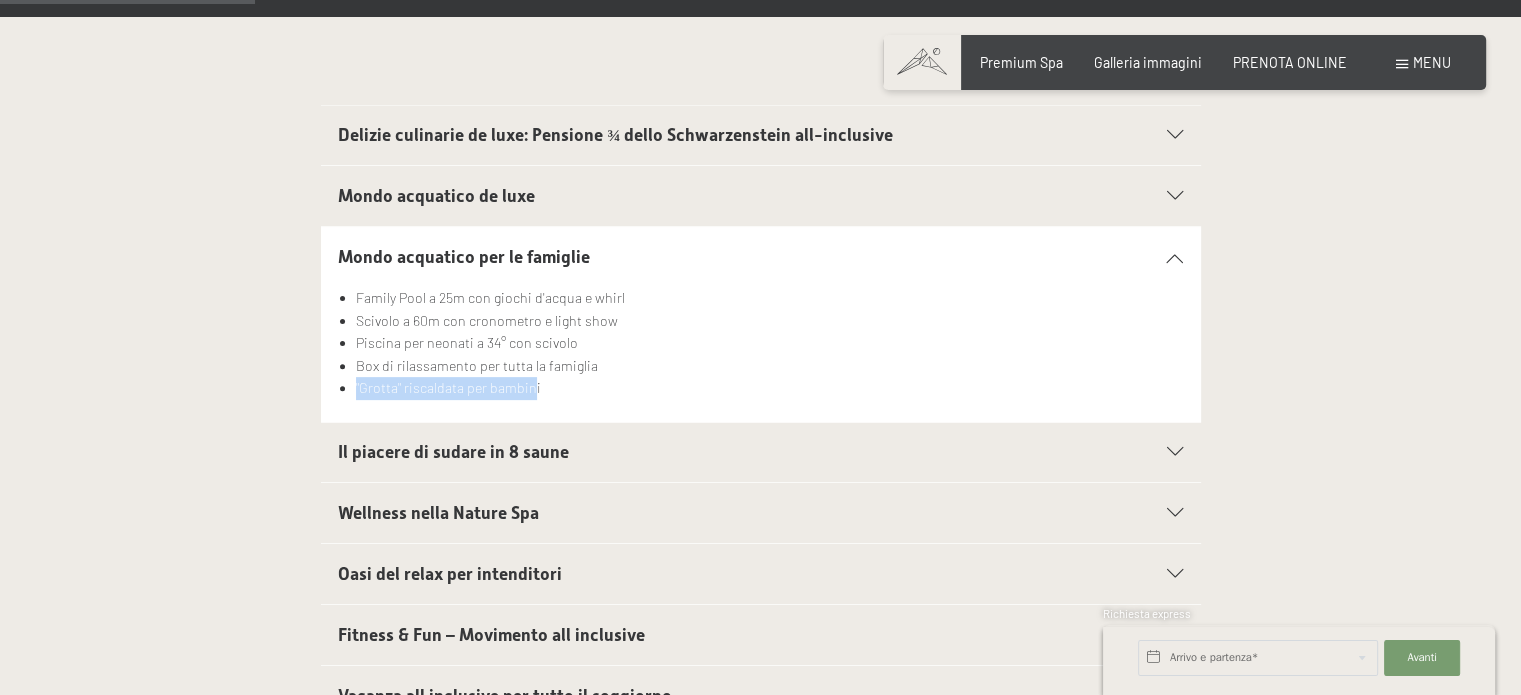 drag, startPoint x: 357, startPoint y: 383, endPoint x: 576, endPoint y: 386, distance: 219.02055 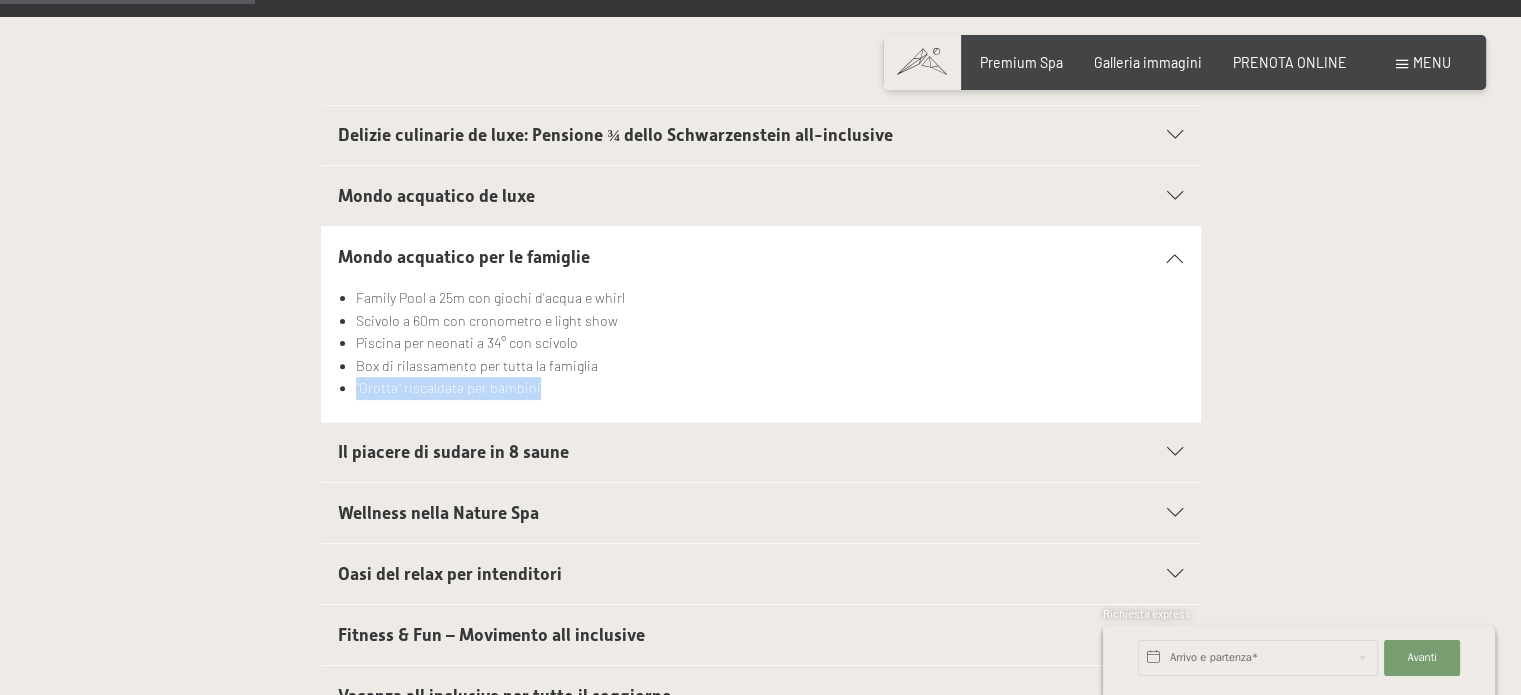 click on ""Grotta" riscaldata per bambini" at bounding box center (769, 388) 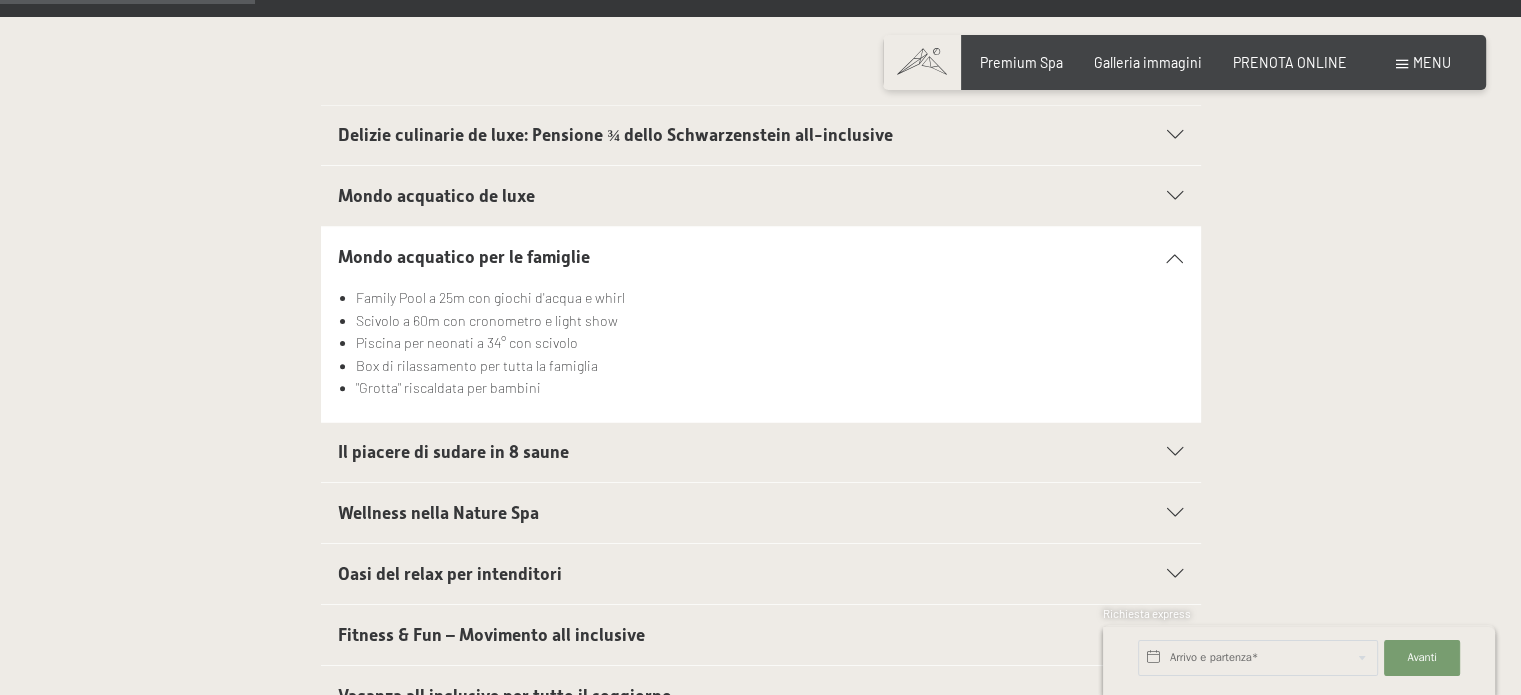 click on "Il piacere di sudare in 8 saune" at bounding box center [718, 452] 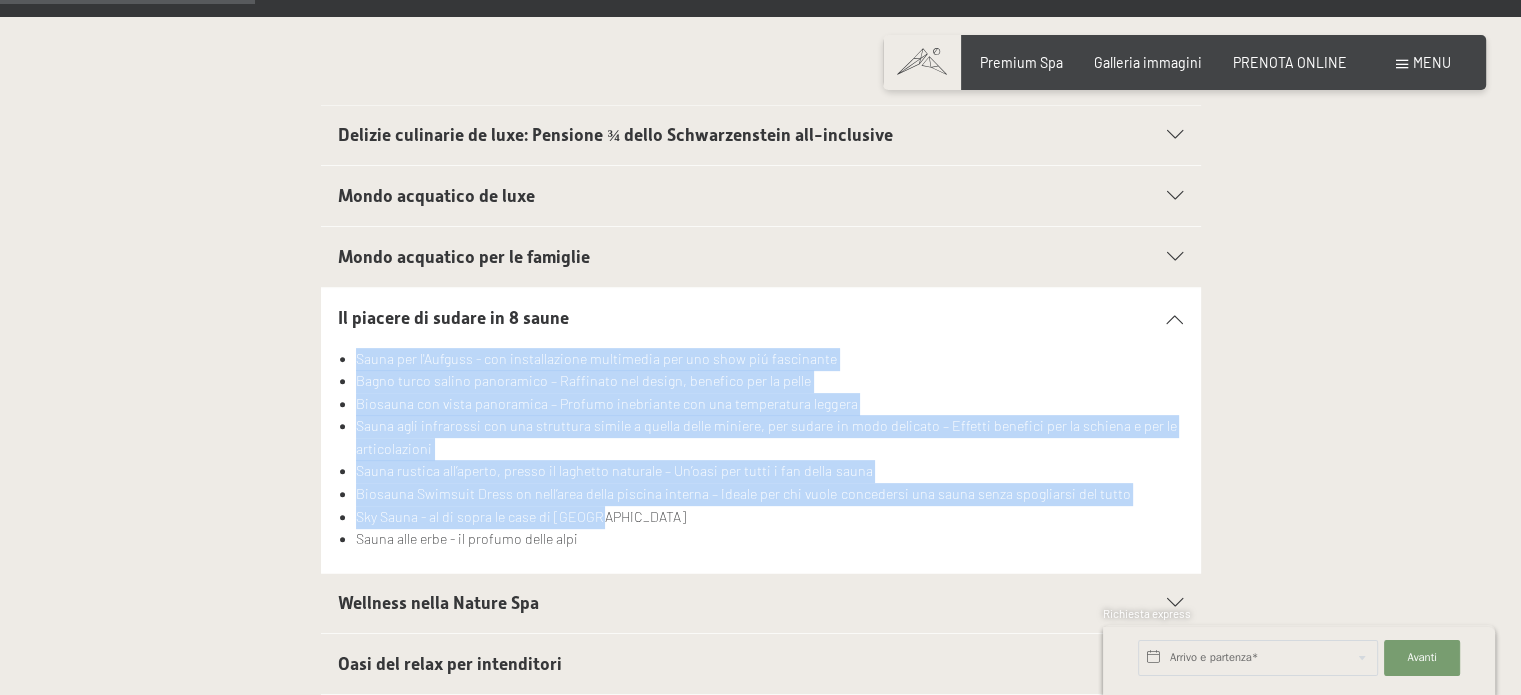 drag, startPoint x: 359, startPoint y: 352, endPoint x: 776, endPoint y: 518, distance: 448.82623 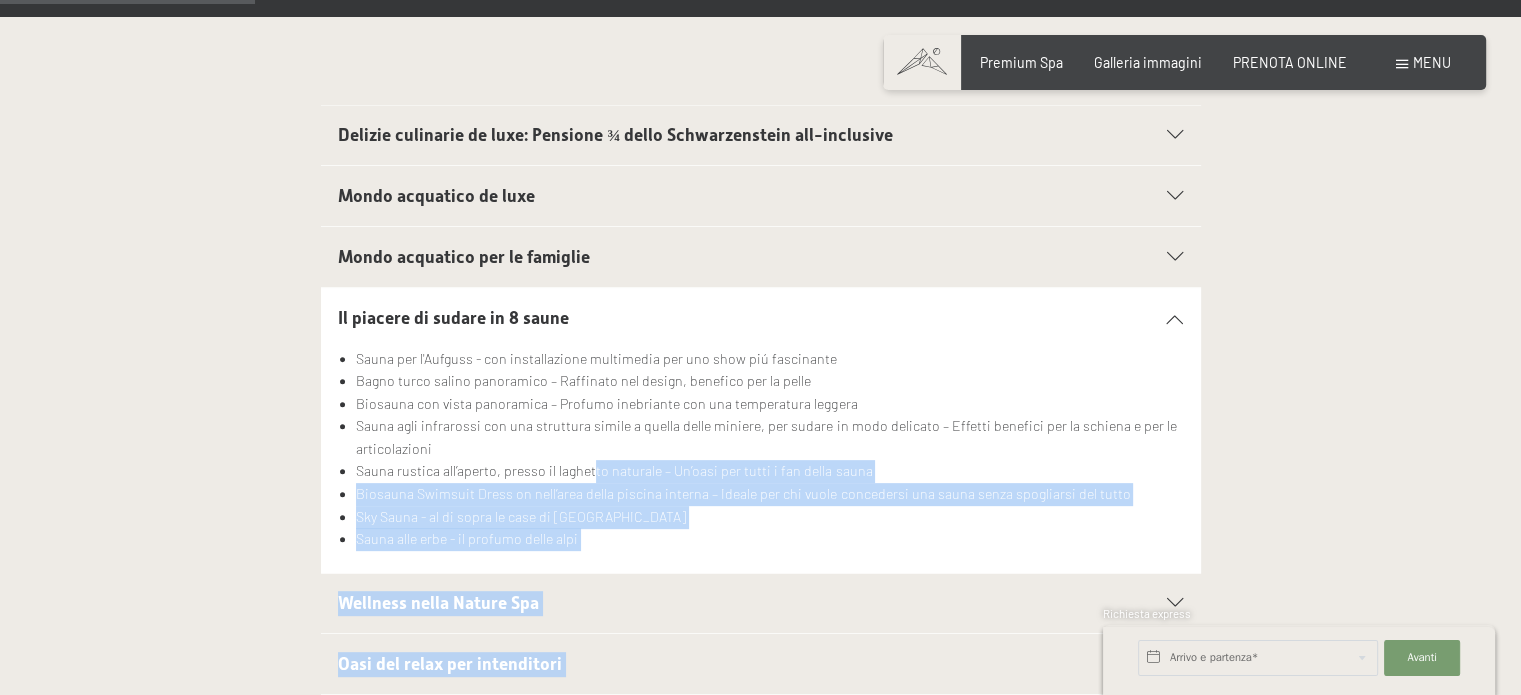drag, startPoint x: 580, startPoint y: 413, endPoint x: 592, endPoint y: 473, distance: 61.188232 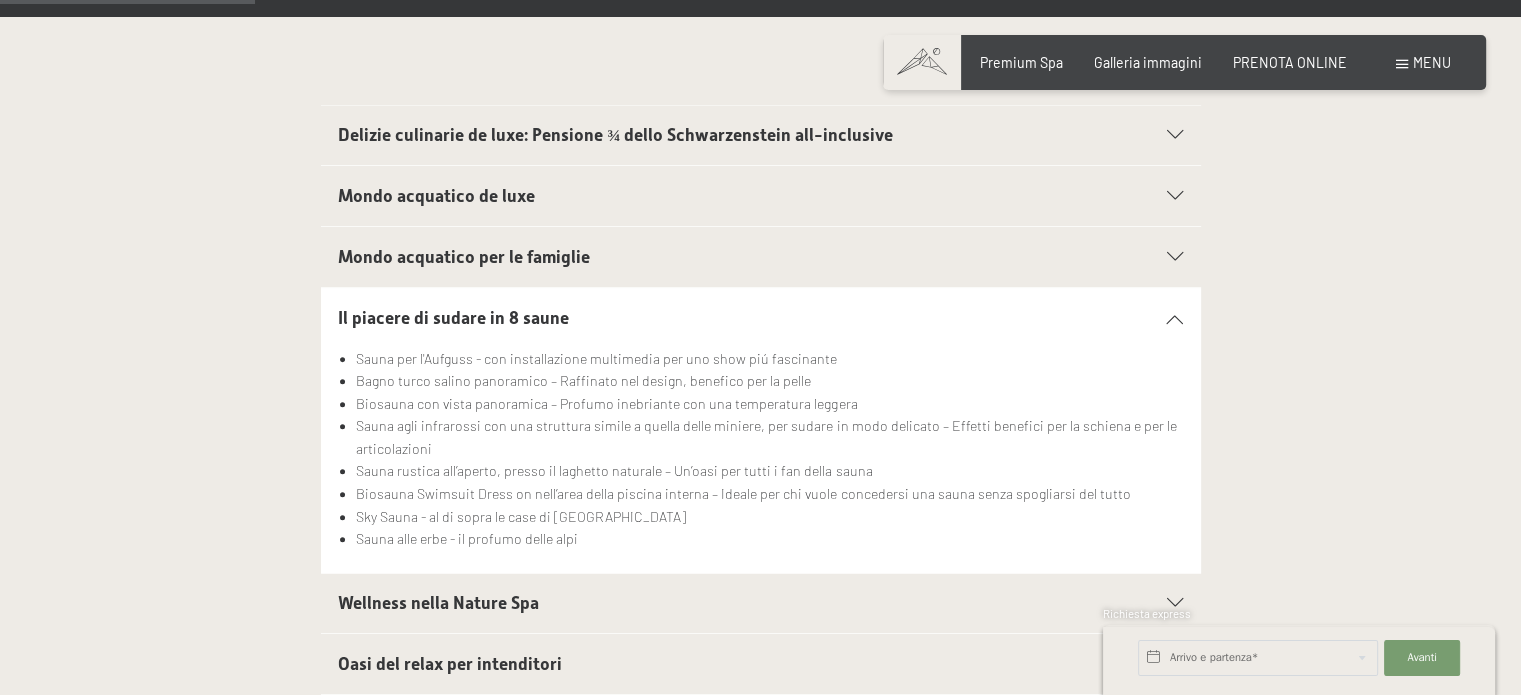 click on "Biosauna con vista panoramica – Profumo inebriante con una temperatura leggera" at bounding box center (769, 404) 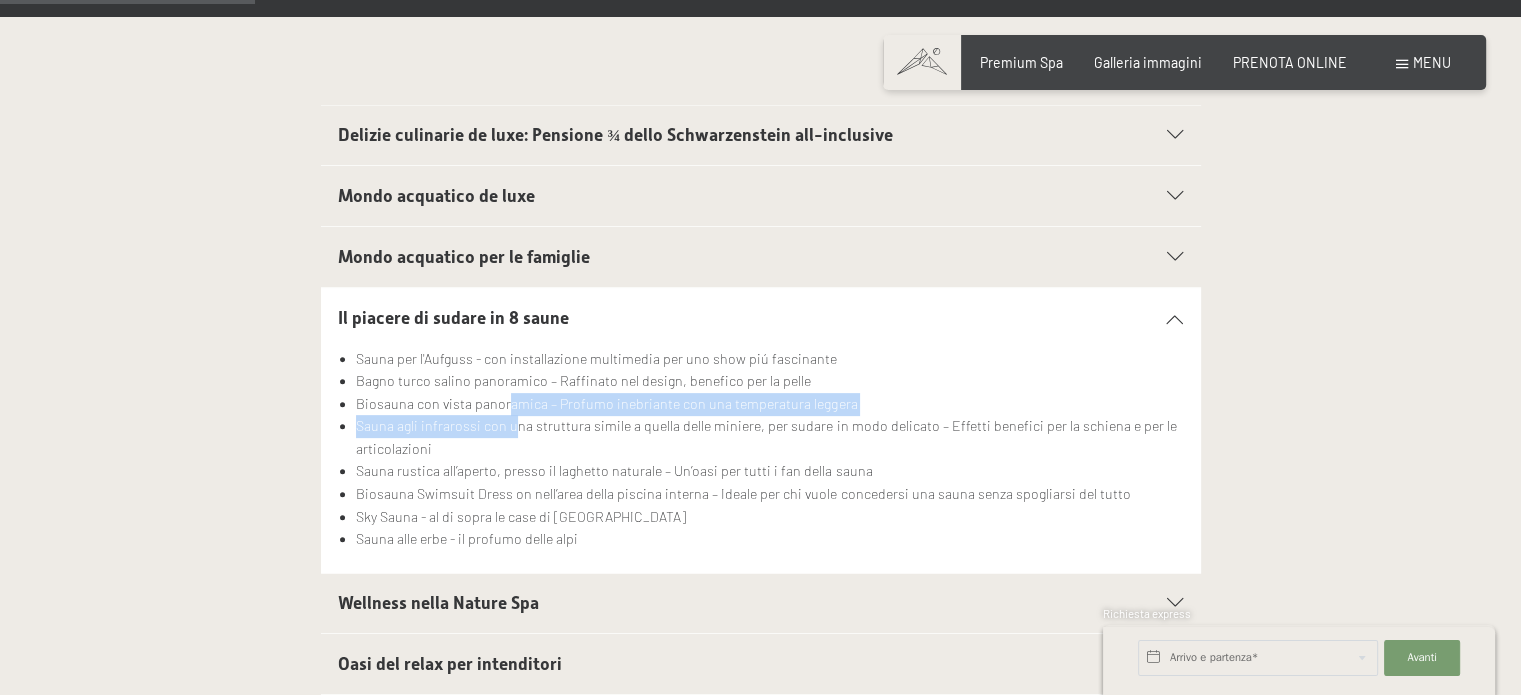 drag, startPoint x: 510, startPoint y: 415, endPoint x: 510, endPoint y: 427, distance: 12 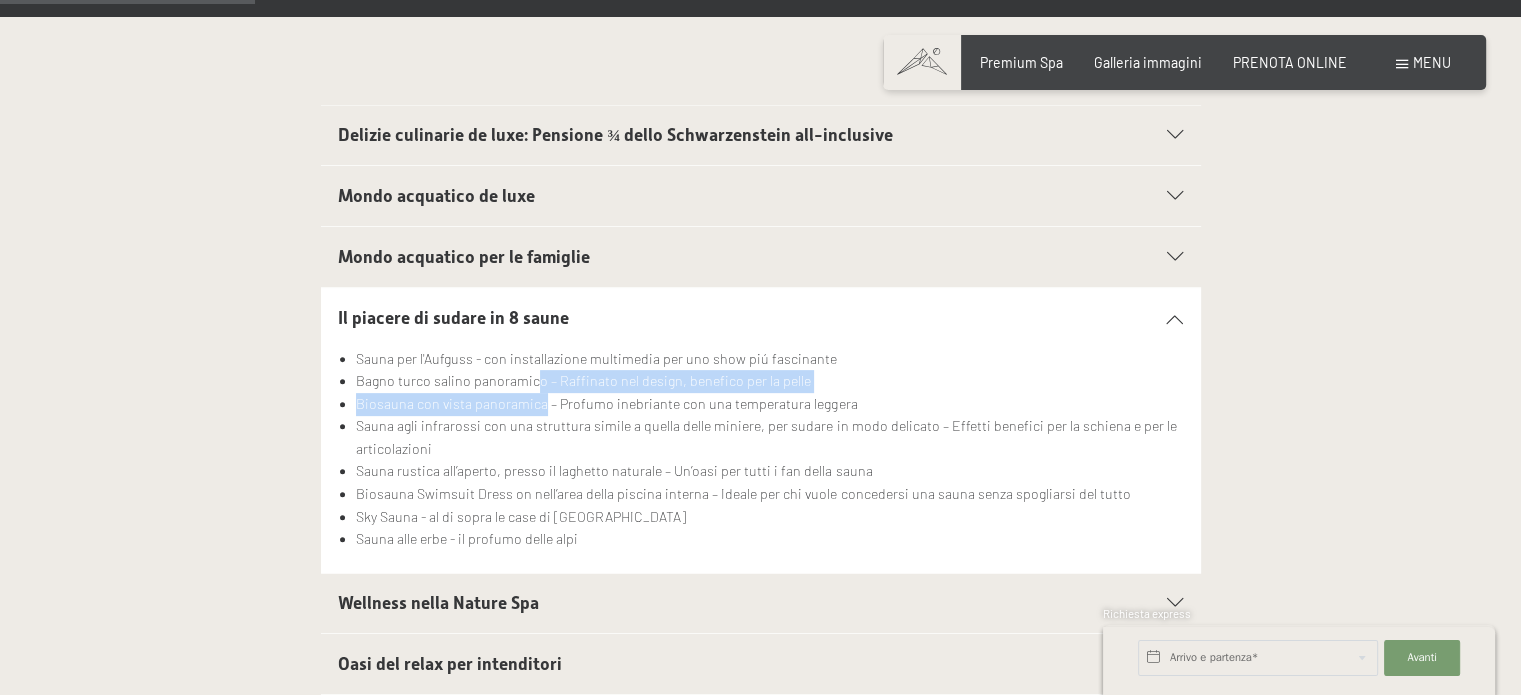 drag, startPoint x: 538, startPoint y: 376, endPoint x: 544, endPoint y: 416, distance: 40.4475 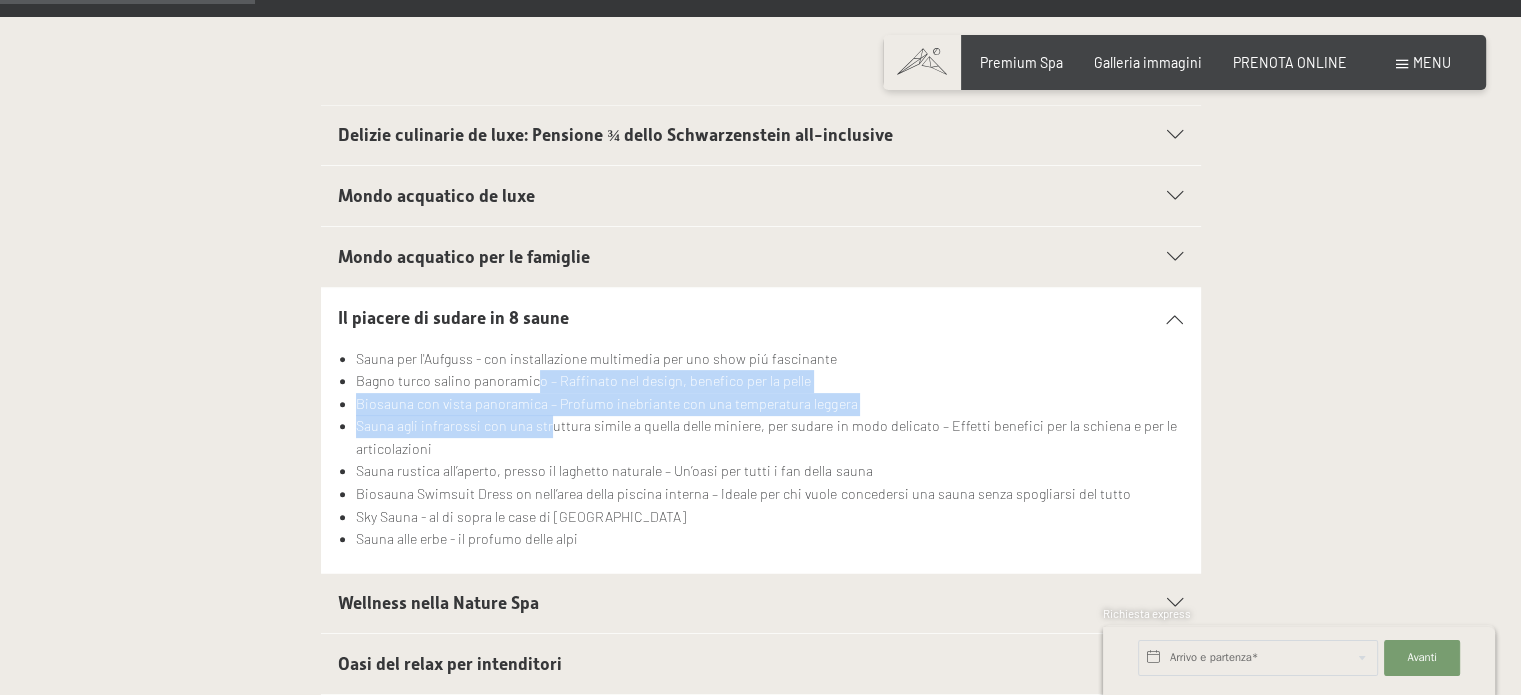click on "Sauna agli infrarossi con una struttura simile a quella delle miniere, per sudare in modo delicato – Effetti benefici per la schiena e per le articolazioni" at bounding box center [769, 437] 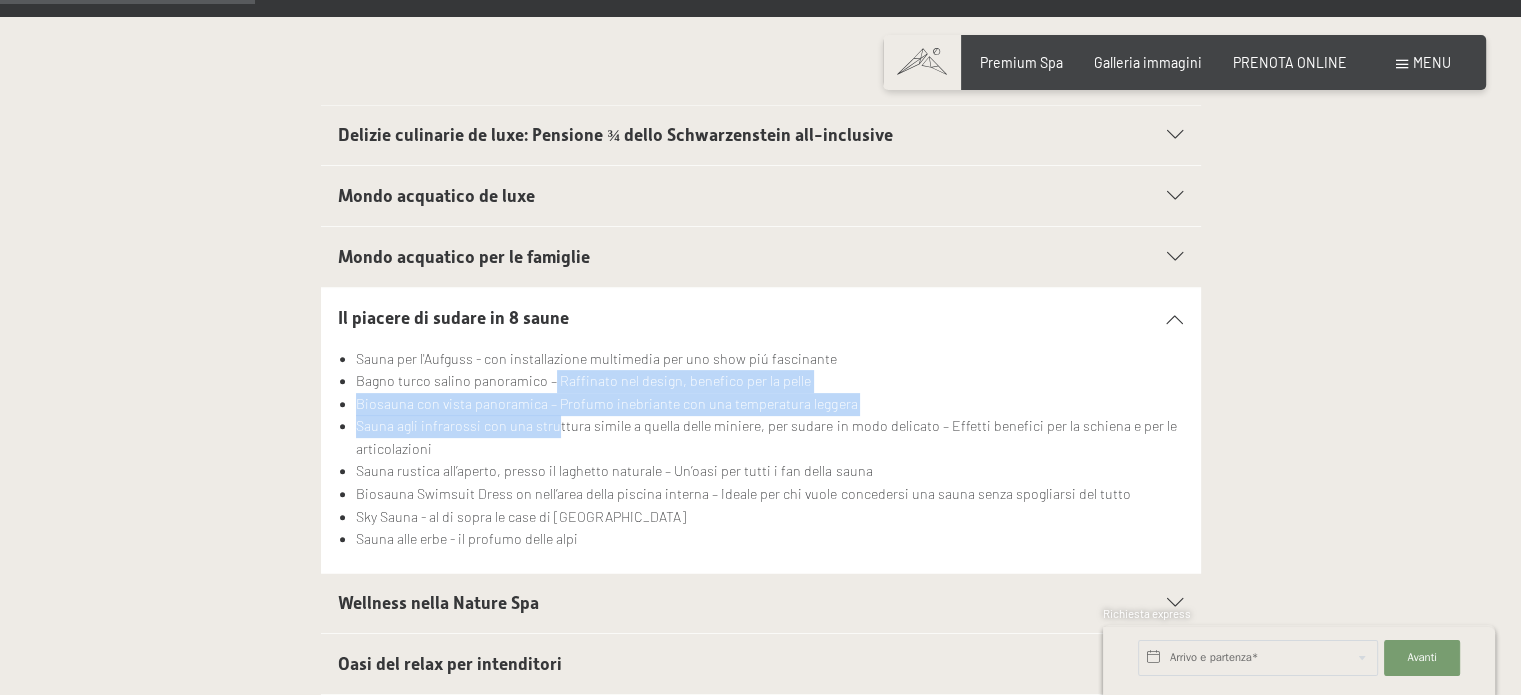 drag, startPoint x: 548, startPoint y: 373, endPoint x: 556, endPoint y: 426, distance: 53.600372 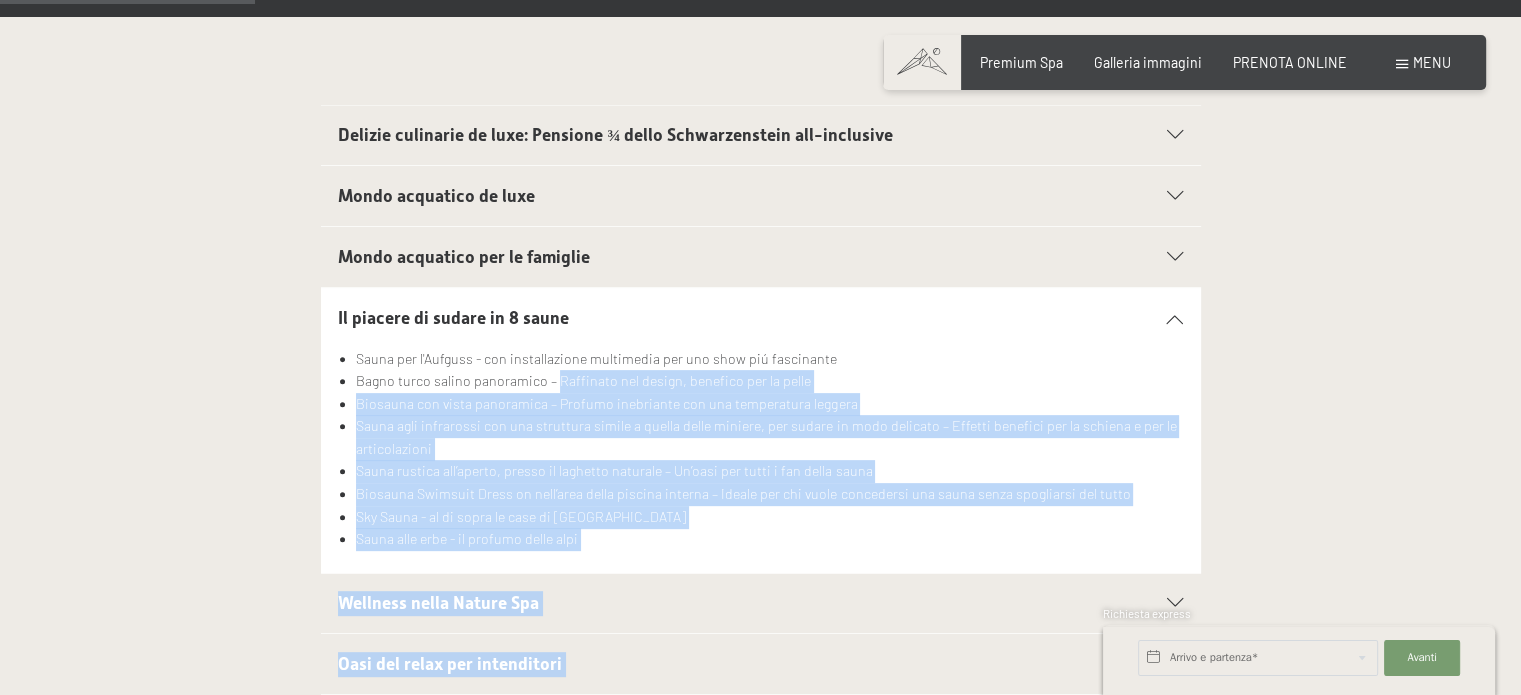 drag, startPoint x: 556, startPoint y: 382, endPoint x: 559, endPoint y: 407, distance: 25.179358 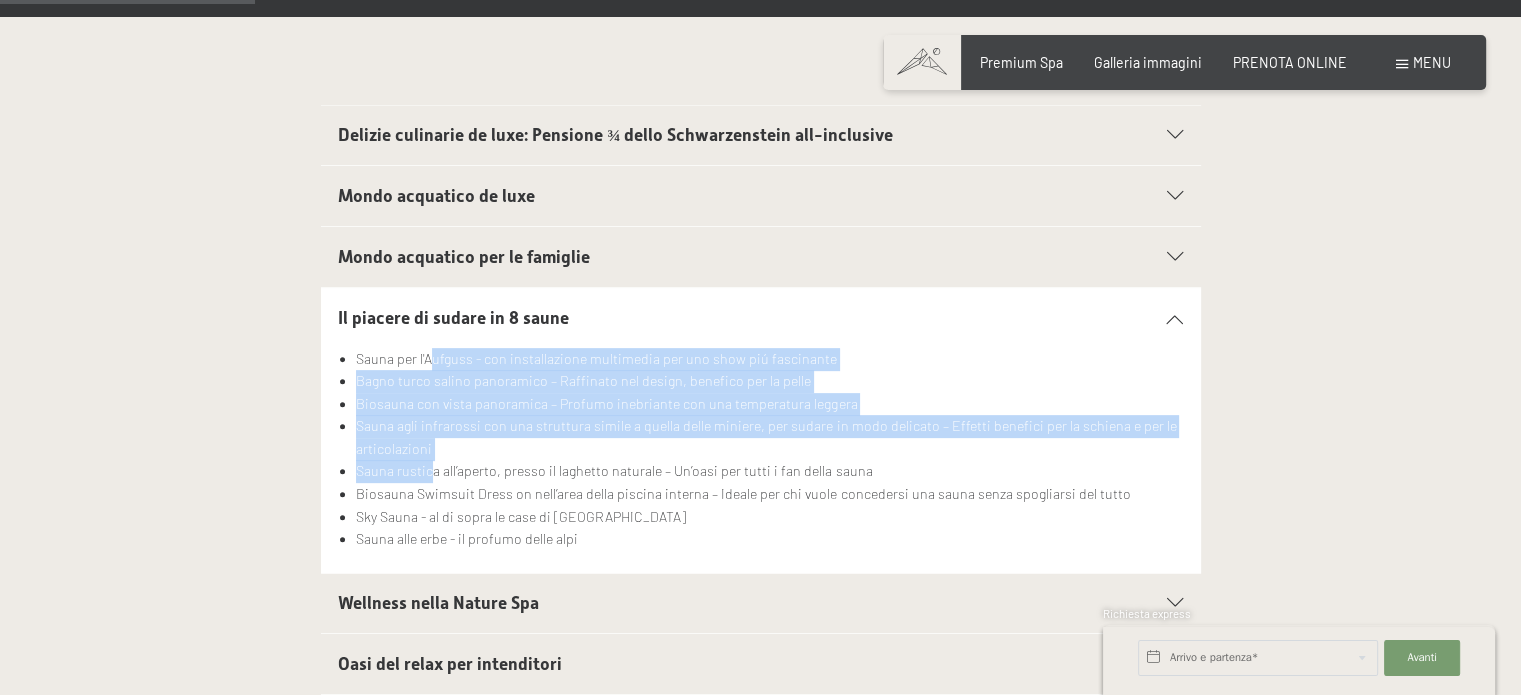 drag, startPoint x: 430, startPoint y: 357, endPoint x: 430, endPoint y: 474, distance: 117 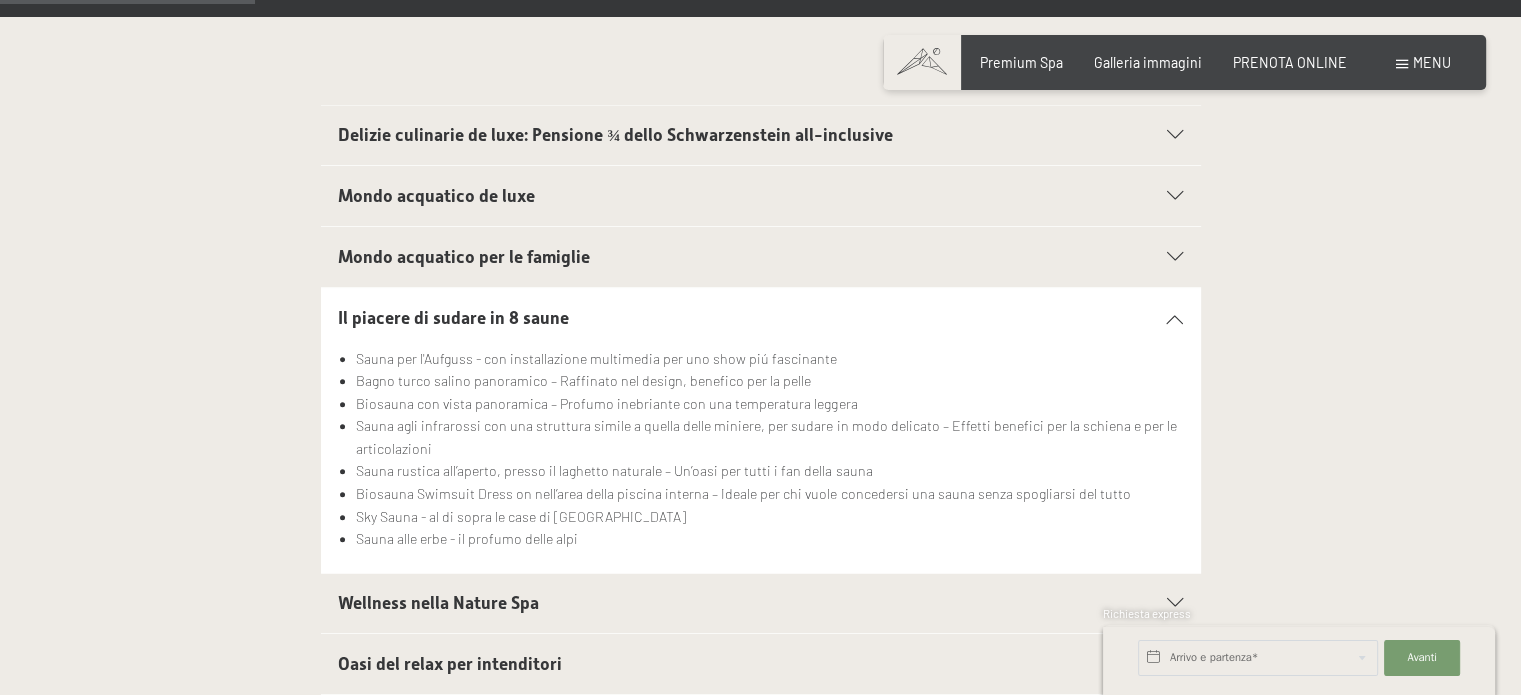 click on "Biosauna con vista panoramica – Profumo inebriante con una temperatura leggera" at bounding box center [769, 404] 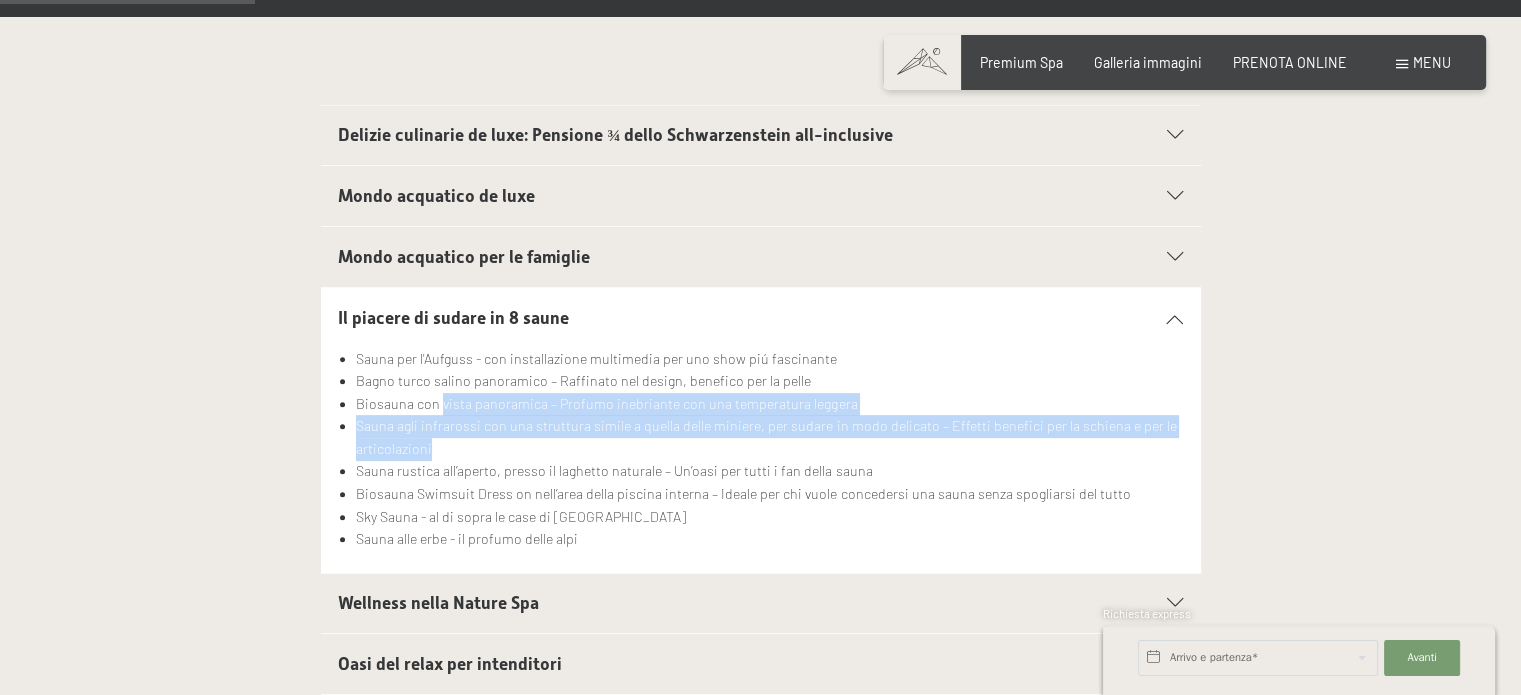 drag, startPoint x: 440, startPoint y: 404, endPoint x: 438, endPoint y: 444, distance: 40.04997 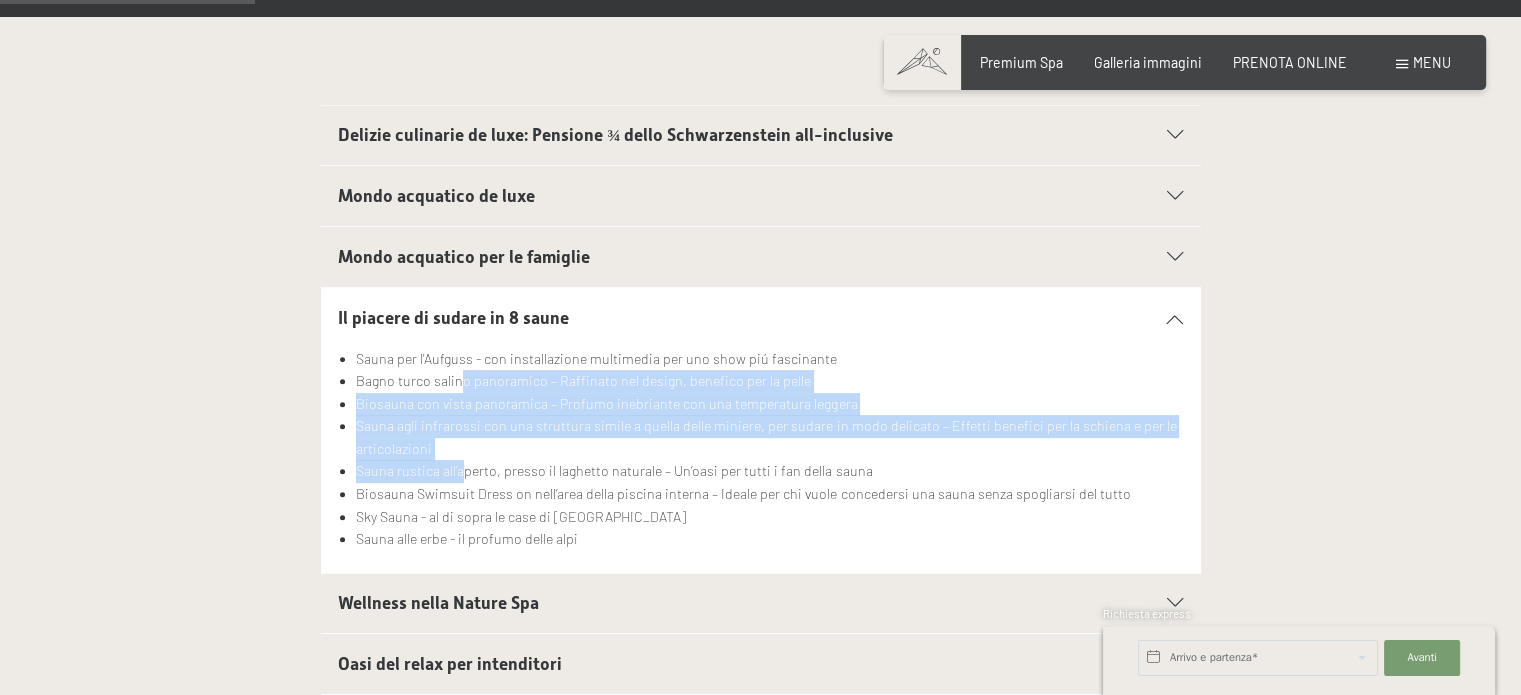 drag, startPoint x: 462, startPoint y: 380, endPoint x: 463, endPoint y: 467, distance: 87.005745 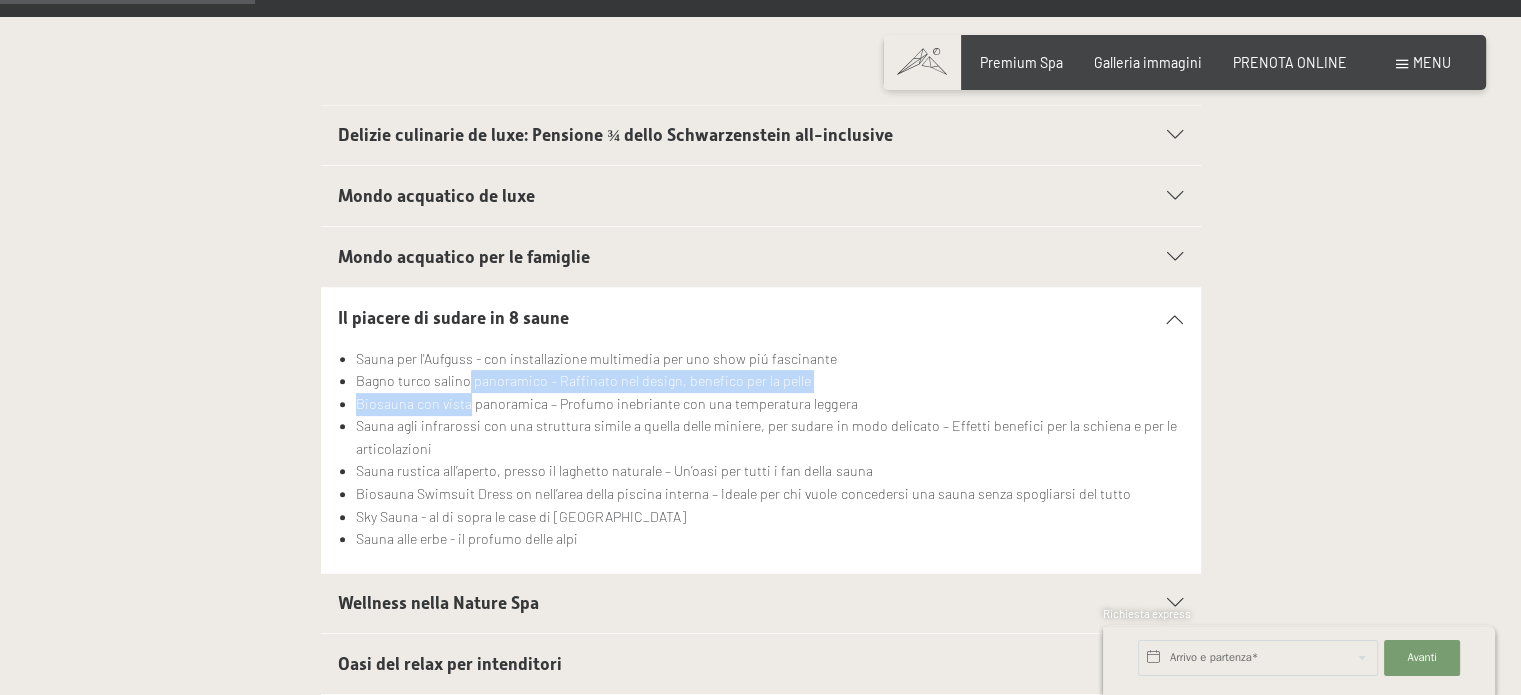 drag, startPoint x: 465, startPoint y: 385, endPoint x: 467, endPoint y: 407, distance: 22.090721 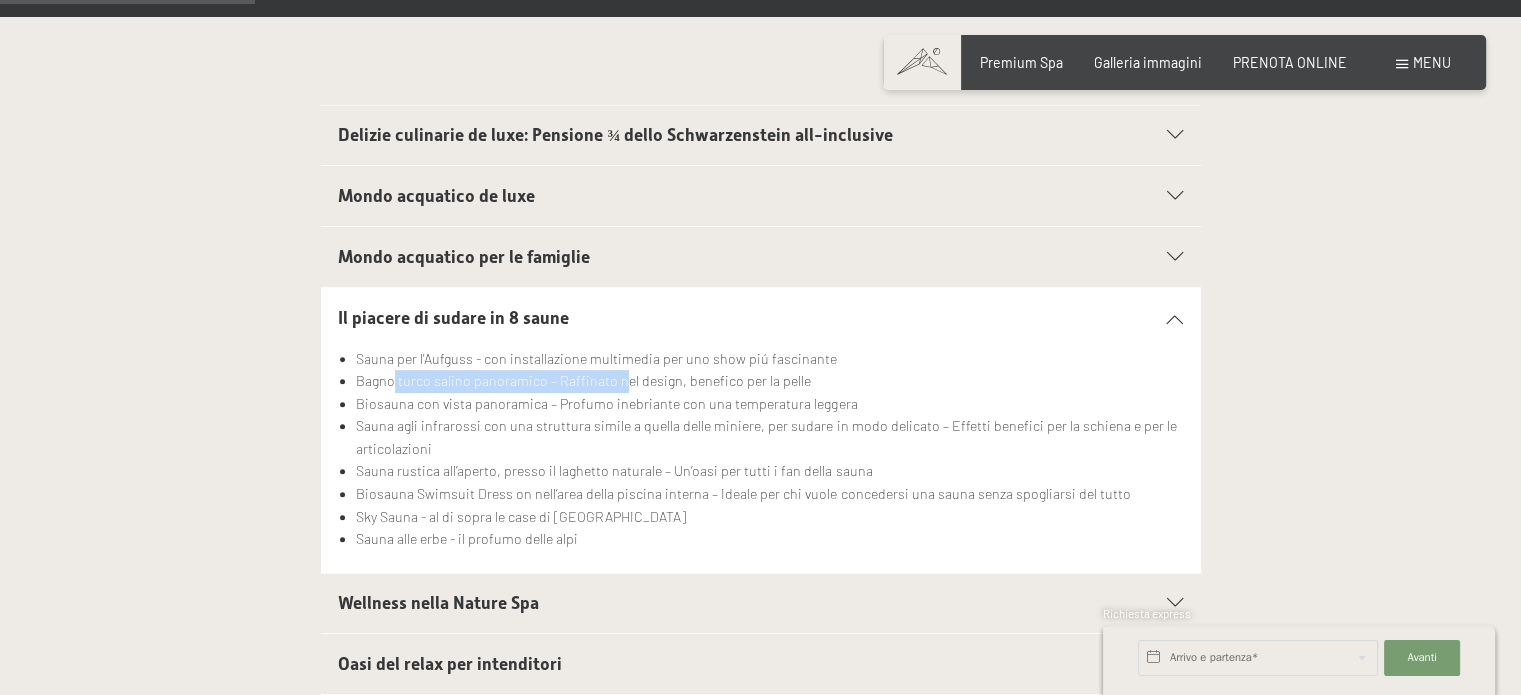drag, startPoint x: 394, startPoint y: 382, endPoint x: 621, endPoint y: 387, distance: 227.05505 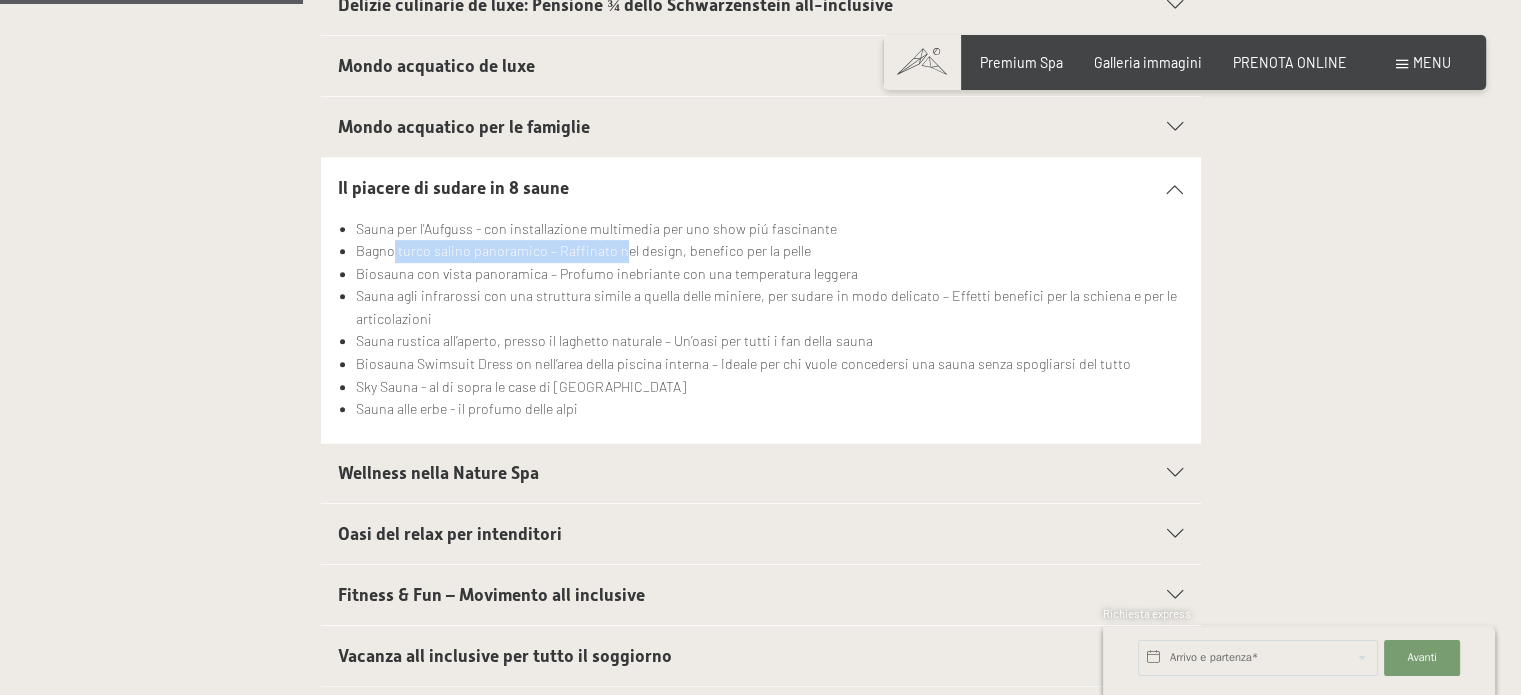 scroll, scrollTop: 700, scrollLeft: 0, axis: vertical 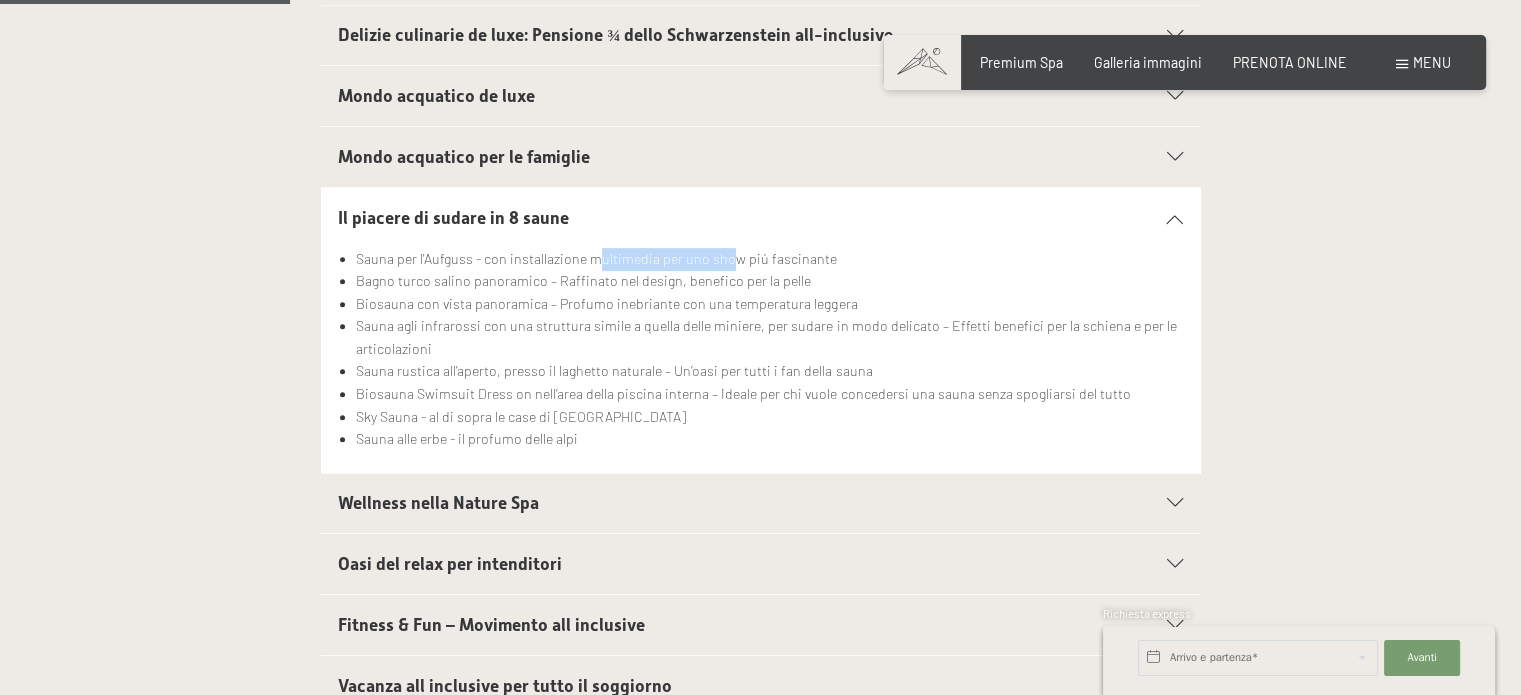 drag, startPoint x: 600, startPoint y: 255, endPoint x: 723, endPoint y: 255, distance: 123 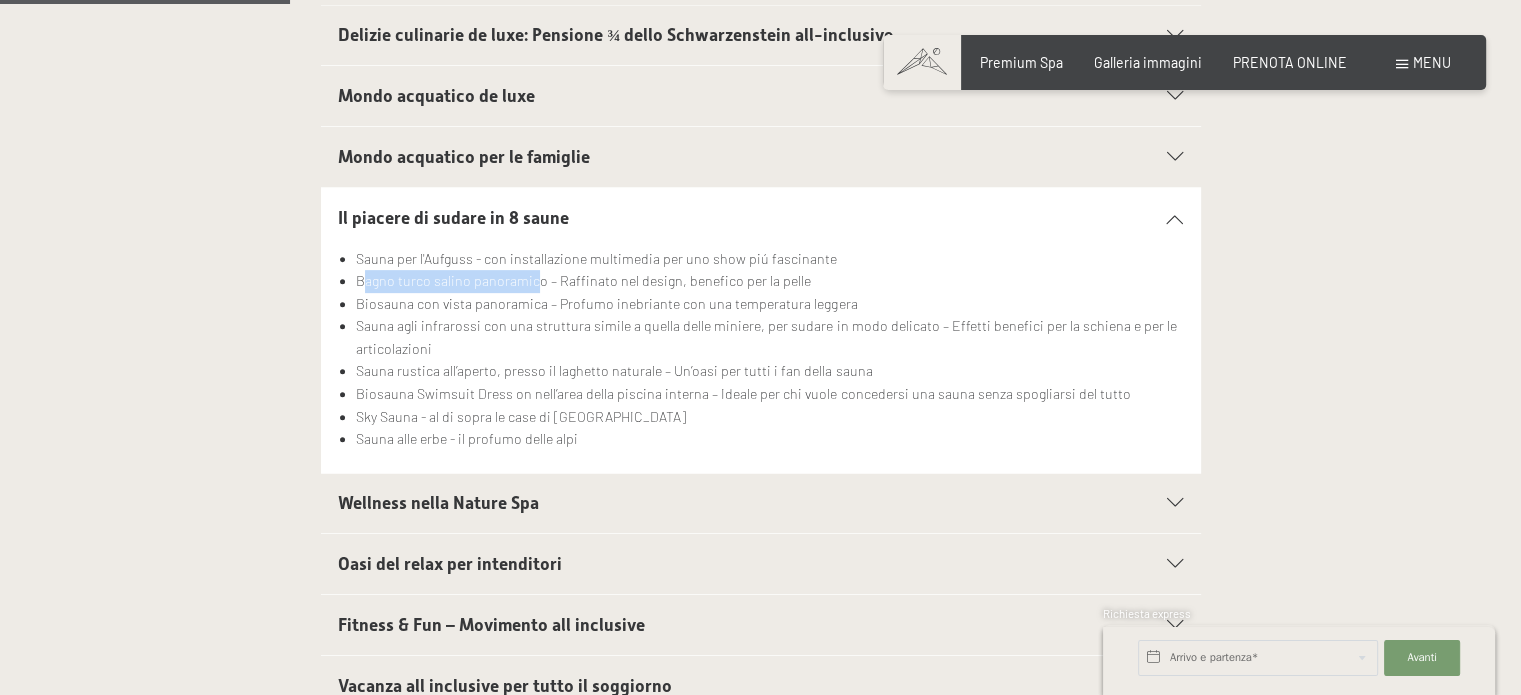 drag, startPoint x: 362, startPoint y: 280, endPoint x: 532, endPoint y: 275, distance: 170.07352 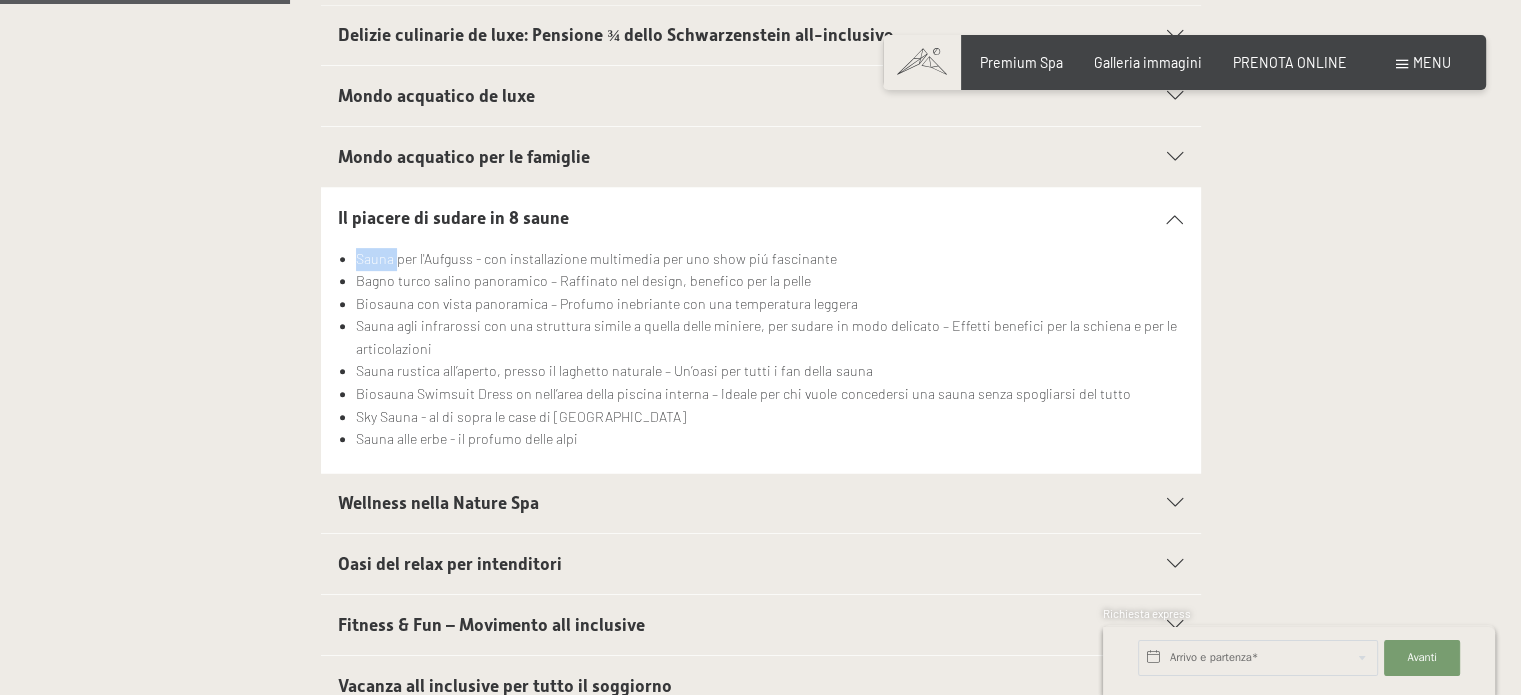 click on "Sauna per l'Aufguss - con installazione multimedia per uno show piú fascinante" at bounding box center (769, 259) 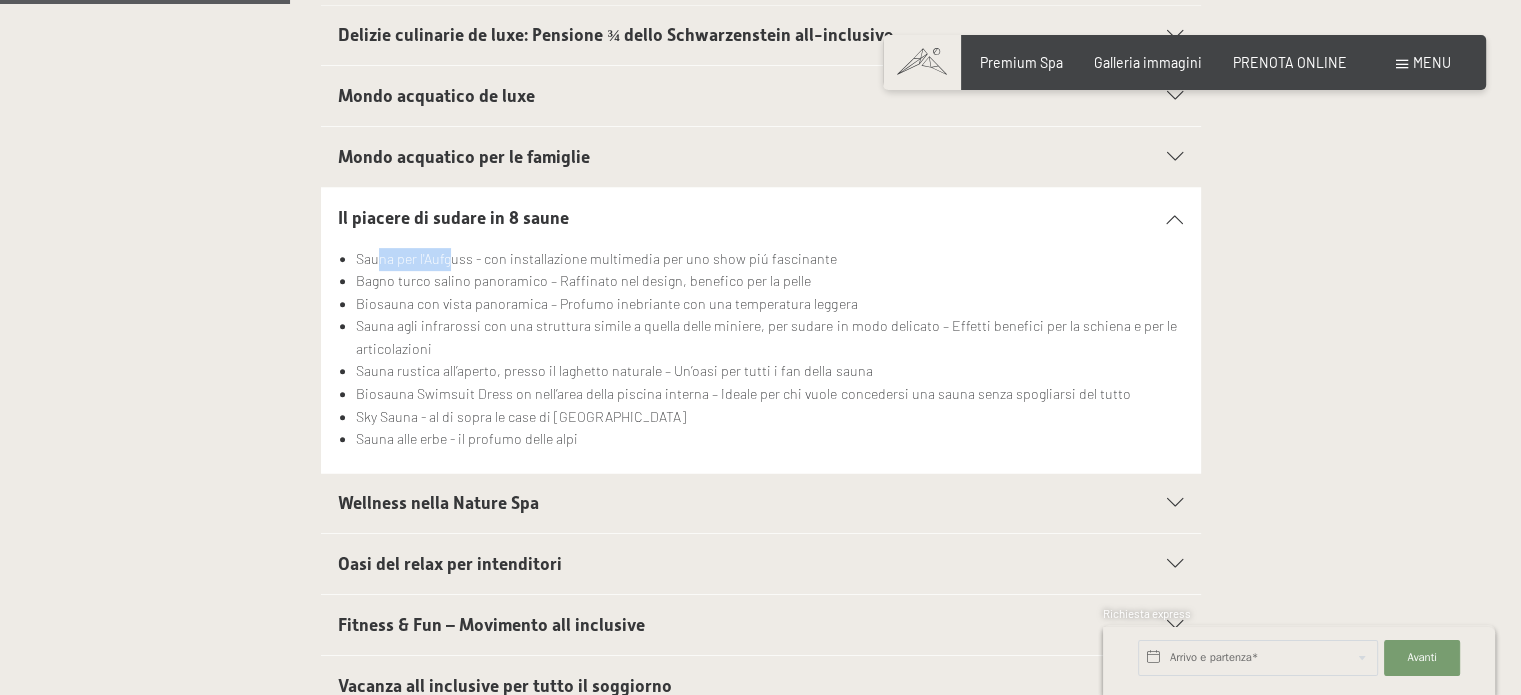 drag, startPoint x: 403, startPoint y: 259, endPoint x: 472, endPoint y: 262, distance: 69.065186 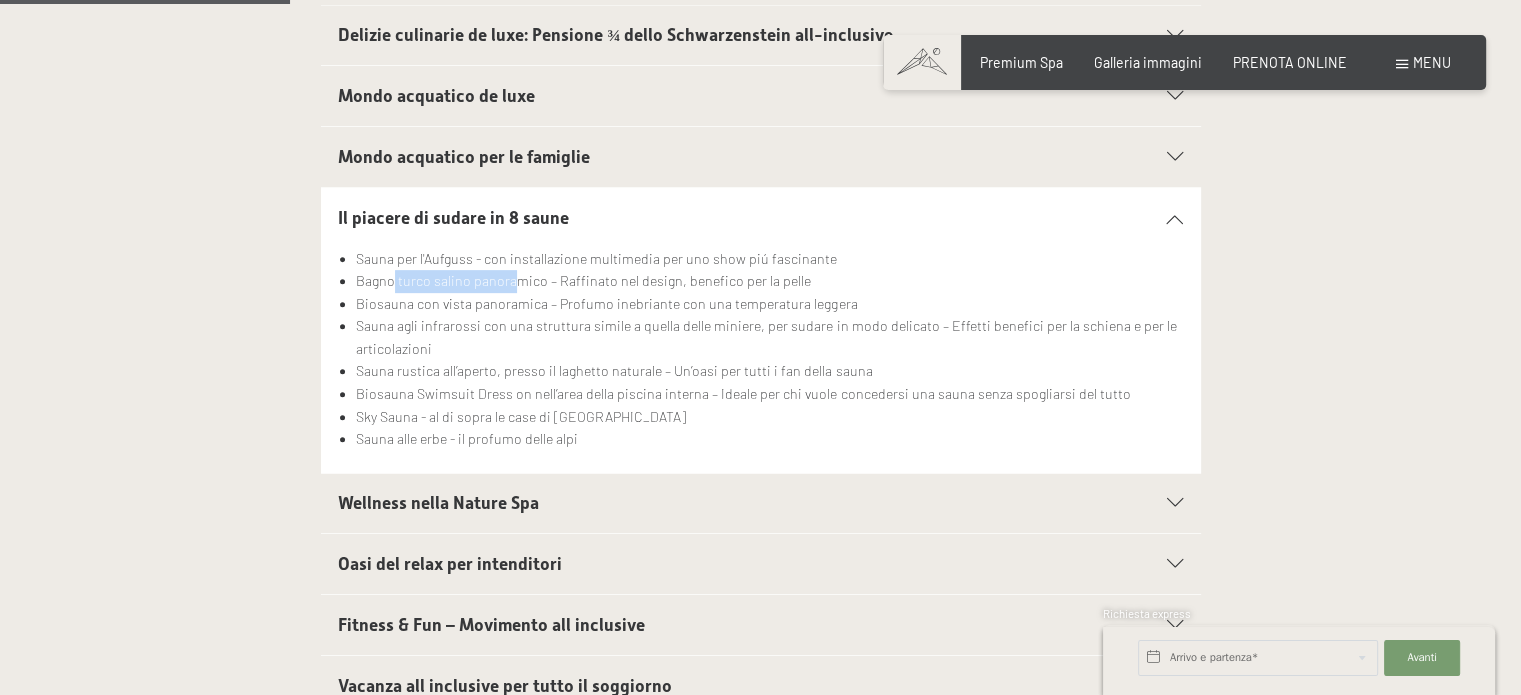 drag, startPoint x: 392, startPoint y: 271, endPoint x: 516, endPoint y: 271, distance: 124 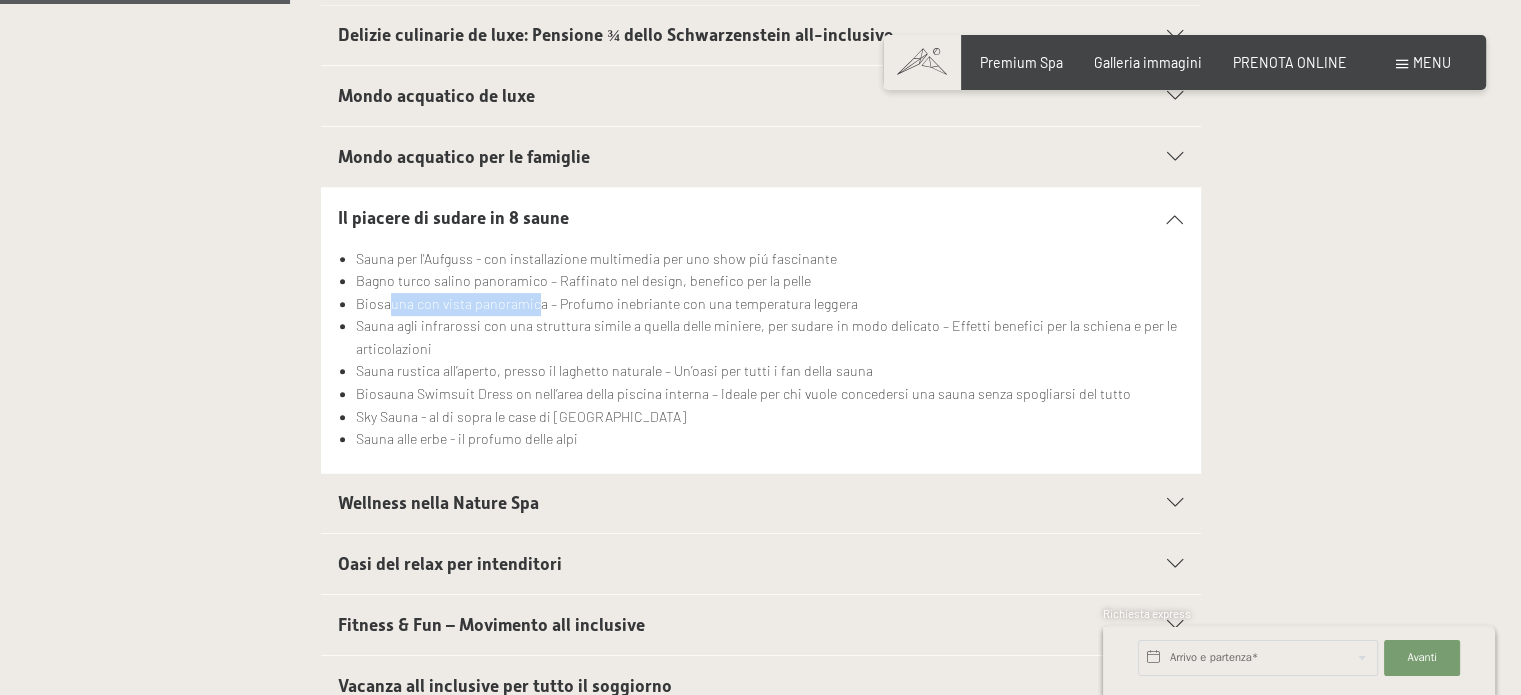 click on "Biosauna con vista panoramica – Profumo inebriante con una temperatura leggera" at bounding box center [769, 304] 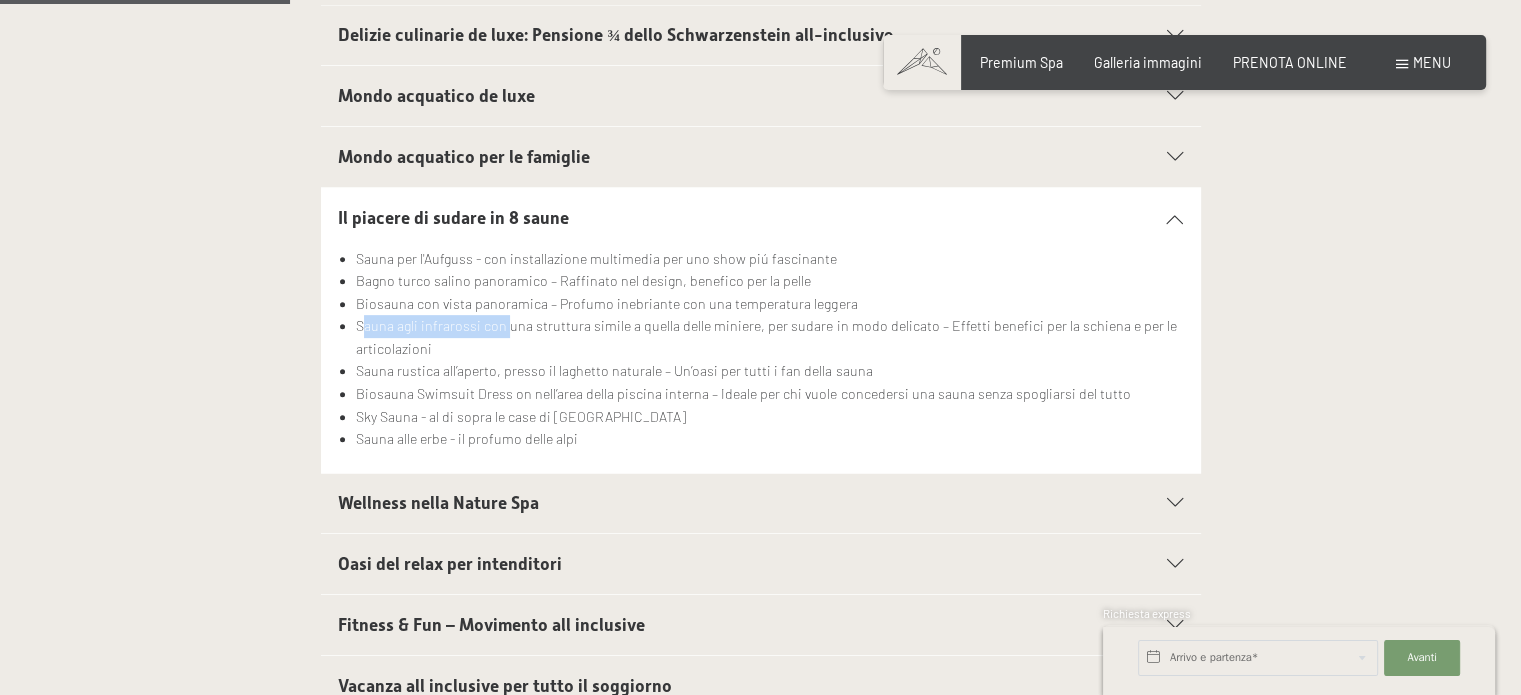 drag, startPoint x: 366, startPoint y: 325, endPoint x: 508, endPoint y: 326, distance: 142.00352 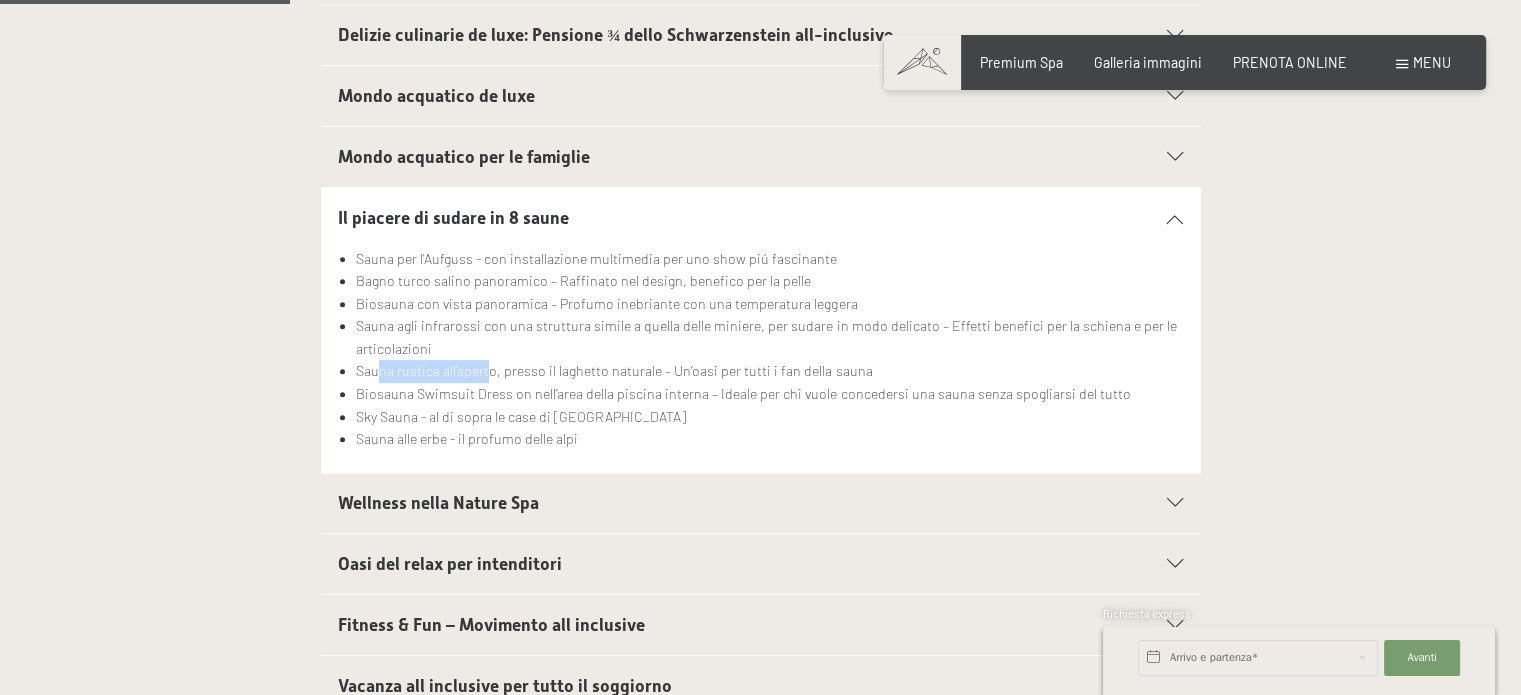 drag, startPoint x: 380, startPoint y: 371, endPoint x: 490, endPoint y: 371, distance: 110 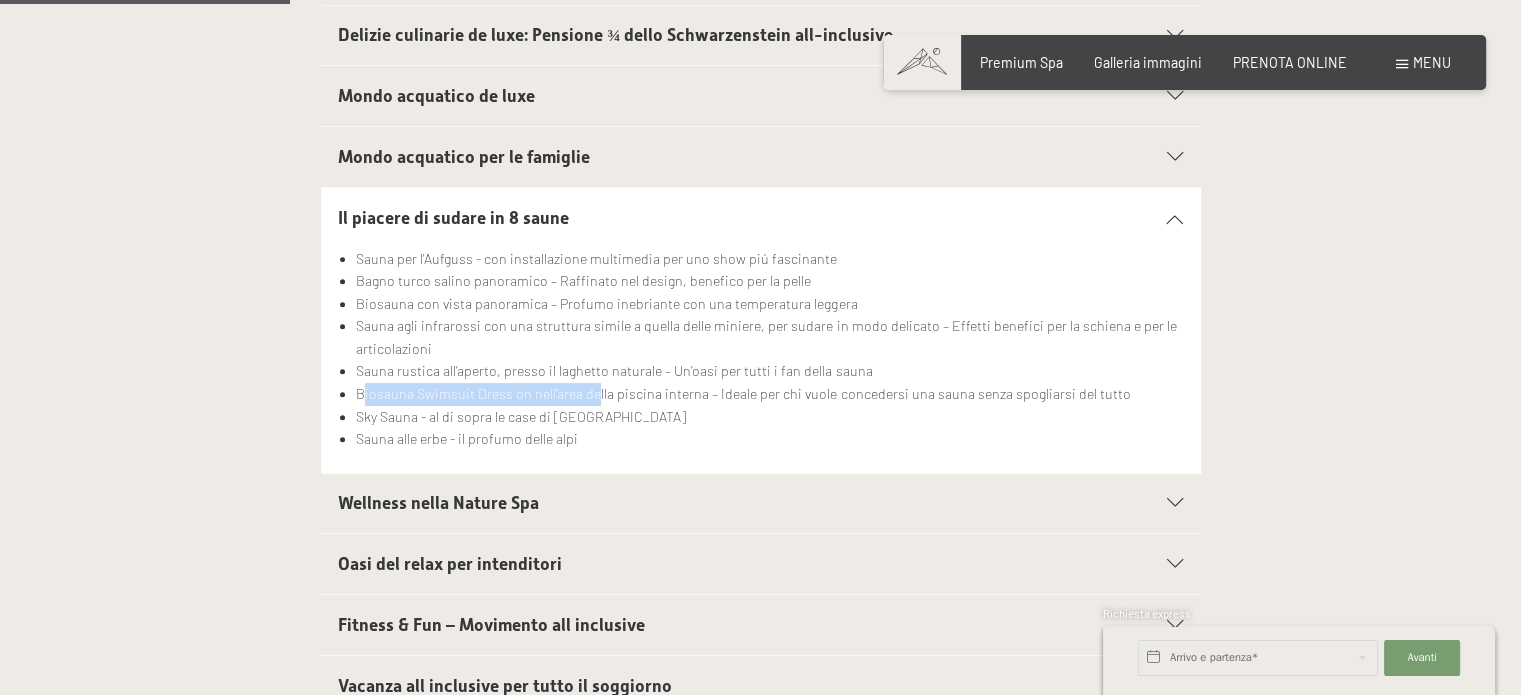 drag, startPoint x: 364, startPoint y: 392, endPoint x: 595, endPoint y: 392, distance: 231 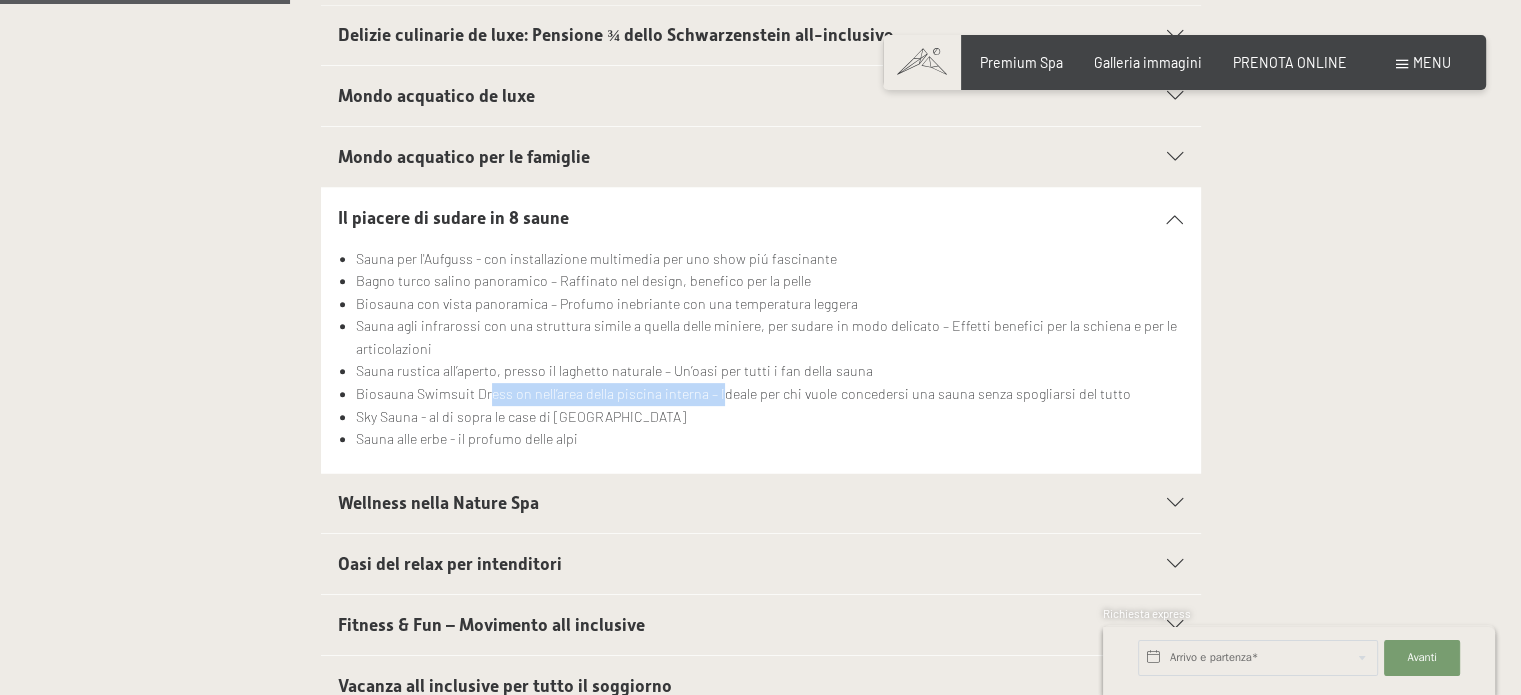 drag, startPoint x: 489, startPoint y: 393, endPoint x: 751, endPoint y: 394, distance: 262.00192 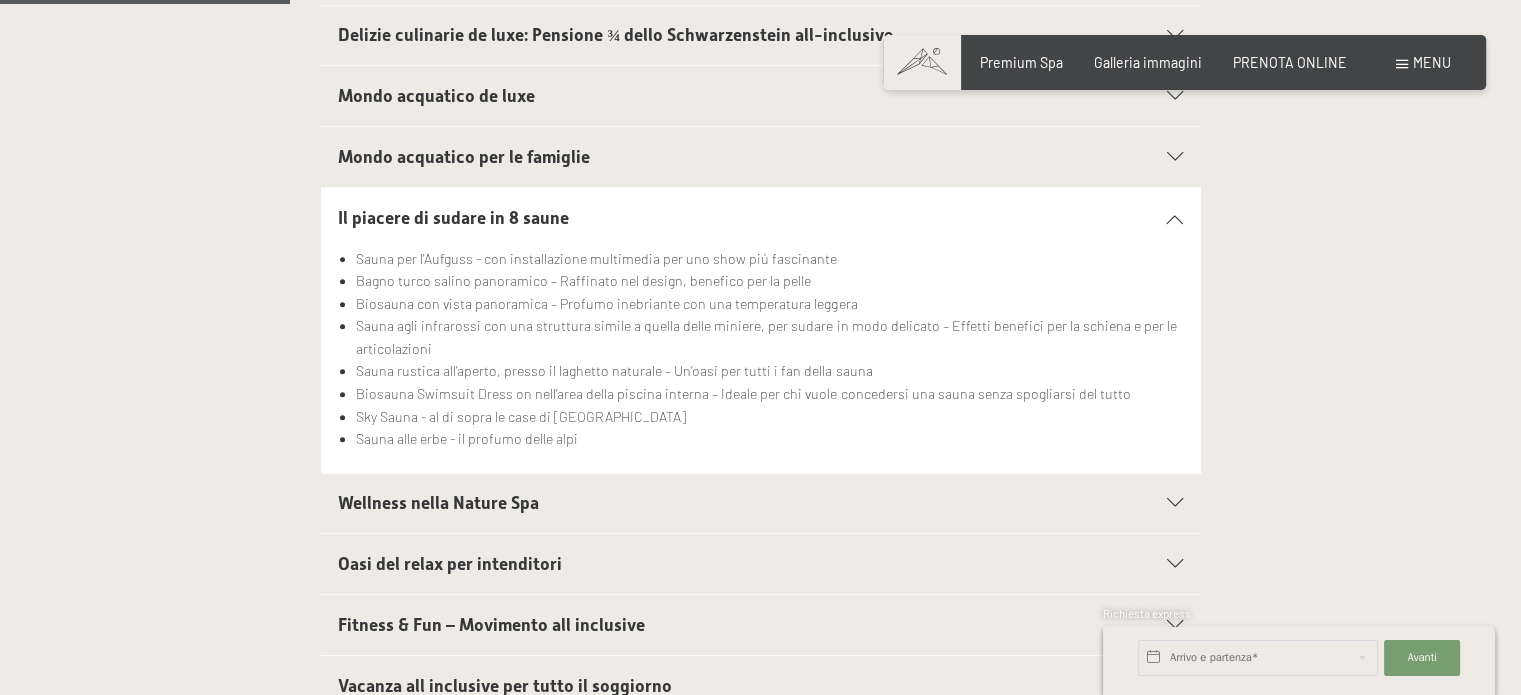 click on "Biosauna Swimsuit Dress on nell’area della piscina interna – Ideale per chi vuole concedersi una sauna senza spogliarsi del tutto" at bounding box center (769, 394) 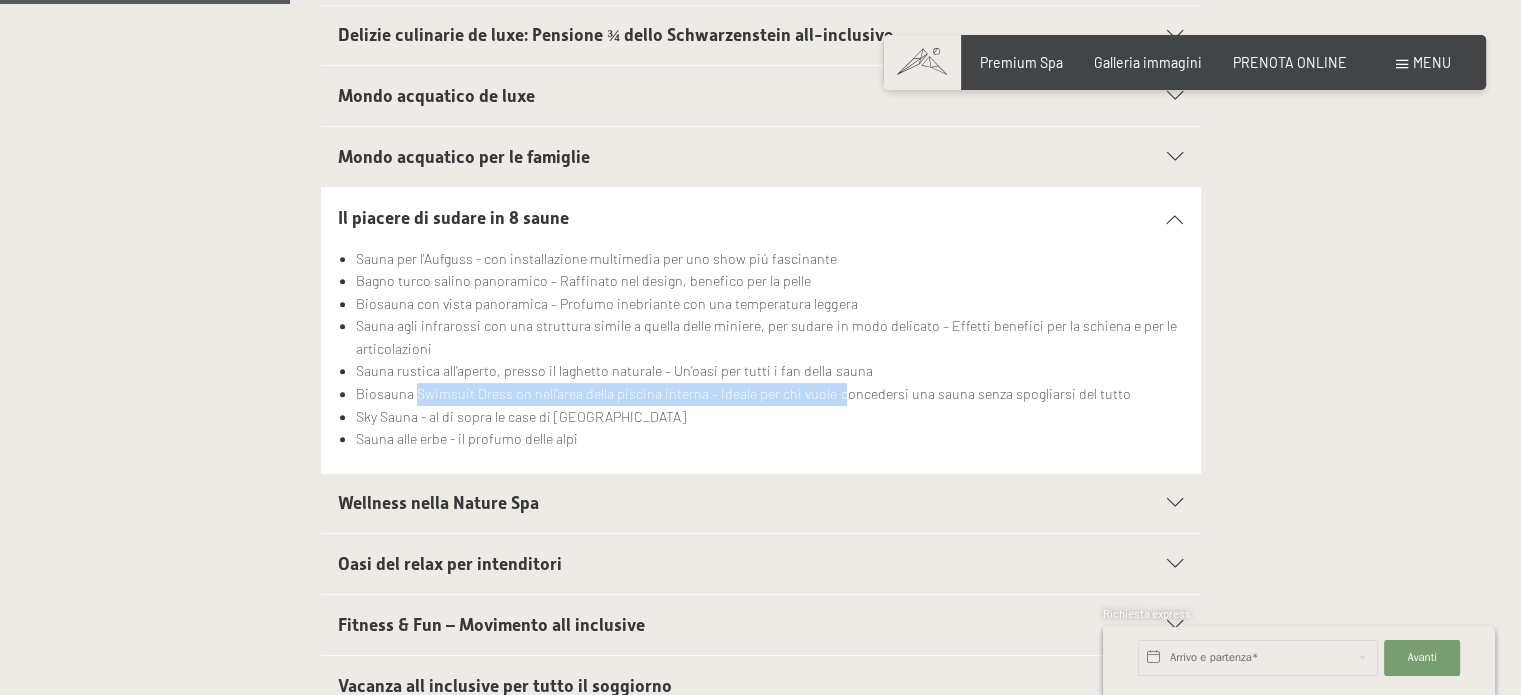 drag, startPoint x: 415, startPoint y: 383, endPoint x: 840, endPoint y: 395, distance: 425.16937 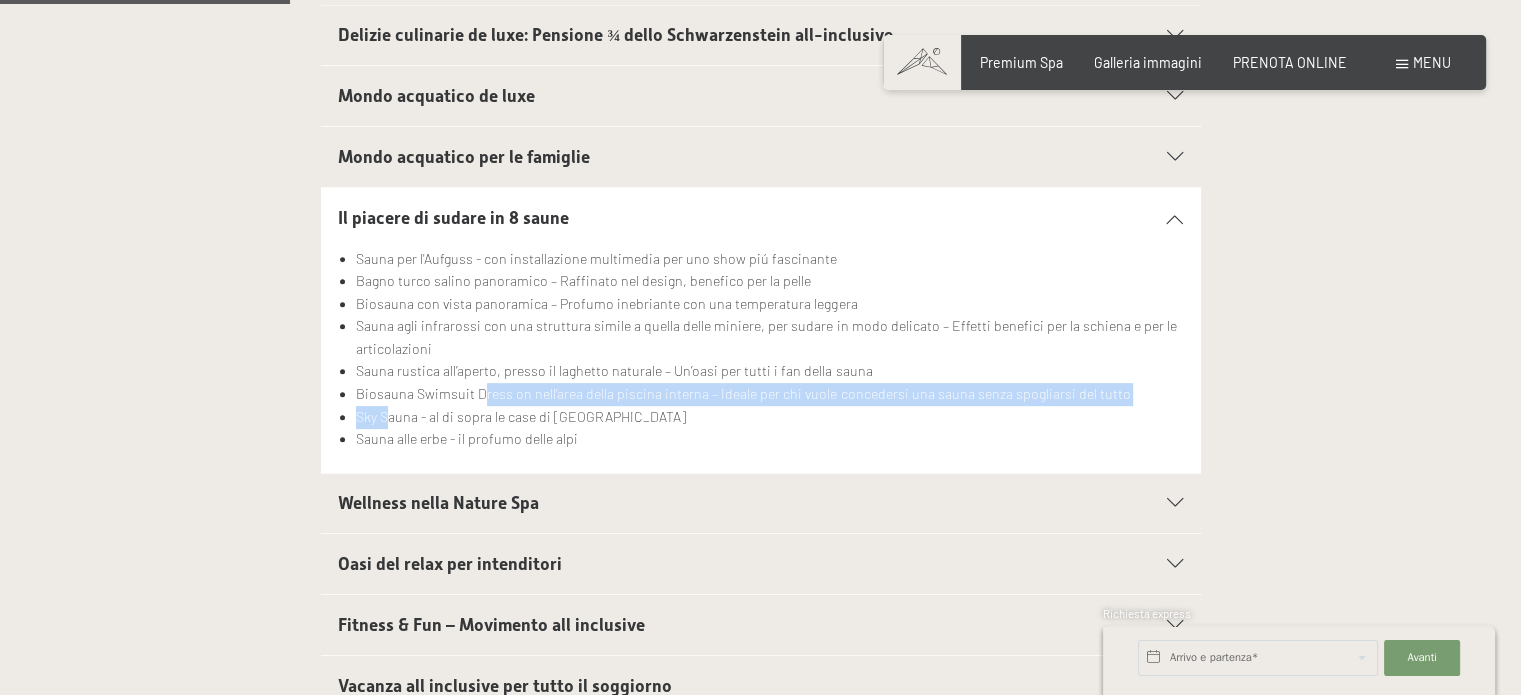 drag, startPoint x: 392, startPoint y: 415, endPoint x: 483, endPoint y: 399, distance: 92.39589 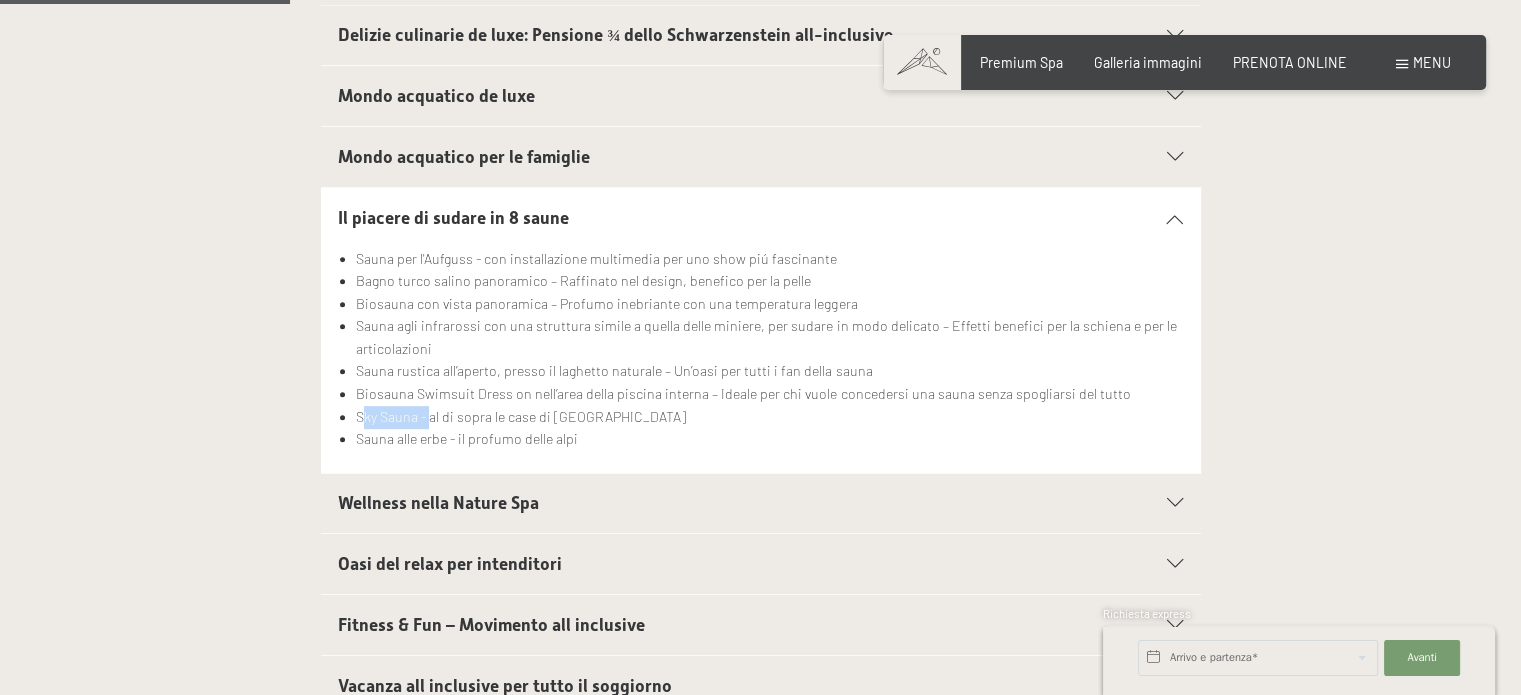 drag, startPoint x: 364, startPoint y: 416, endPoint x: 462, endPoint y: 419, distance: 98.045906 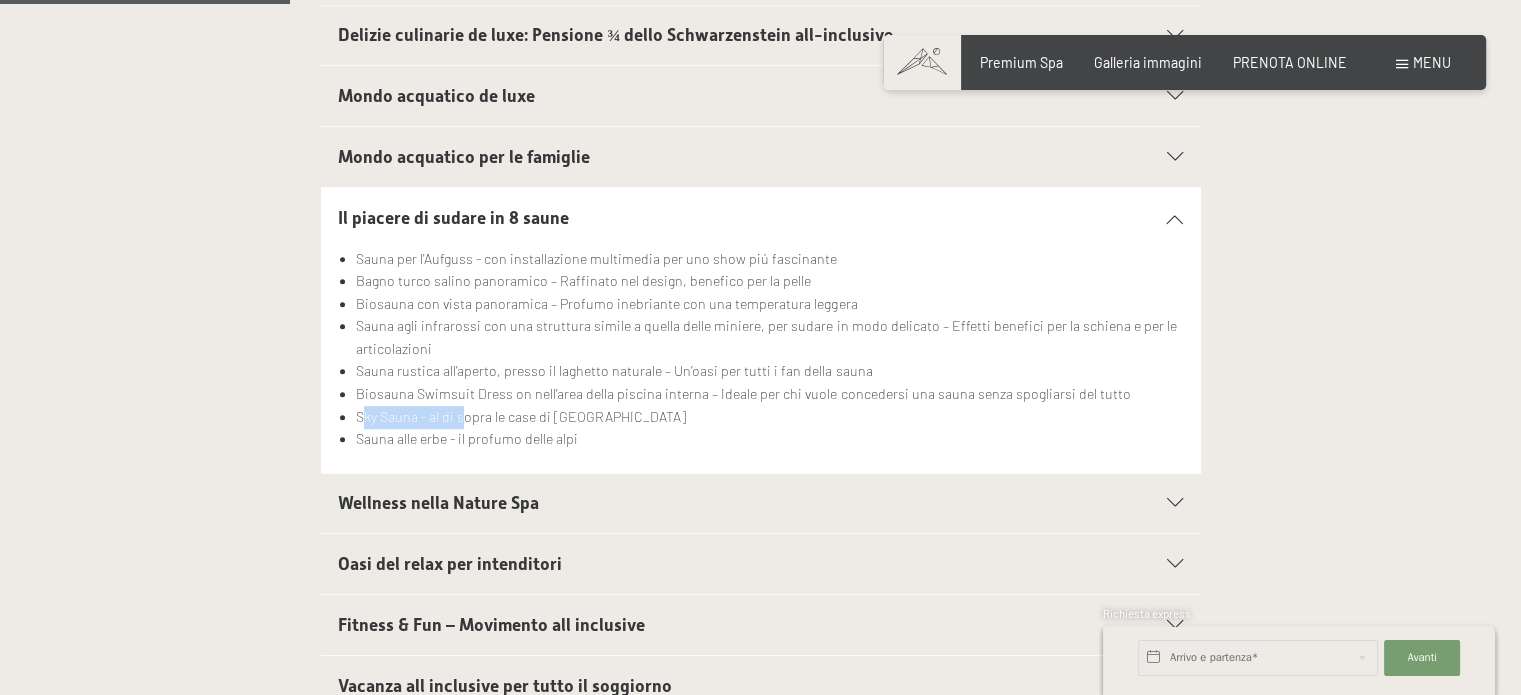 click on "Sky Sauna - al di sopra le case di [GEOGRAPHIC_DATA]" at bounding box center (769, 417) 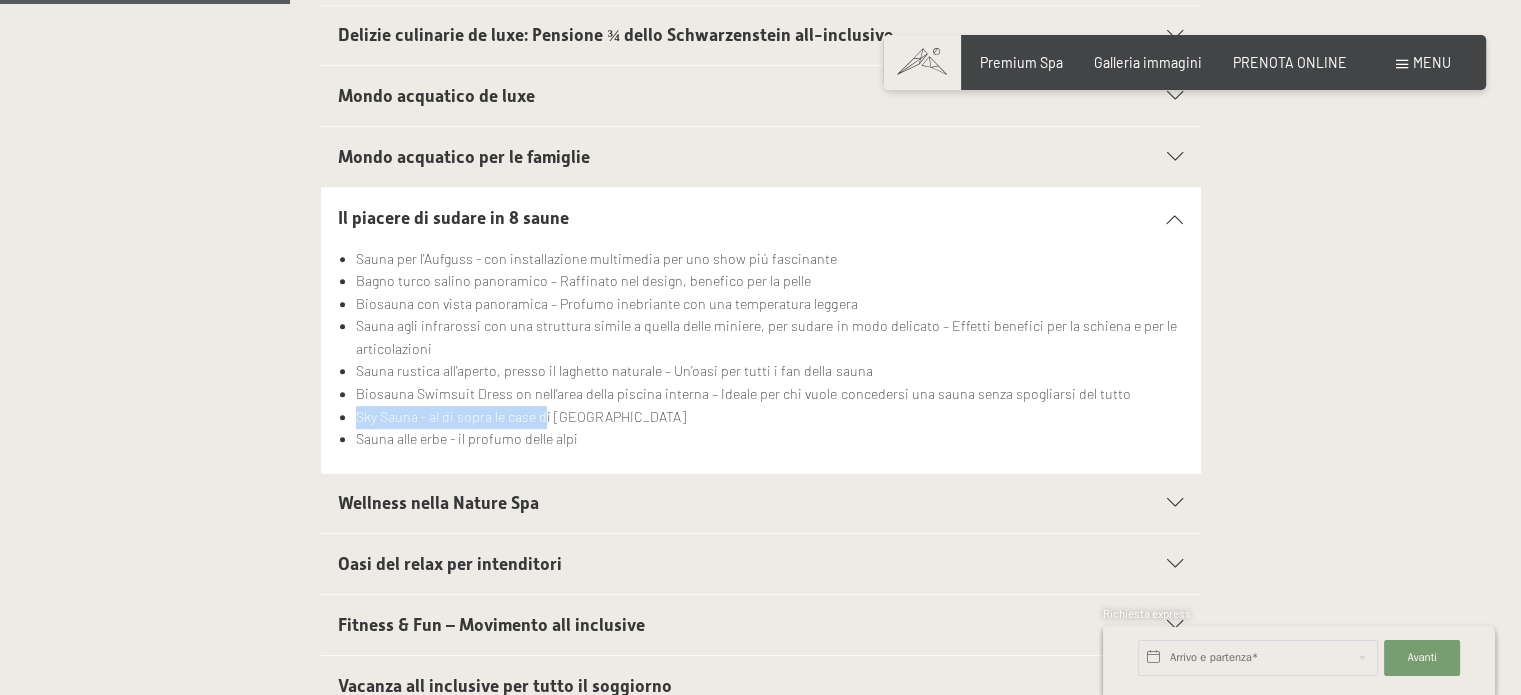 drag, startPoint x: 356, startPoint y: 419, endPoint x: 546, endPoint y: 419, distance: 190 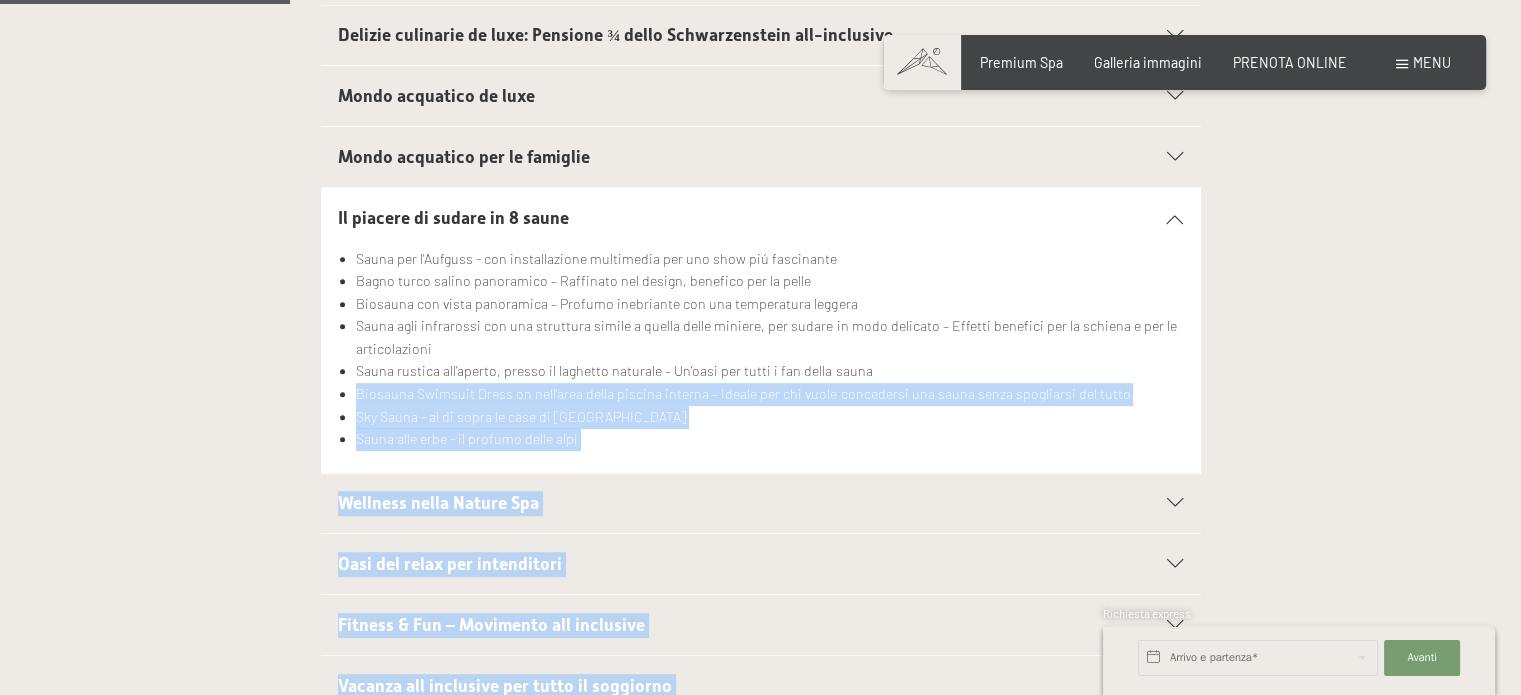 drag, startPoint x: 356, startPoint y: 399, endPoint x: 600, endPoint y: 395, distance: 244.03279 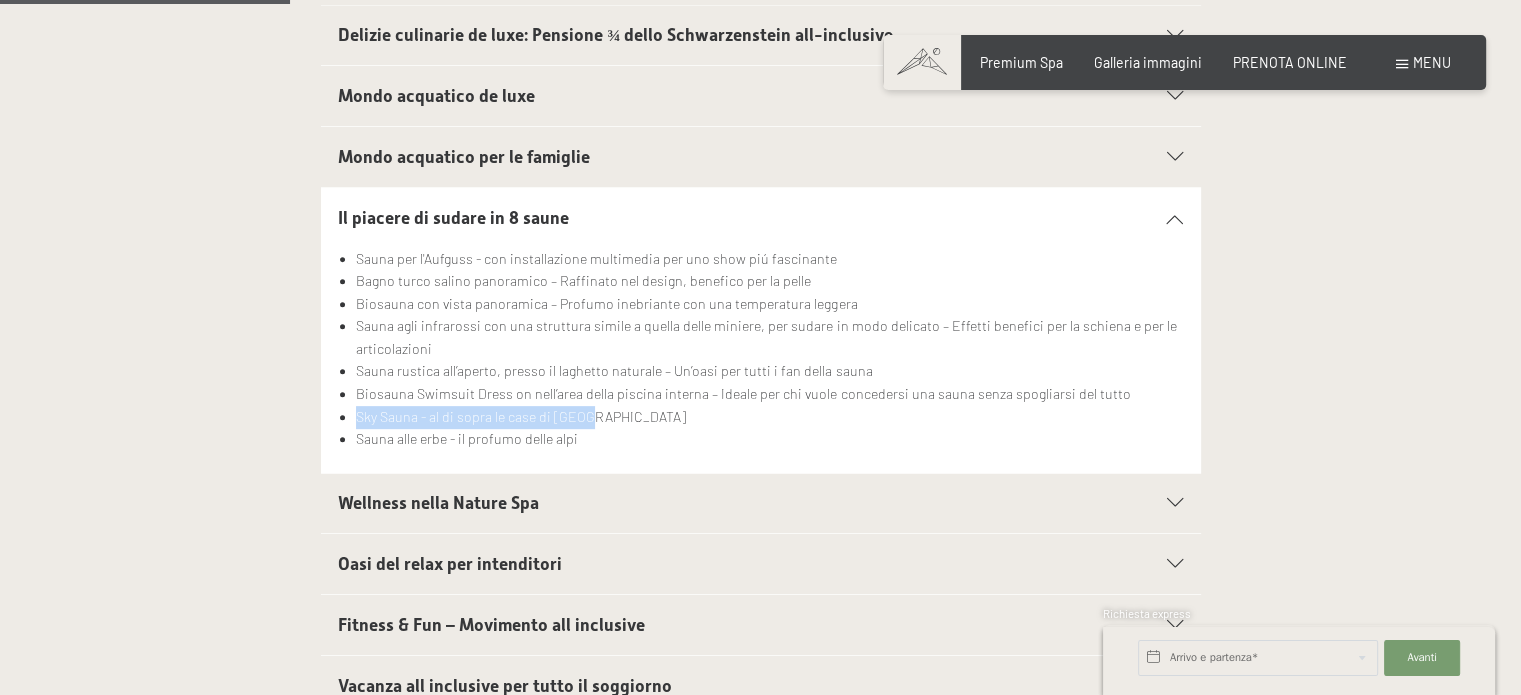 drag, startPoint x: 364, startPoint y: 412, endPoint x: 586, endPoint y: 416, distance: 222.03603 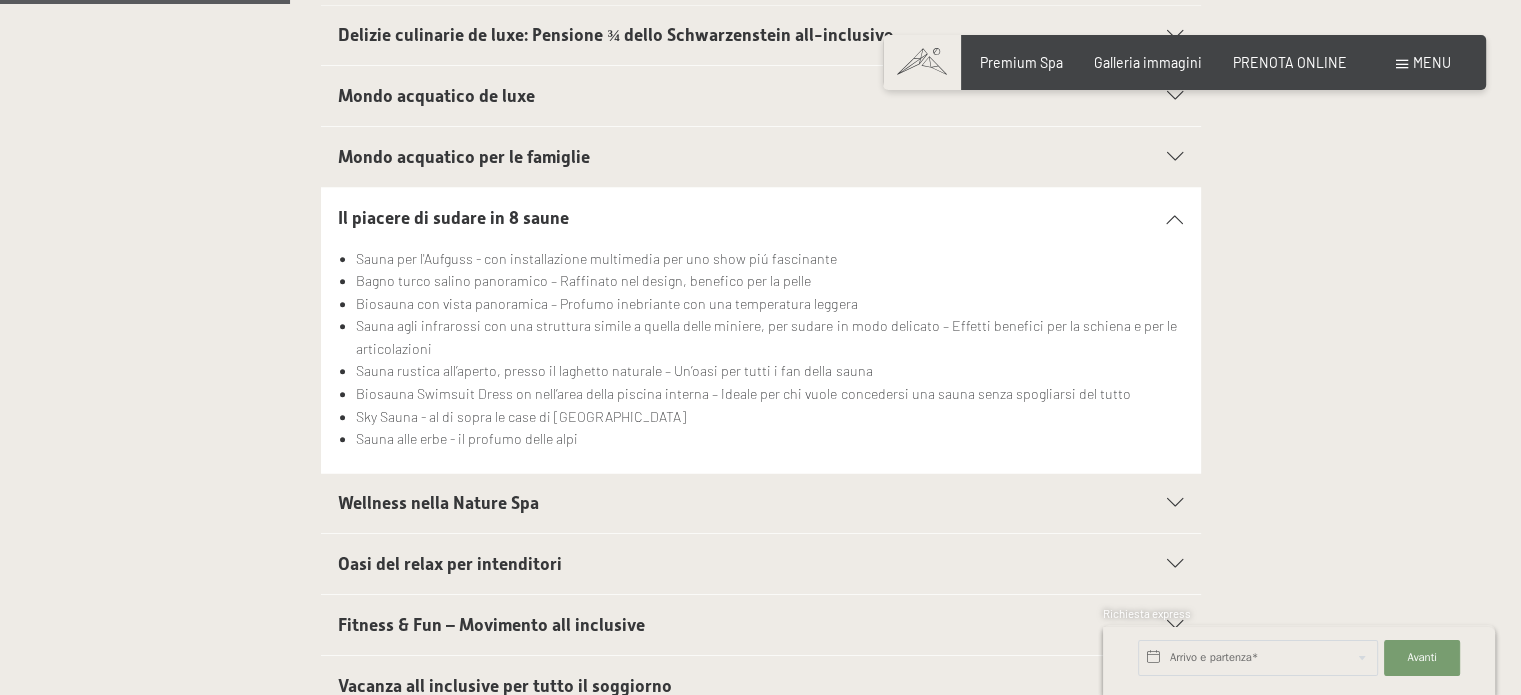 click on "Consenso marketing*" at bounding box center (634, 405) 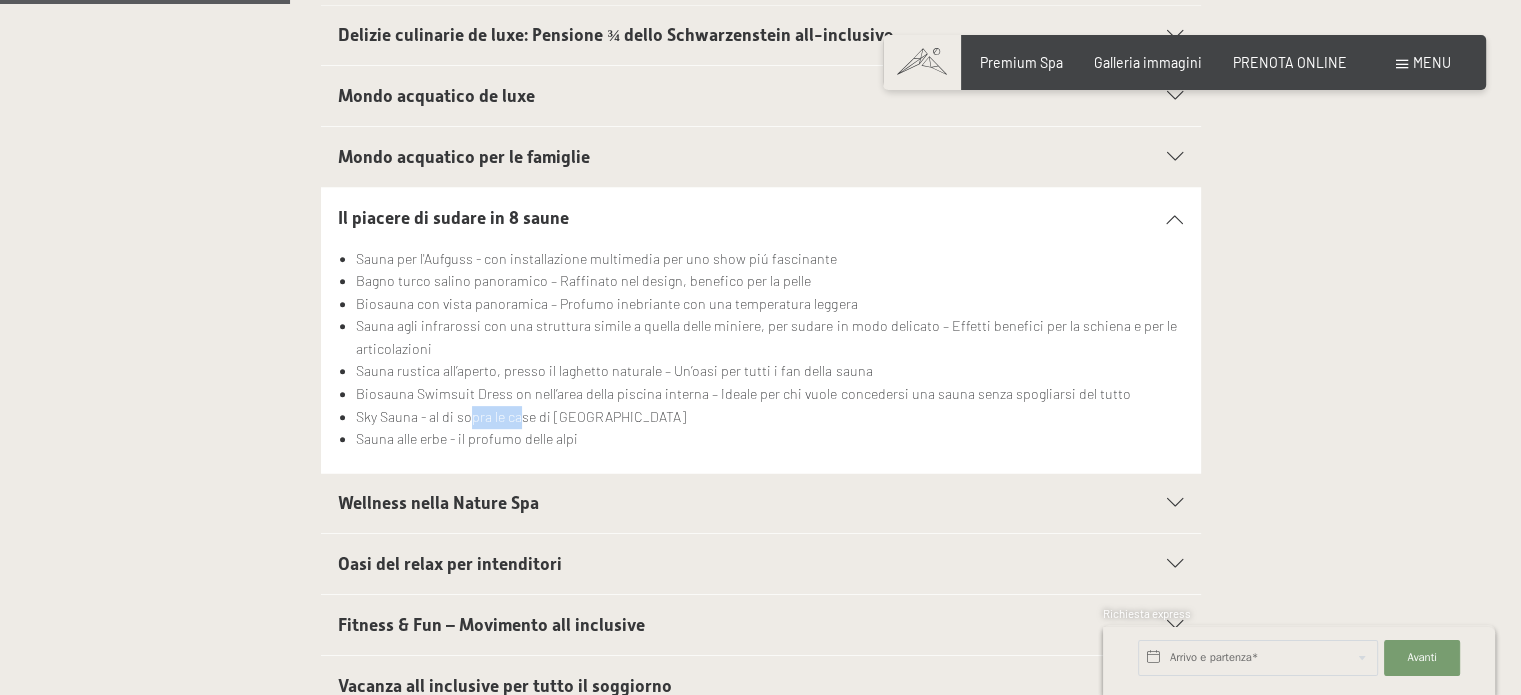 drag, startPoint x: 473, startPoint y: 404, endPoint x: 536, endPoint y: 449, distance: 77.42093 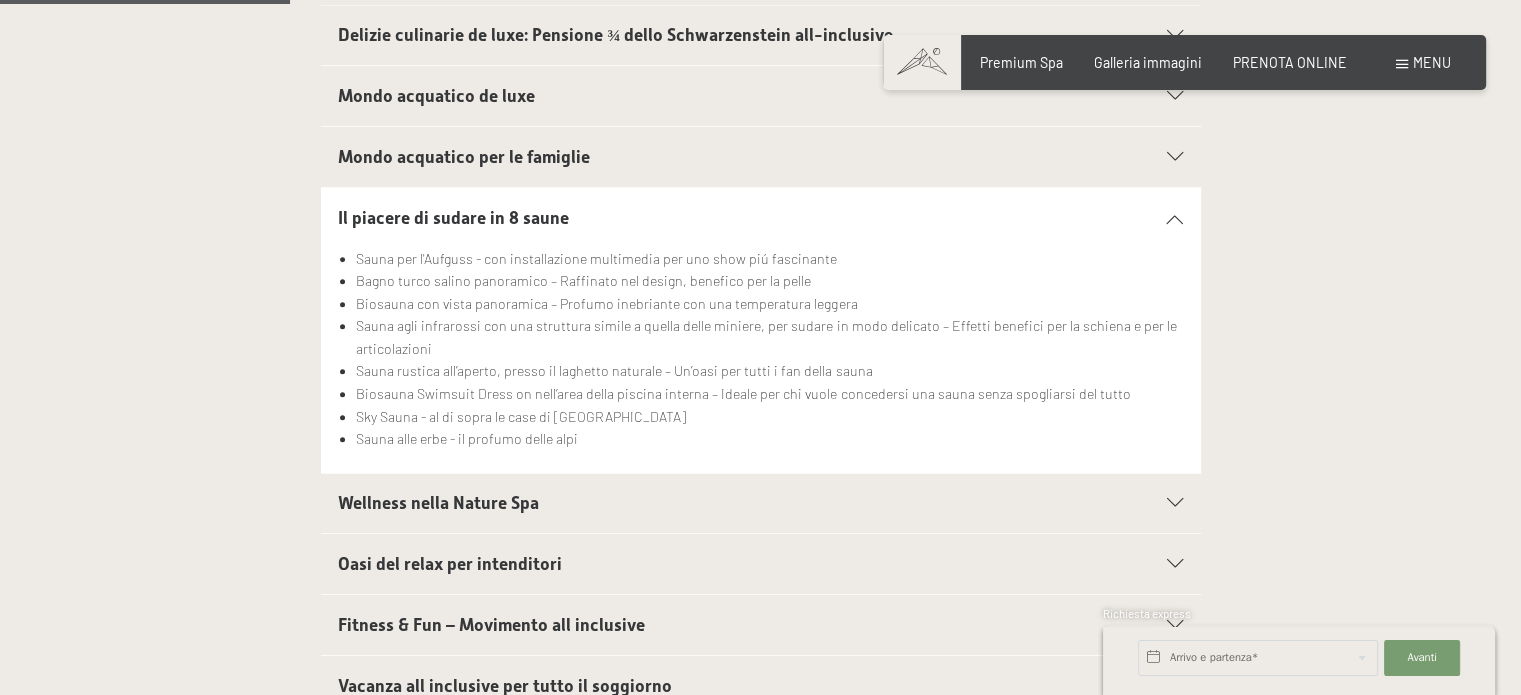 click on "Wellness nella Nature Spa" at bounding box center (718, 503) 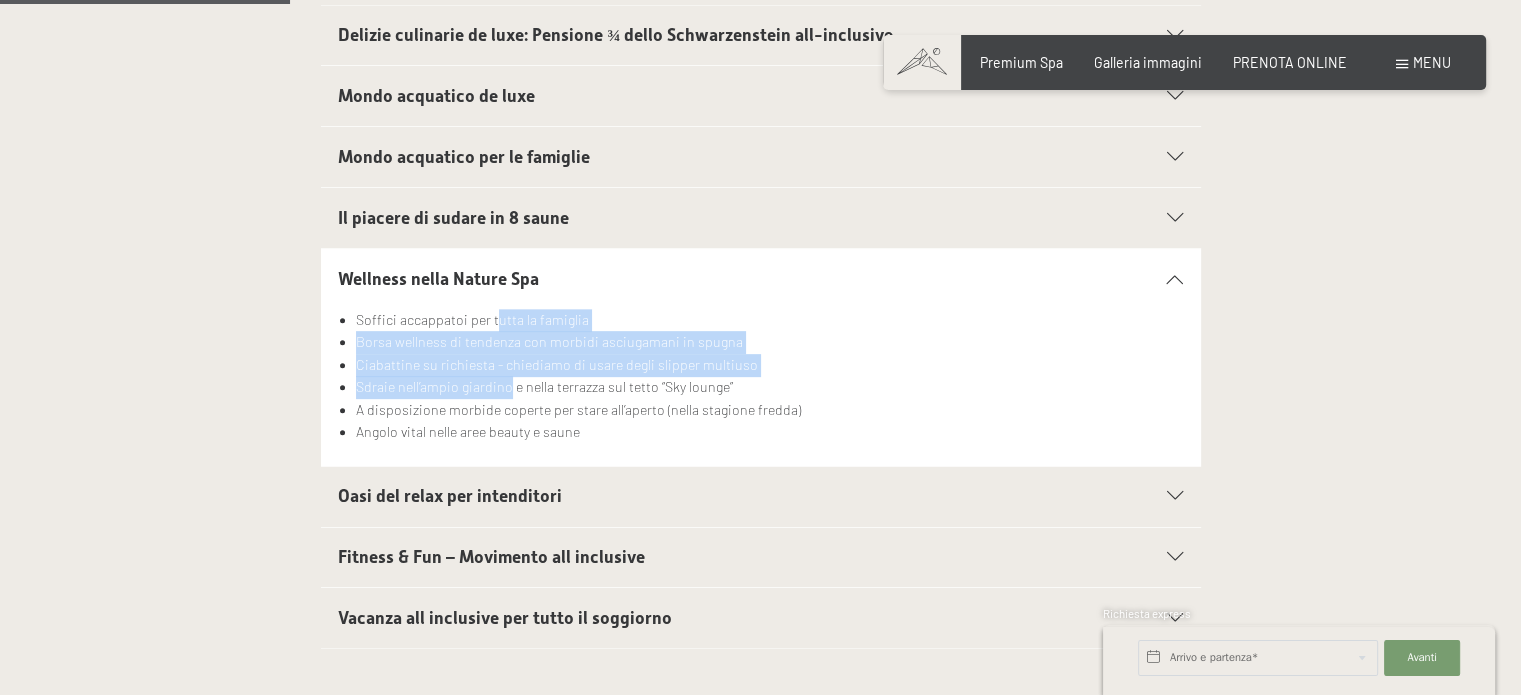 drag, startPoint x: 496, startPoint y: 323, endPoint x: 508, endPoint y: 388, distance: 66.09841 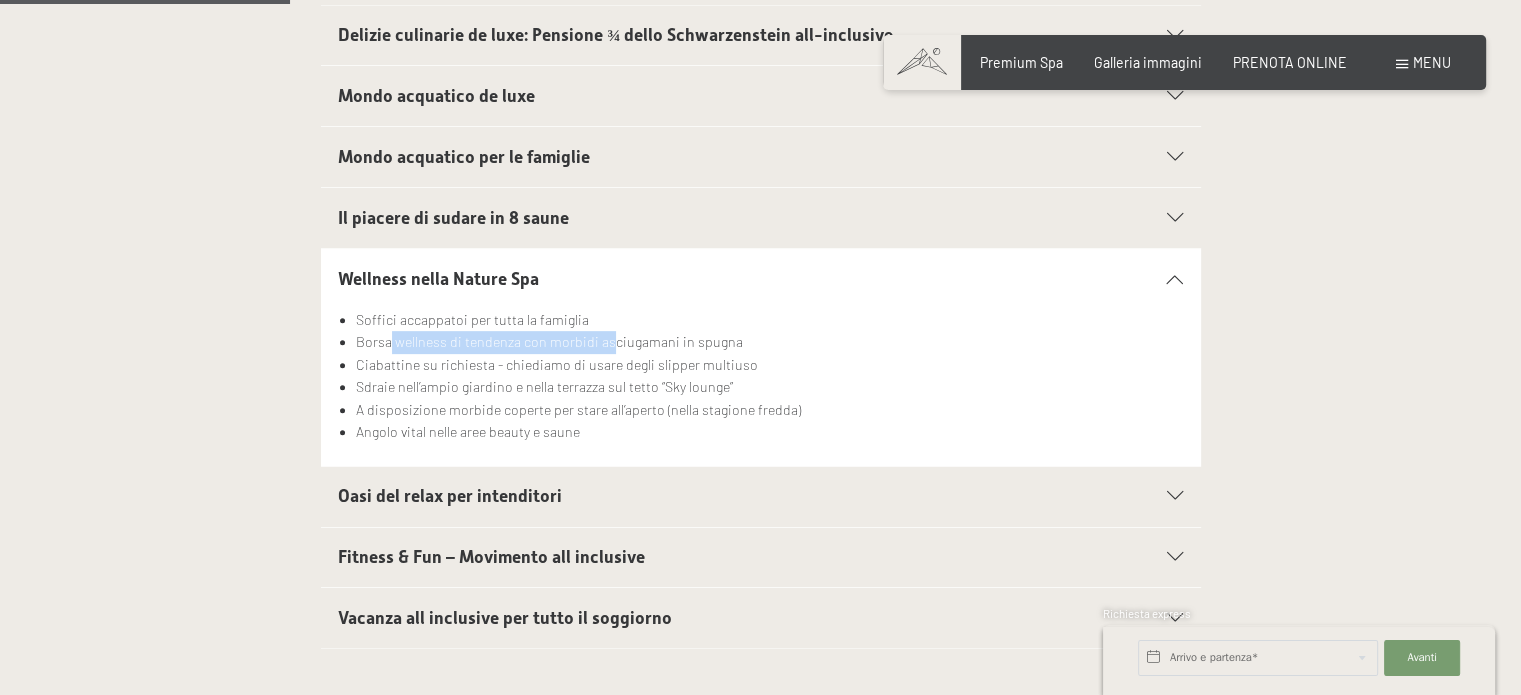 drag, startPoint x: 401, startPoint y: 340, endPoint x: 640, endPoint y: 347, distance: 239.1025 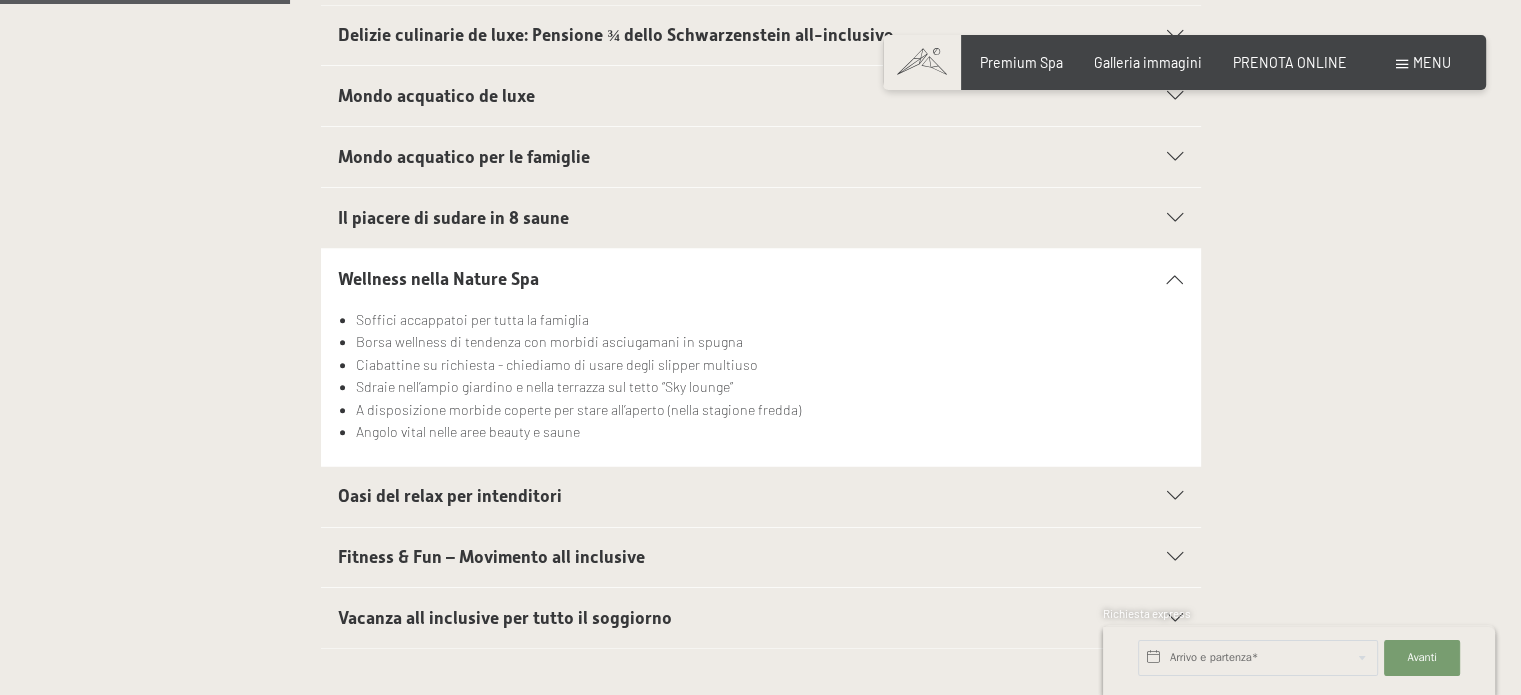 click on "Ciabattine su richiesta - chiediamo di usare degli slipper multiuso" at bounding box center [769, 365] 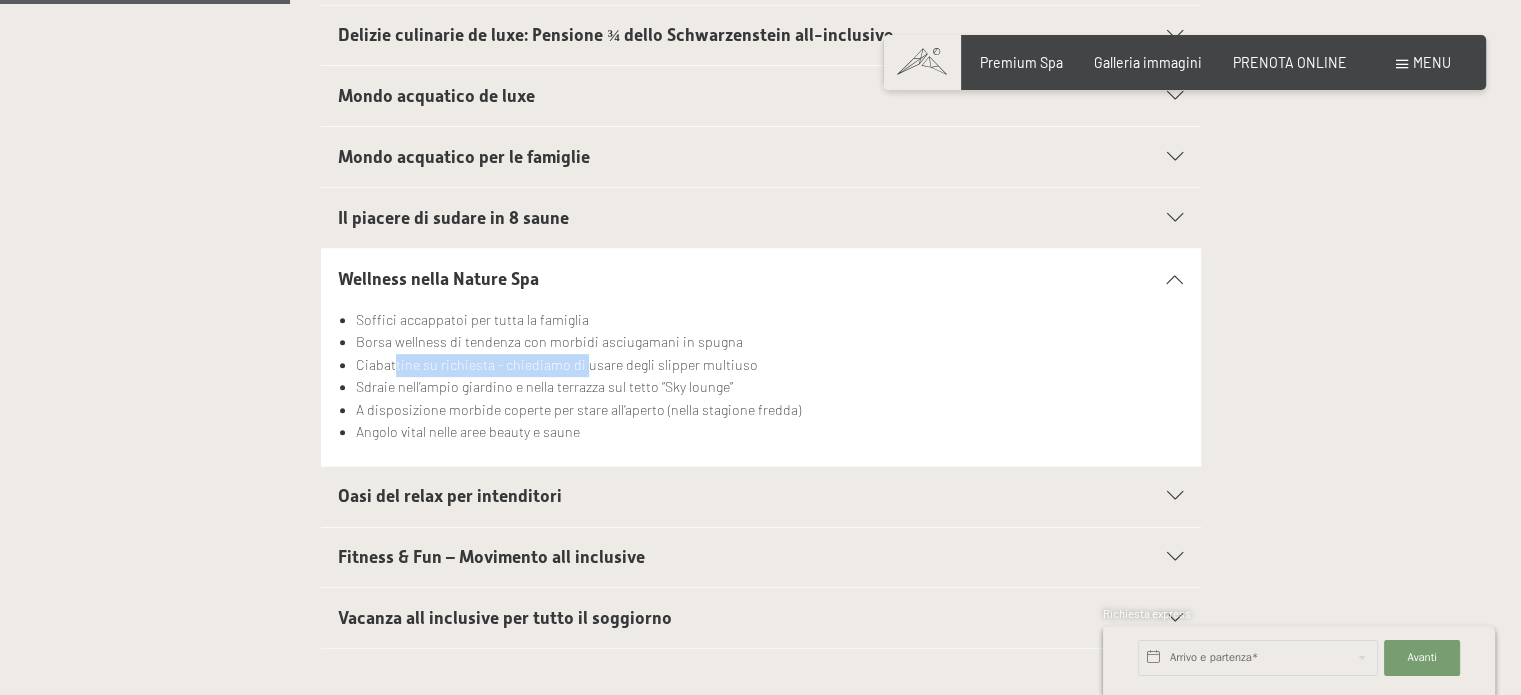 click on "Ciabattine su richiesta - chiediamo di usare degli slipper multiuso" at bounding box center (769, 365) 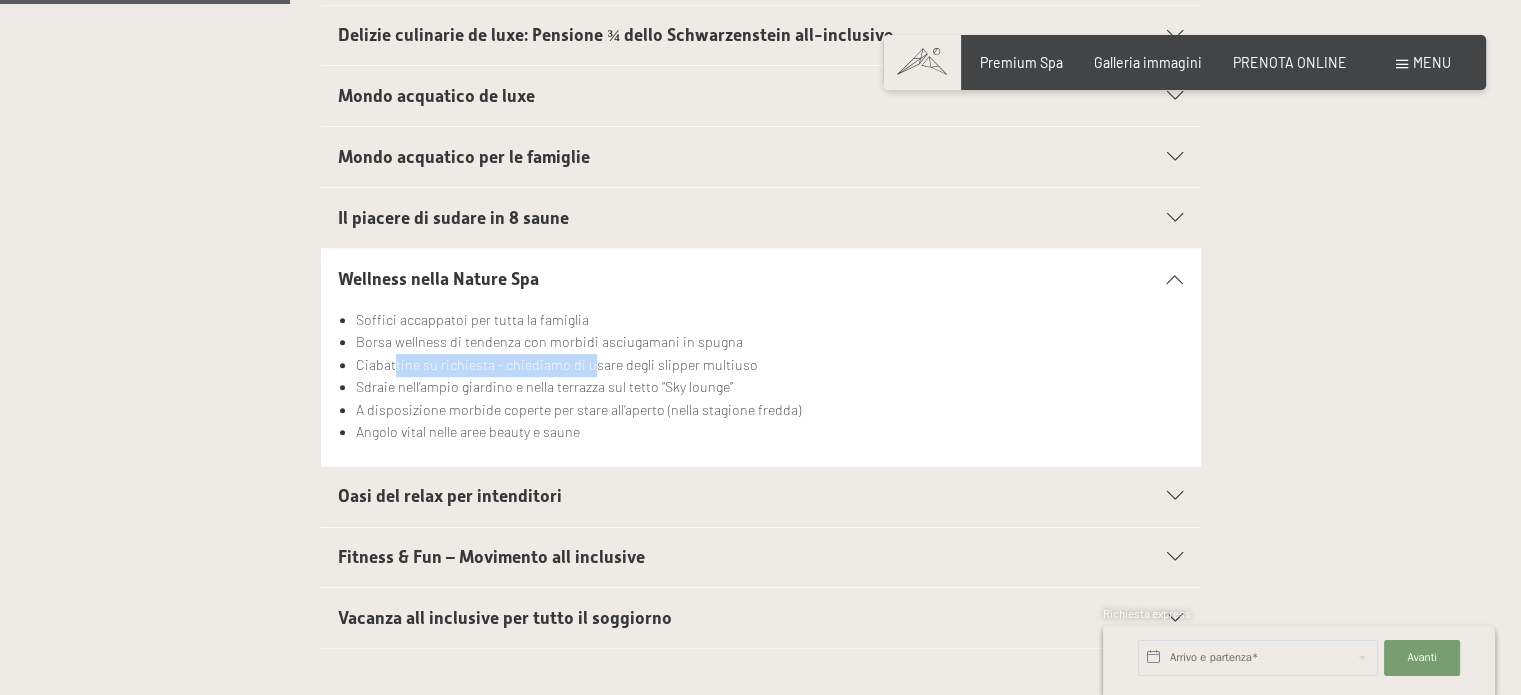 click on "Ciabattine su richiesta - chiediamo di usare degli slipper multiuso" at bounding box center [769, 365] 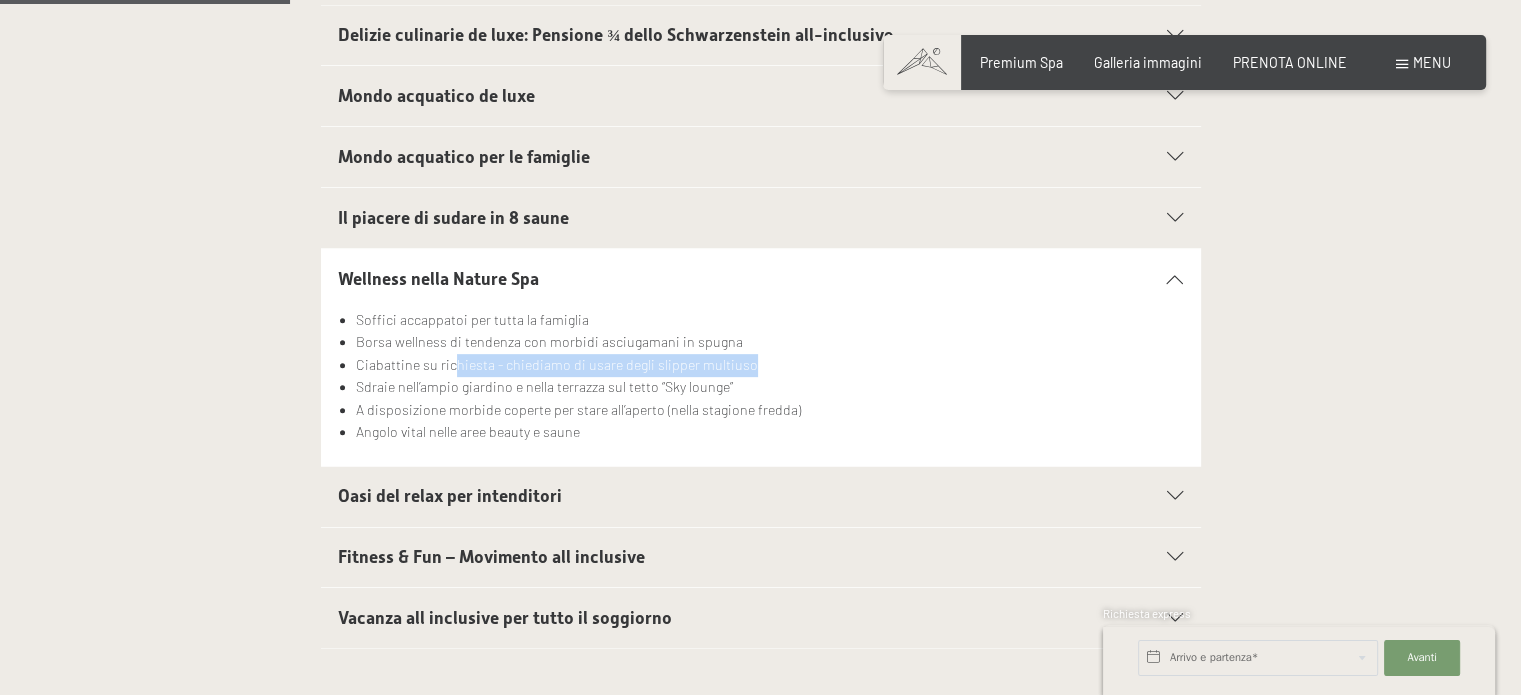 drag, startPoint x: 451, startPoint y: 356, endPoint x: 766, endPoint y: 356, distance: 315 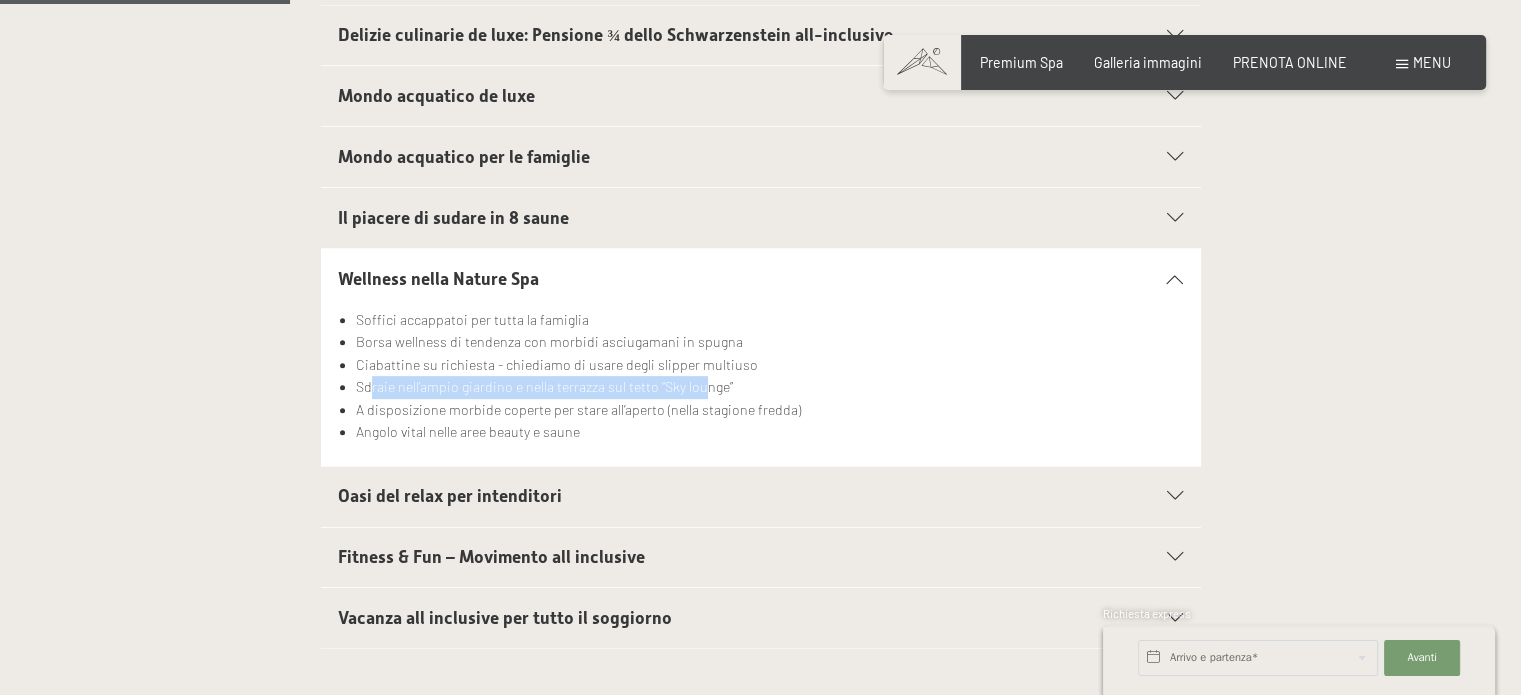 drag, startPoint x: 374, startPoint y: 384, endPoint x: 700, endPoint y: 384, distance: 326 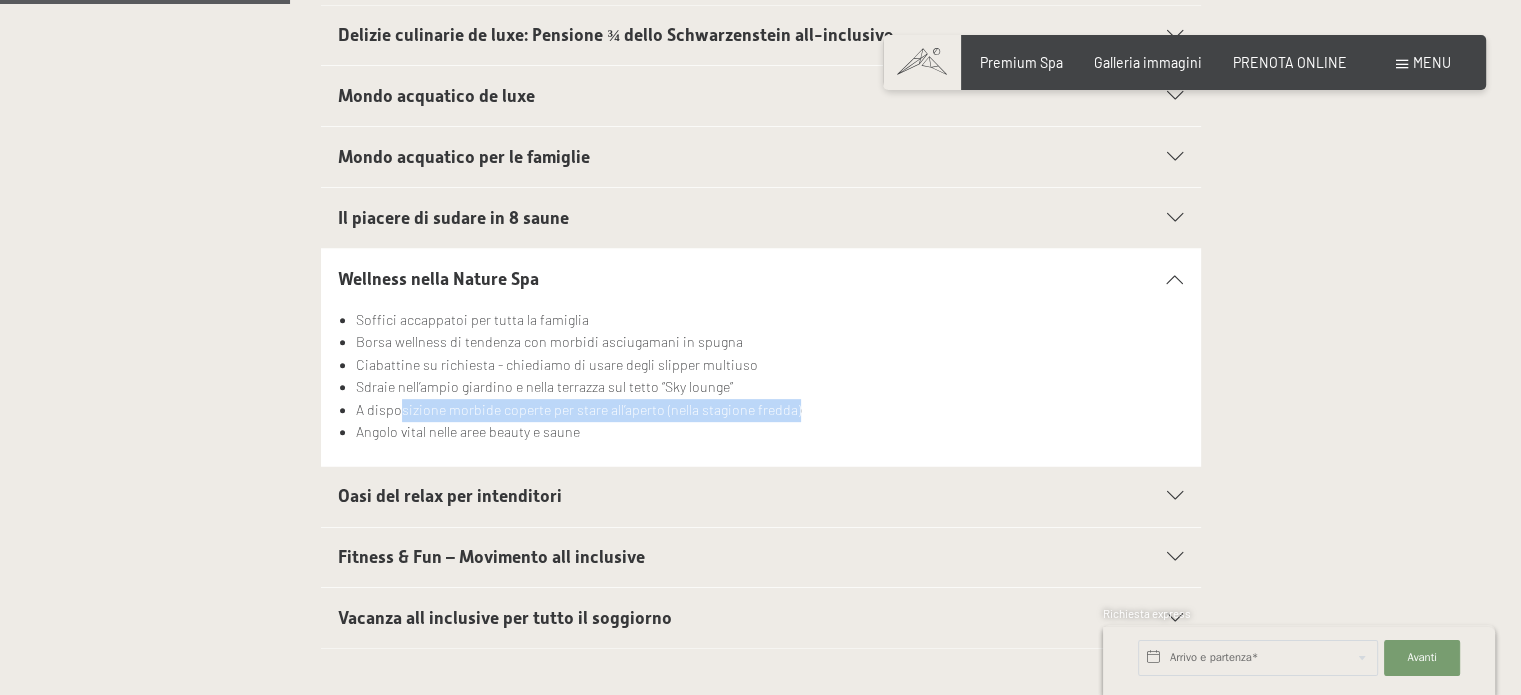 drag, startPoint x: 404, startPoint y: 402, endPoint x: 825, endPoint y: 411, distance: 421.0962 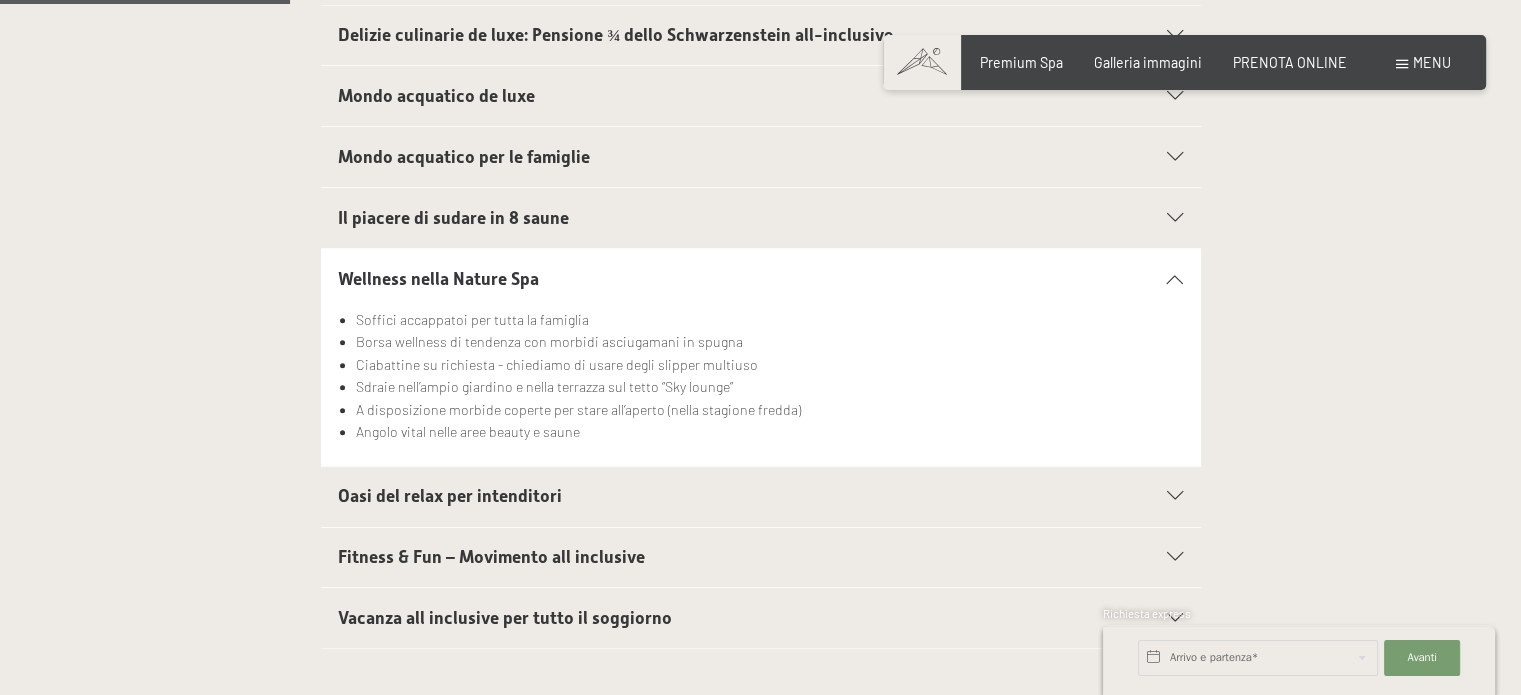 click on "Angolo vital nelle aree beauty e saune" at bounding box center [769, 432] 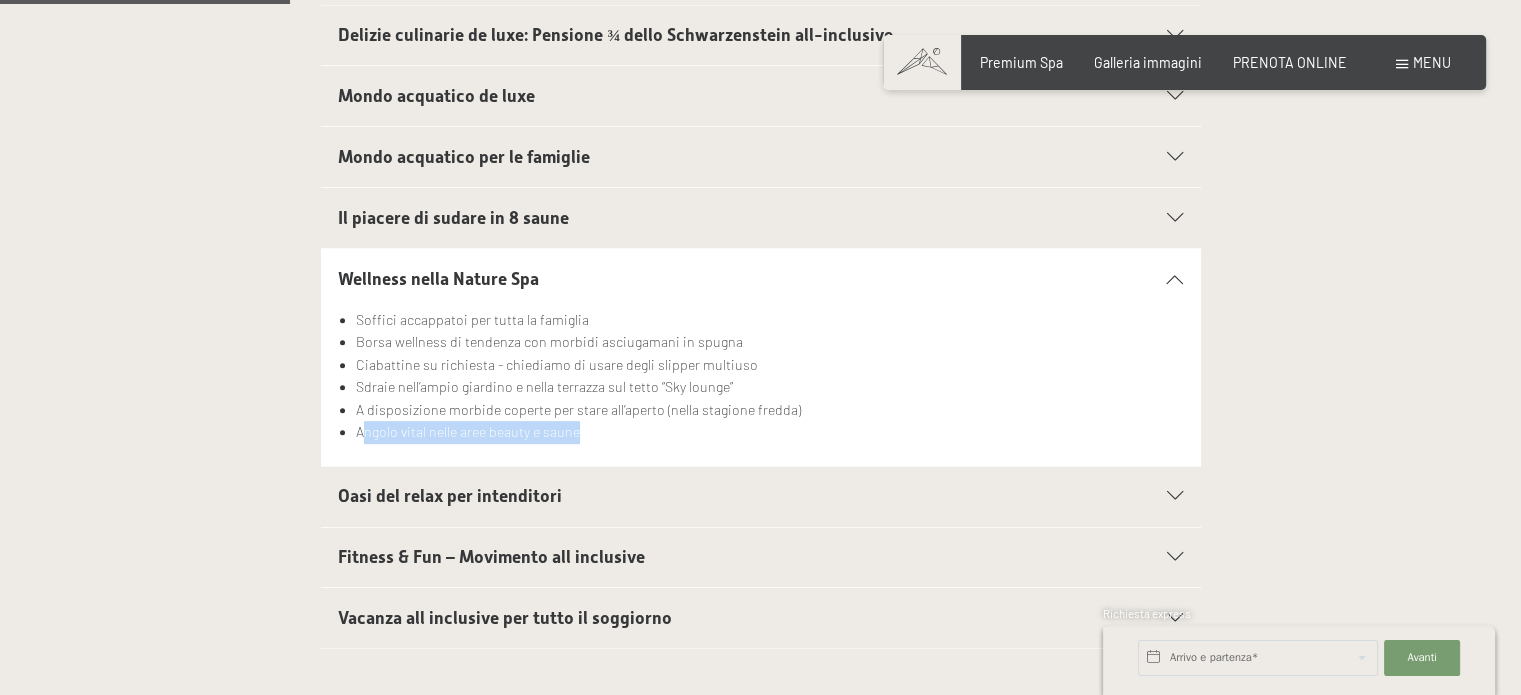 drag, startPoint x: 367, startPoint y: 435, endPoint x: 612, endPoint y: 435, distance: 245 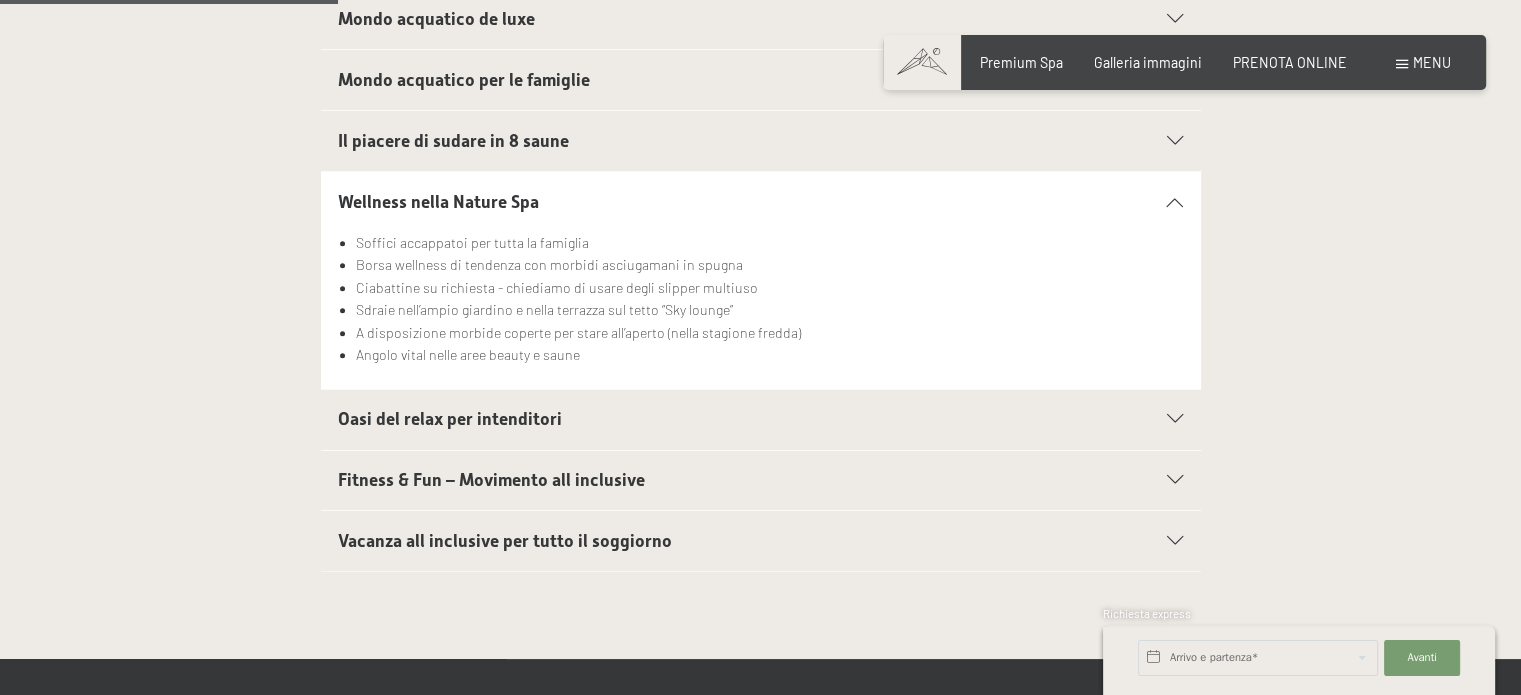 scroll, scrollTop: 800, scrollLeft: 0, axis: vertical 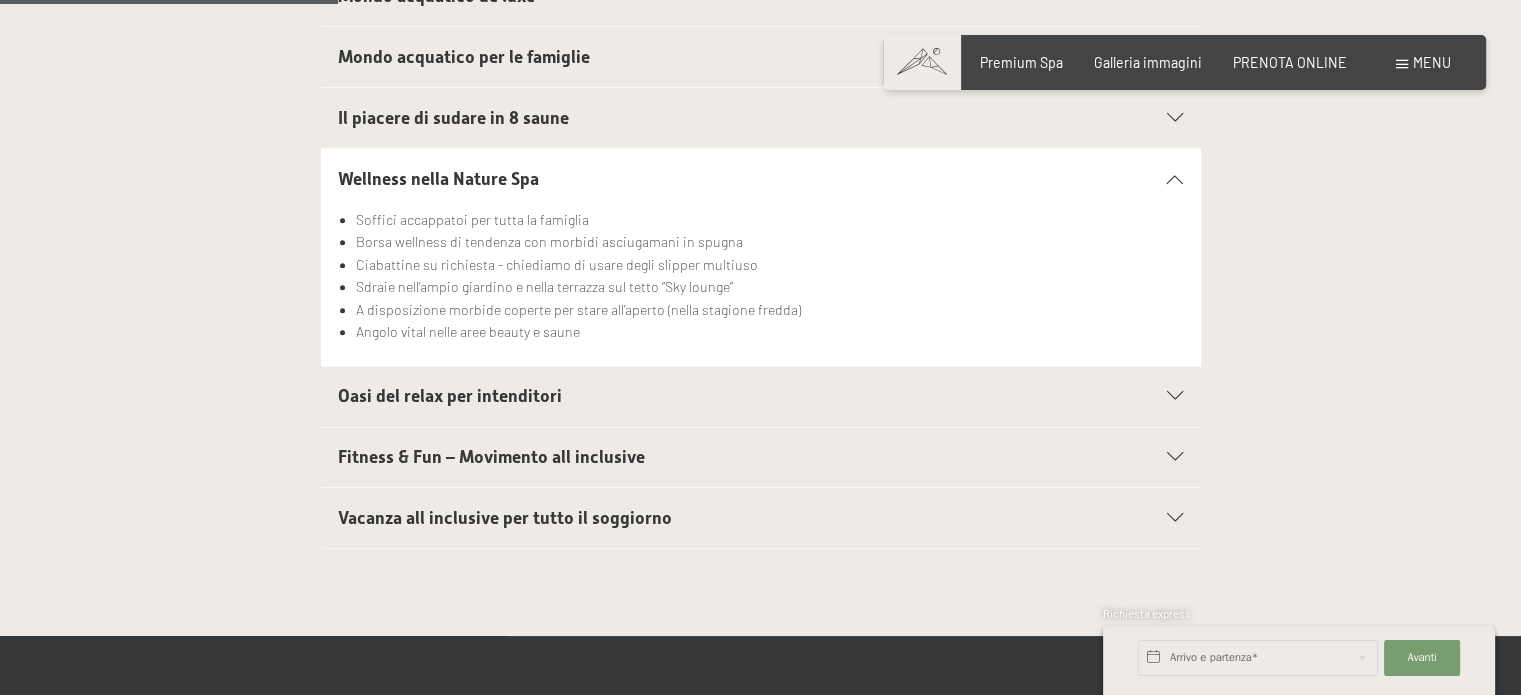 click on "Consenso marketing*" at bounding box center [634, 405] 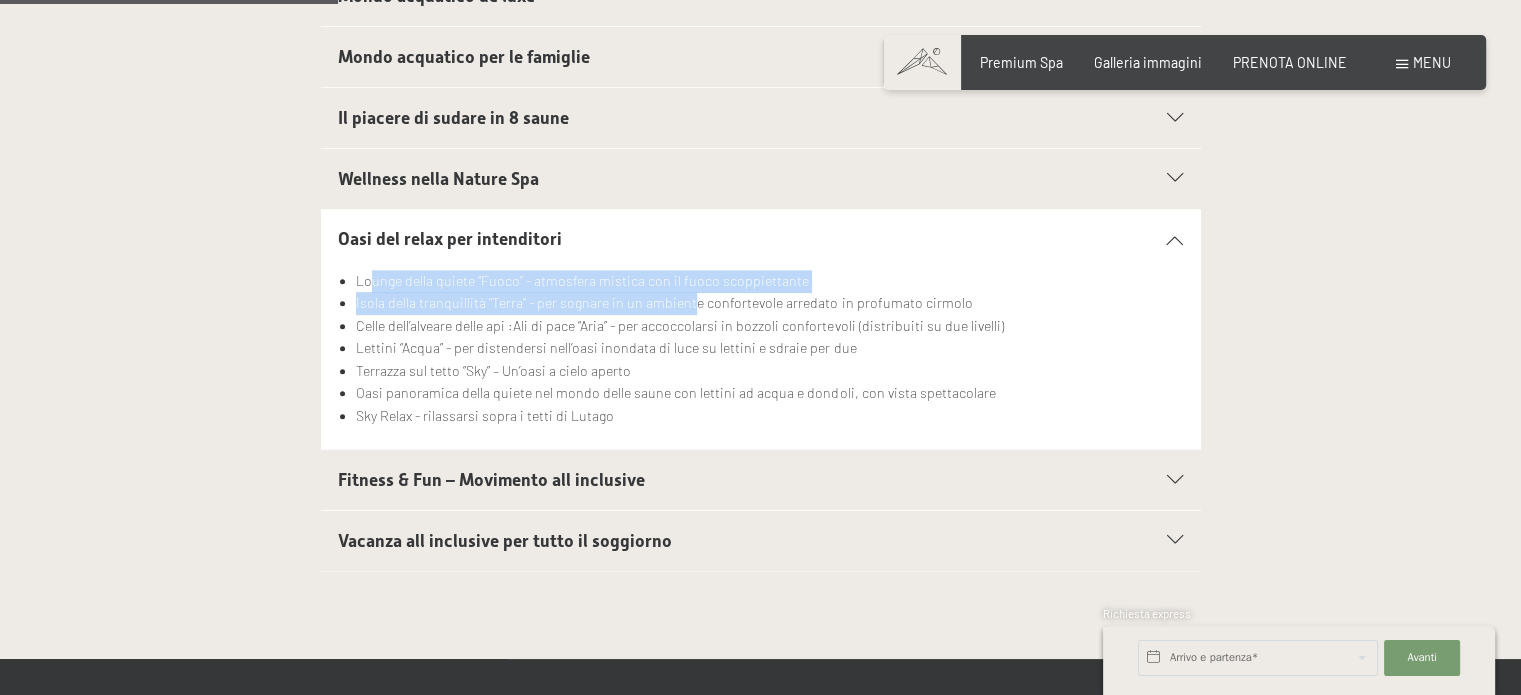 drag, startPoint x: 370, startPoint y: 284, endPoint x: 692, endPoint y: 296, distance: 322.2235 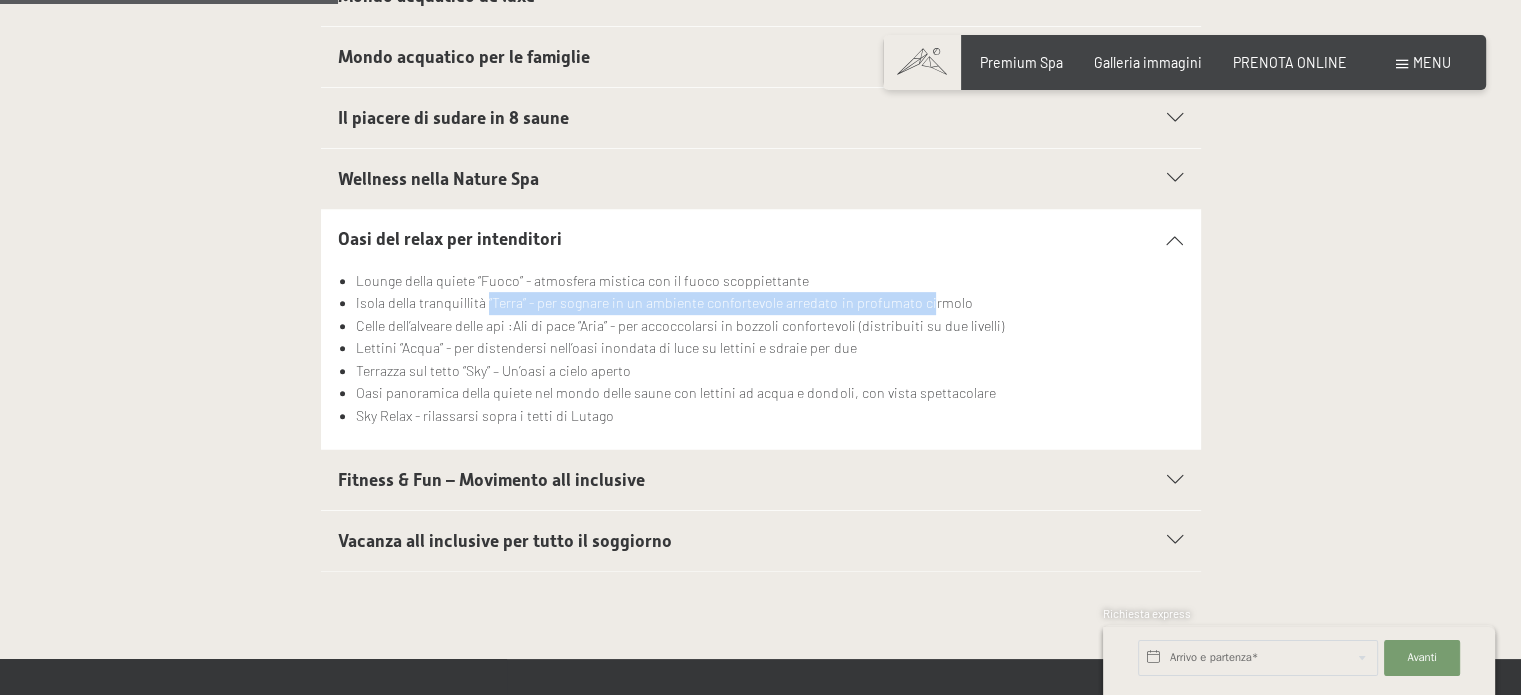 drag, startPoint x: 487, startPoint y: 301, endPoint x: 923, endPoint y: 303, distance: 436.00458 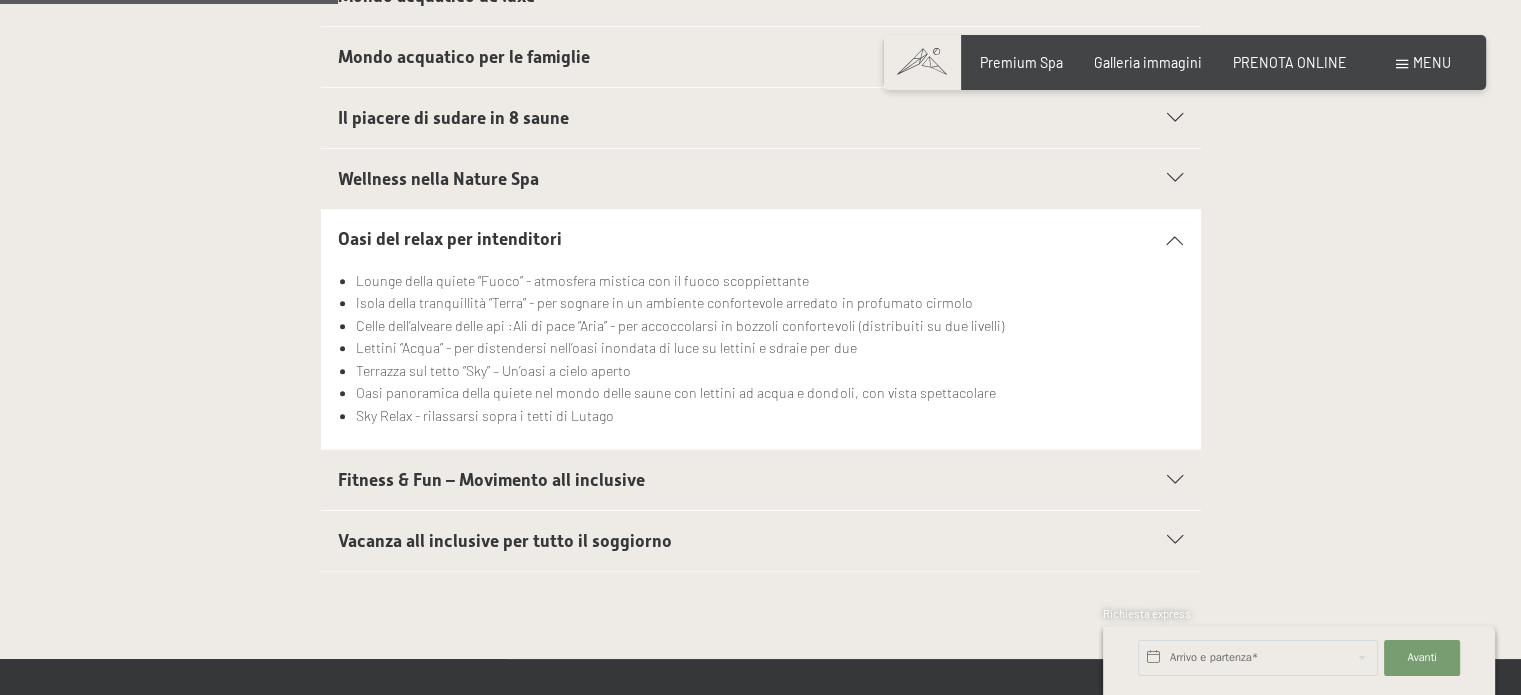 click on "Celle dell’alveare delle api :Ali di pace “Aria” - per accoccolarsi in bozzoli confortevoli (distribuiti su due livelli)" at bounding box center (769, 326) 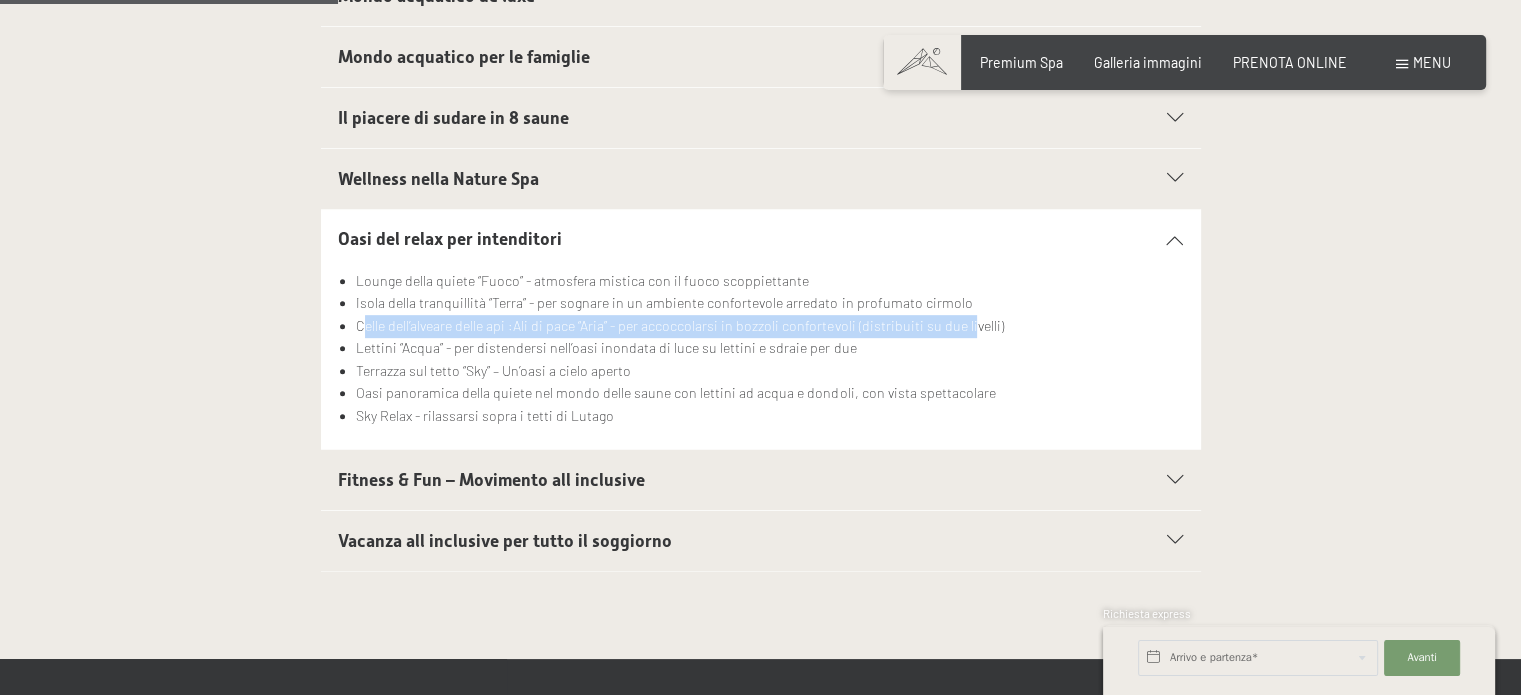 drag, startPoint x: 364, startPoint y: 331, endPoint x: 968, endPoint y: 334, distance: 604.00745 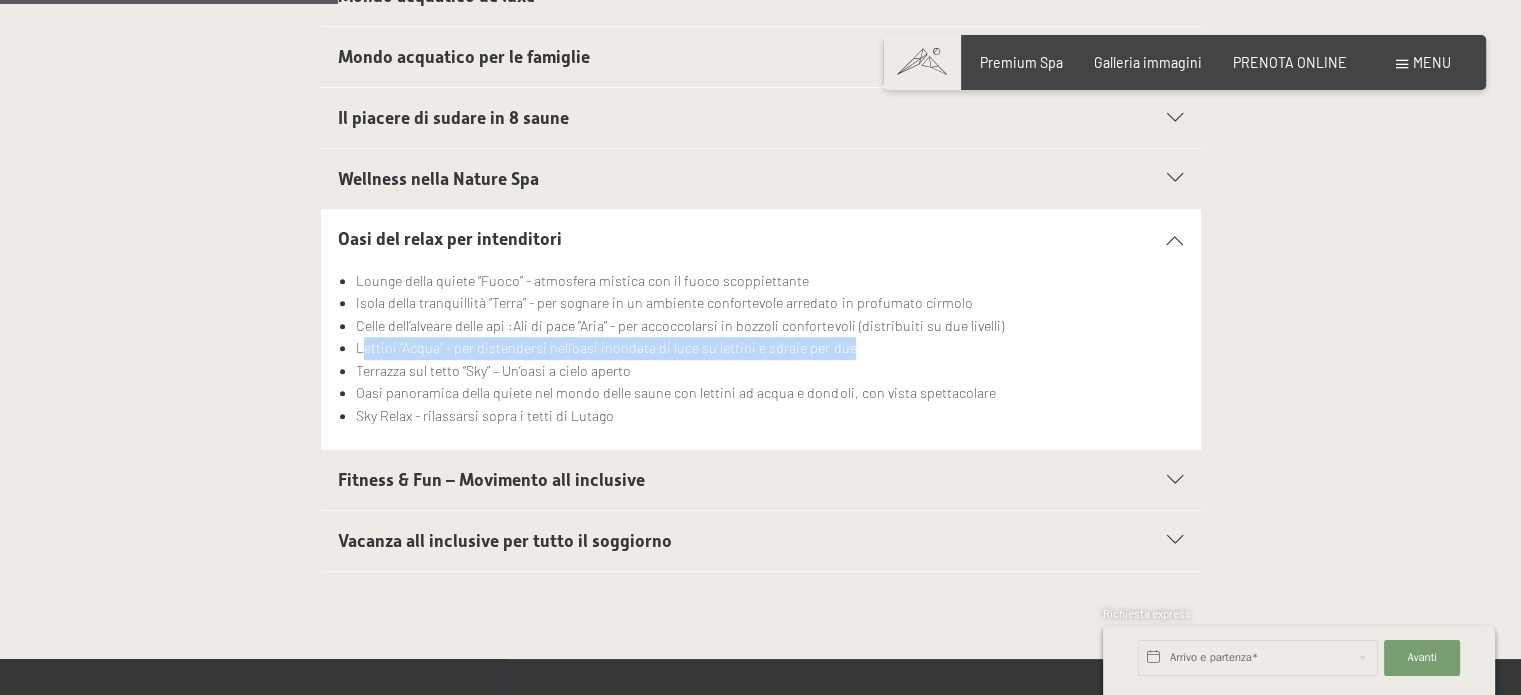 drag, startPoint x: 368, startPoint y: 344, endPoint x: 1040, endPoint y: 344, distance: 672 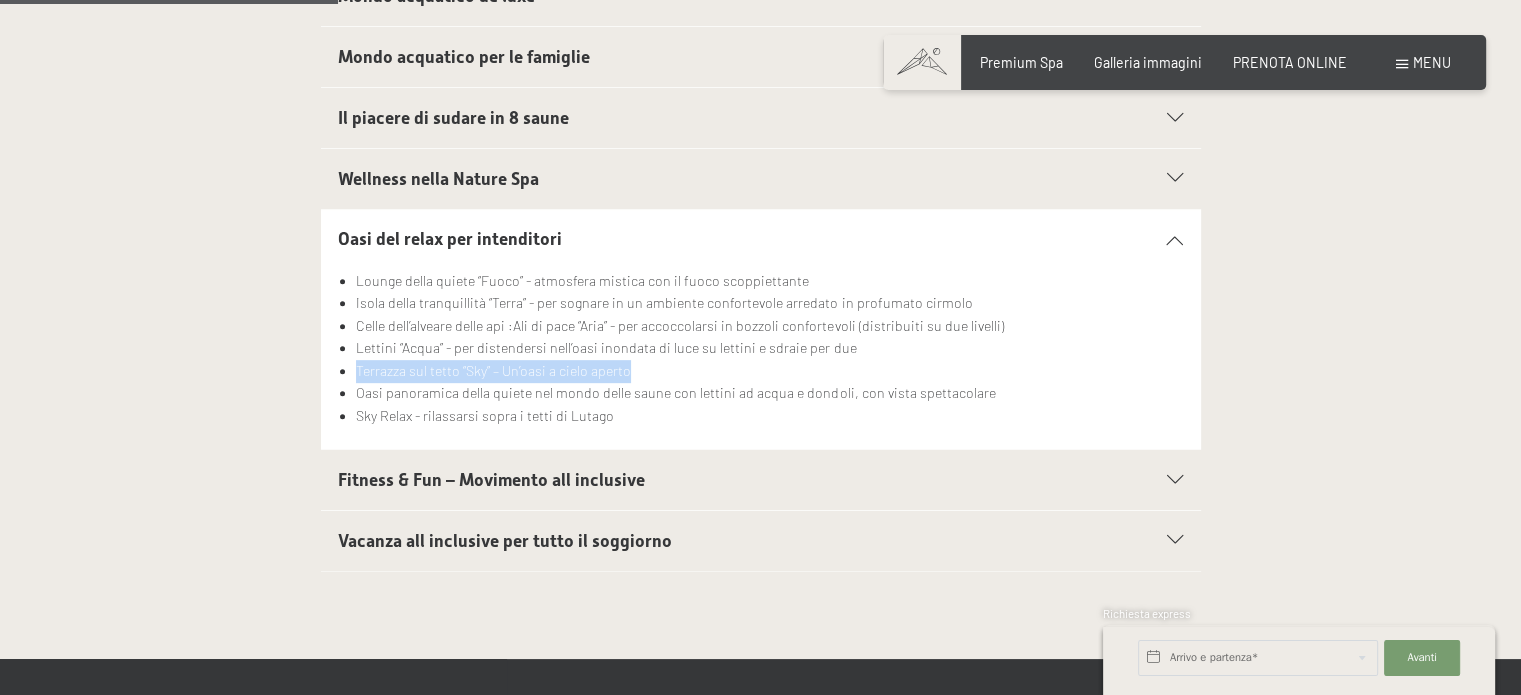 drag, startPoint x: 356, startPoint y: 369, endPoint x: 704, endPoint y: 372, distance: 348.01294 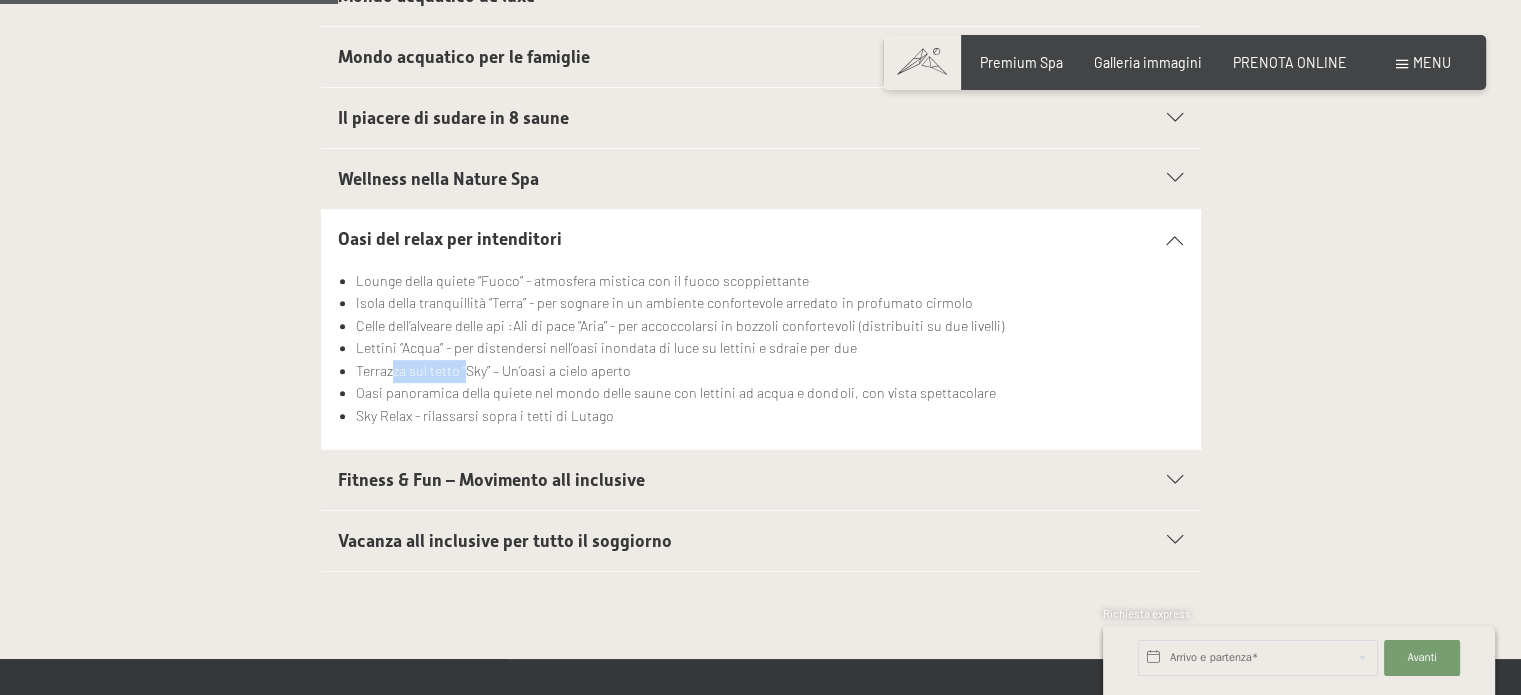 drag, startPoint x: 393, startPoint y: 373, endPoint x: 700, endPoint y: 373, distance: 307 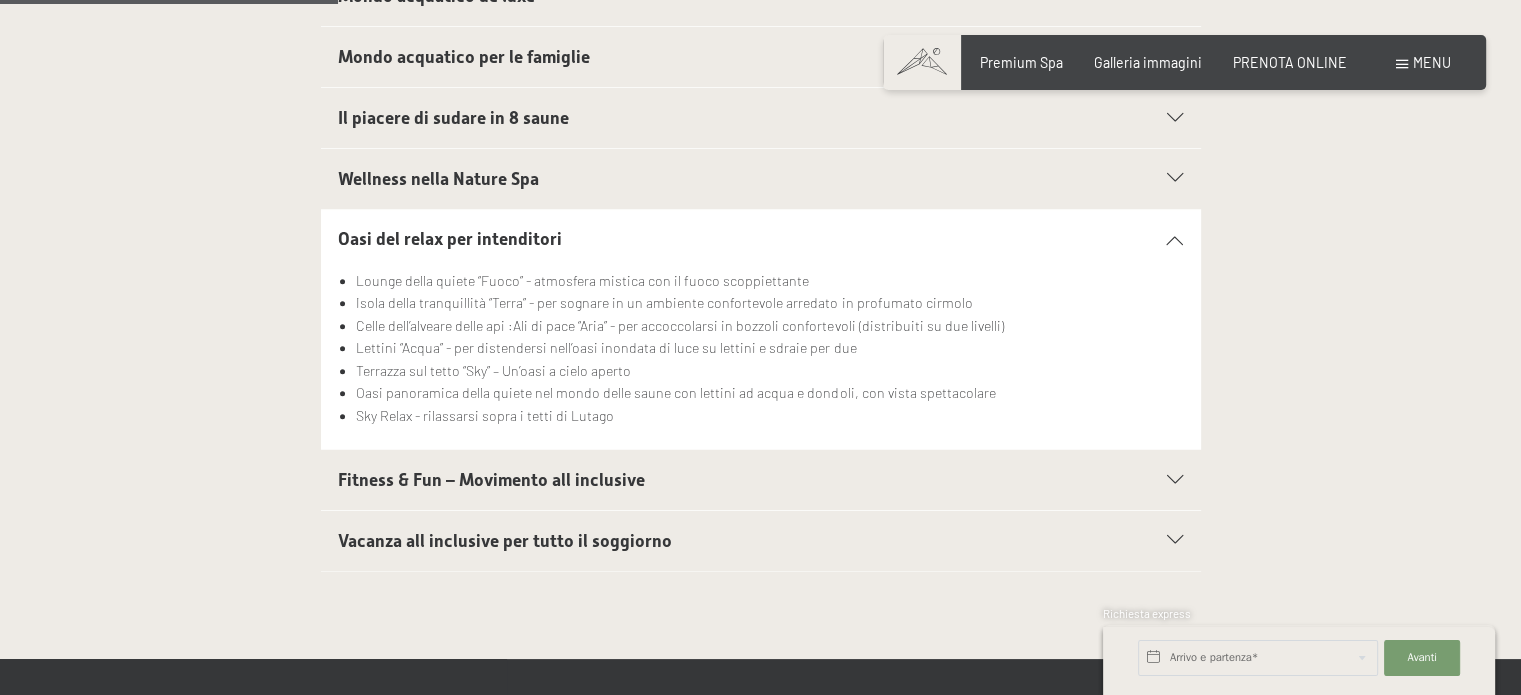 click on "Terrazza sul tetto “Sky” – Un’oasi a cielo aperto" at bounding box center [769, 371] 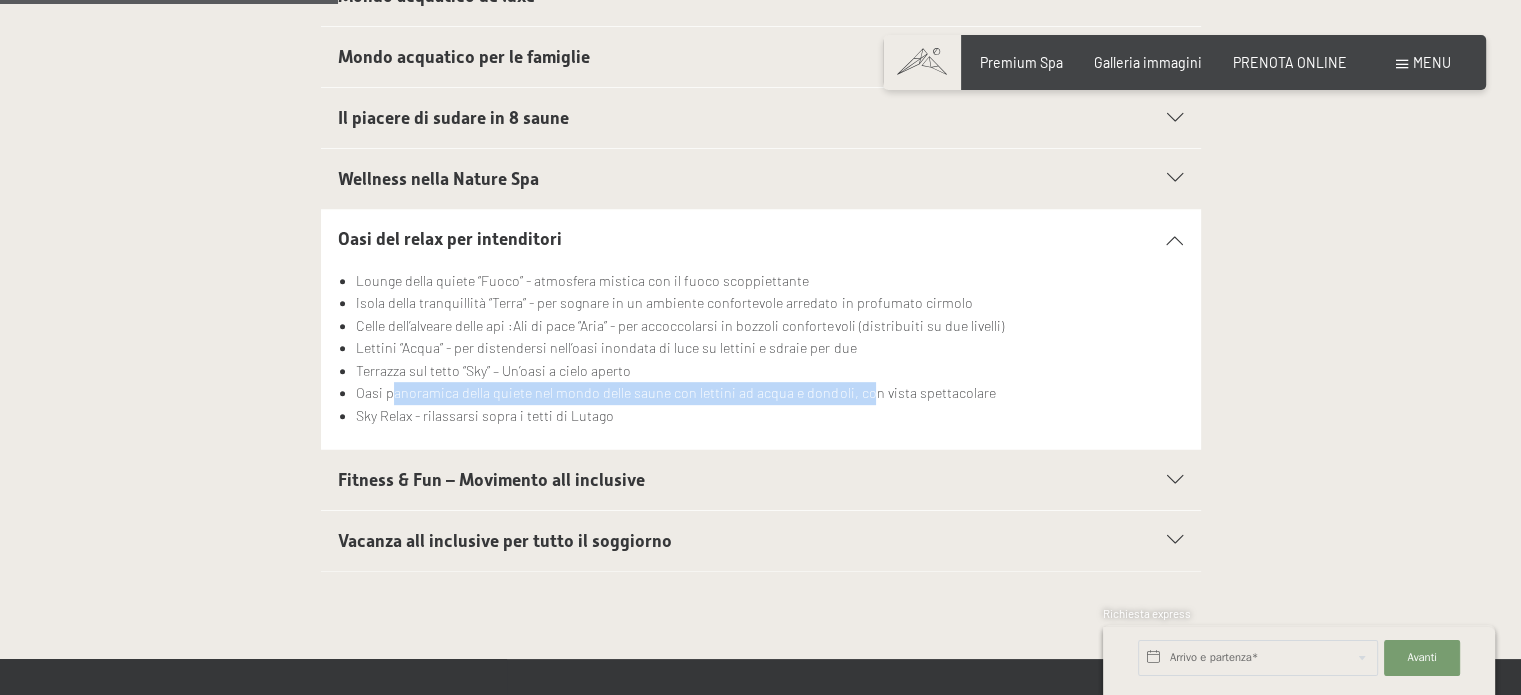 drag, startPoint x: 419, startPoint y: 386, endPoint x: 866, endPoint y: 386, distance: 447 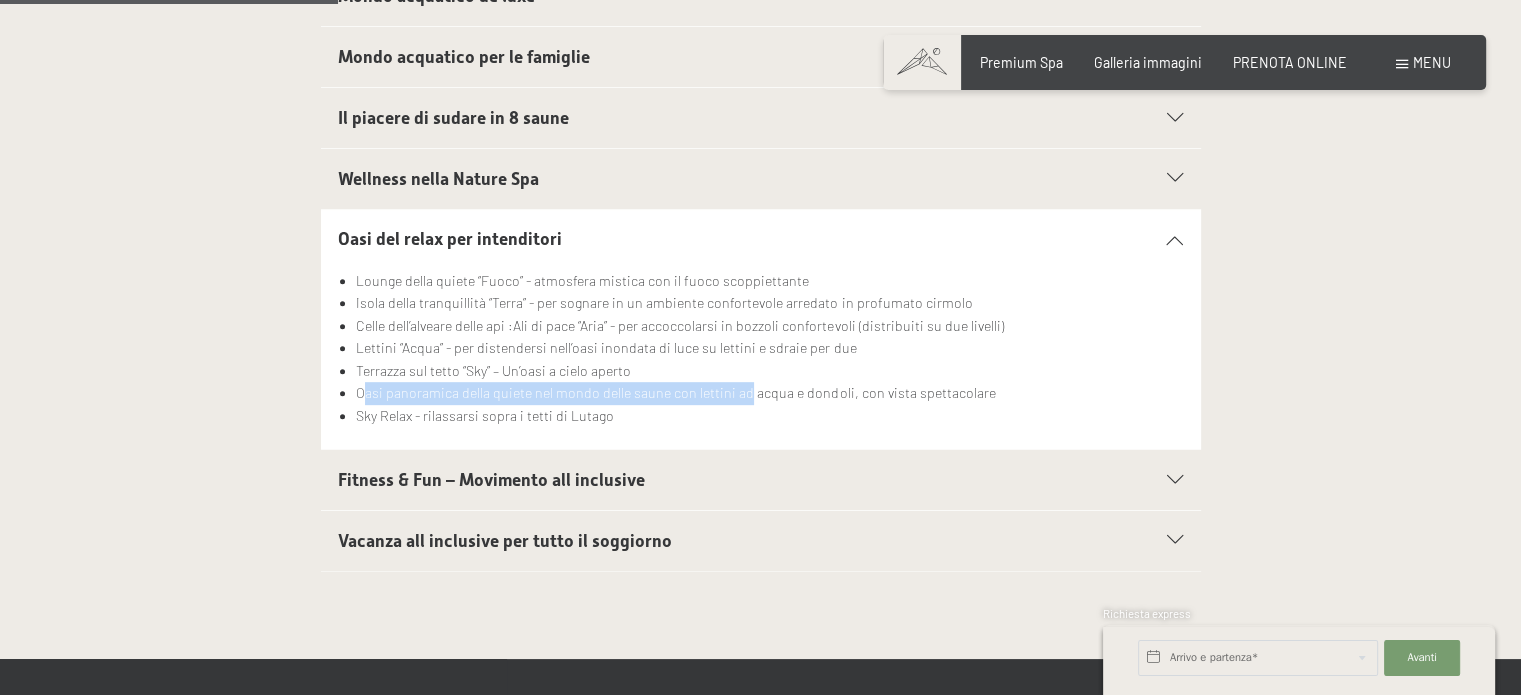 drag, startPoint x: 371, startPoint y: 392, endPoint x: 743, endPoint y: 392, distance: 372 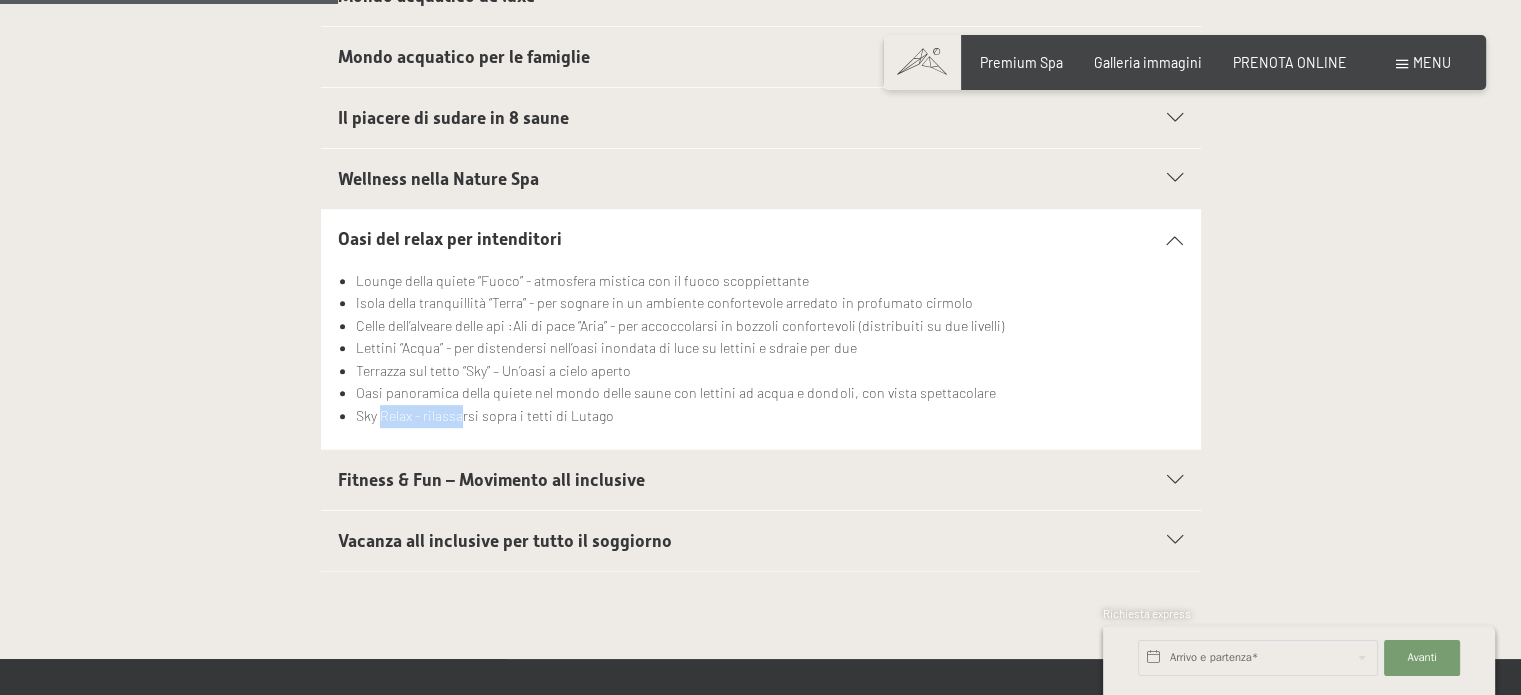 drag, startPoint x: 381, startPoint y: 407, endPoint x: 505, endPoint y: 407, distance: 124 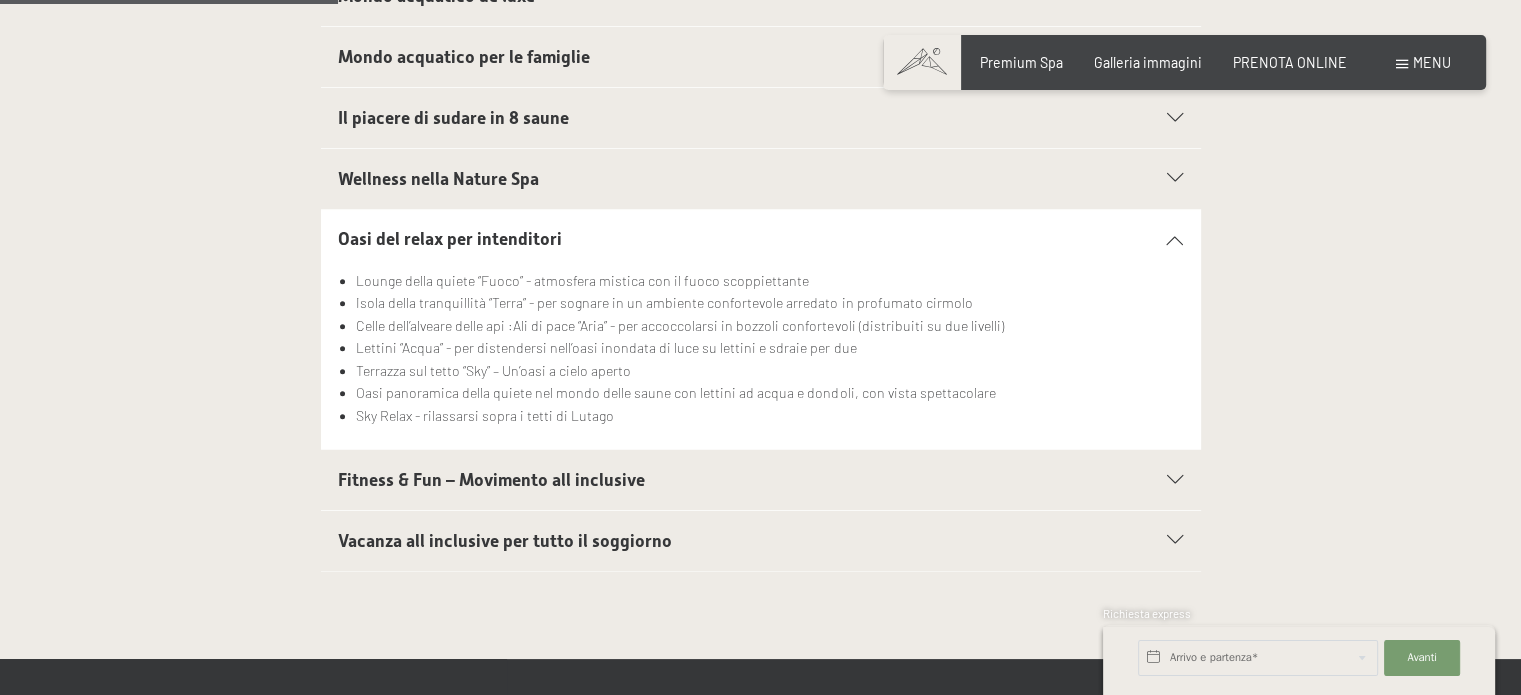 click on "Sky Relax - rilassarsi sopra i tetti di Lutago" at bounding box center [769, 416] 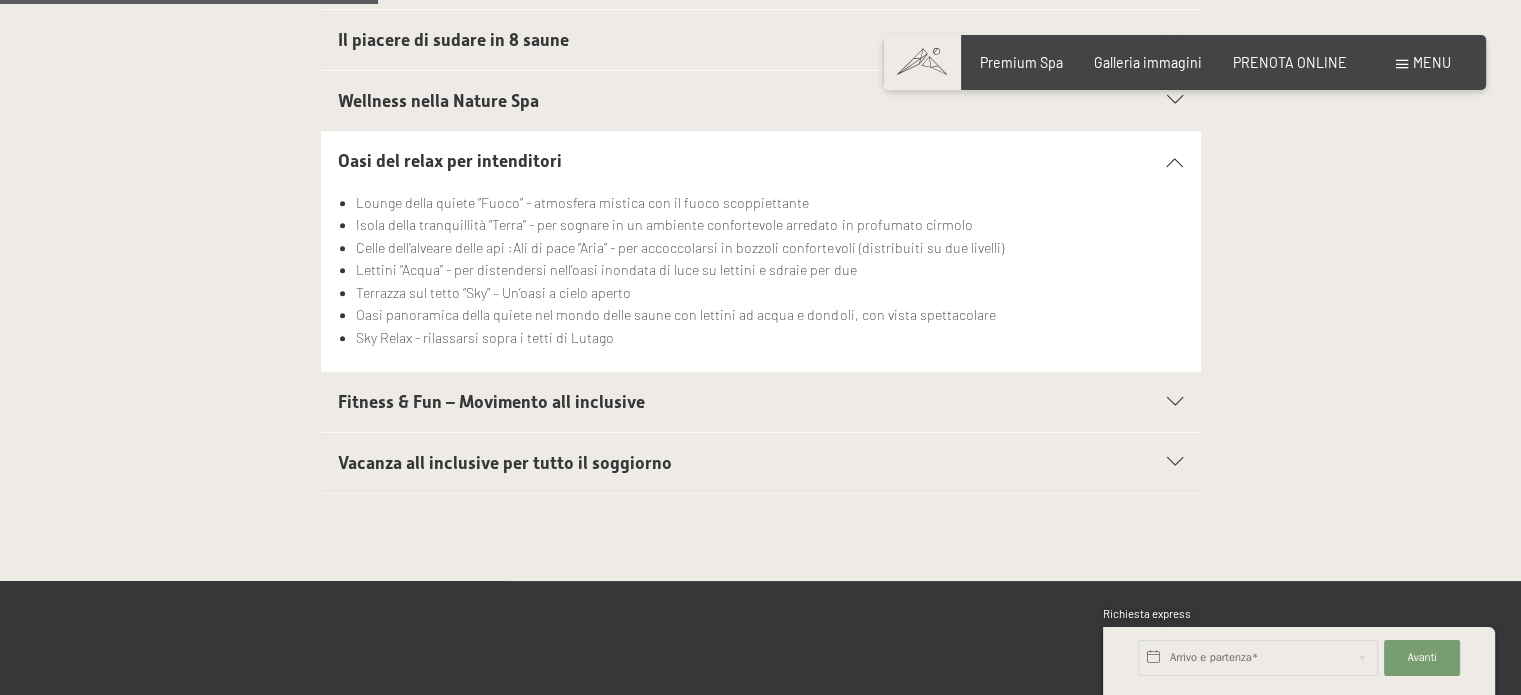 scroll, scrollTop: 900, scrollLeft: 0, axis: vertical 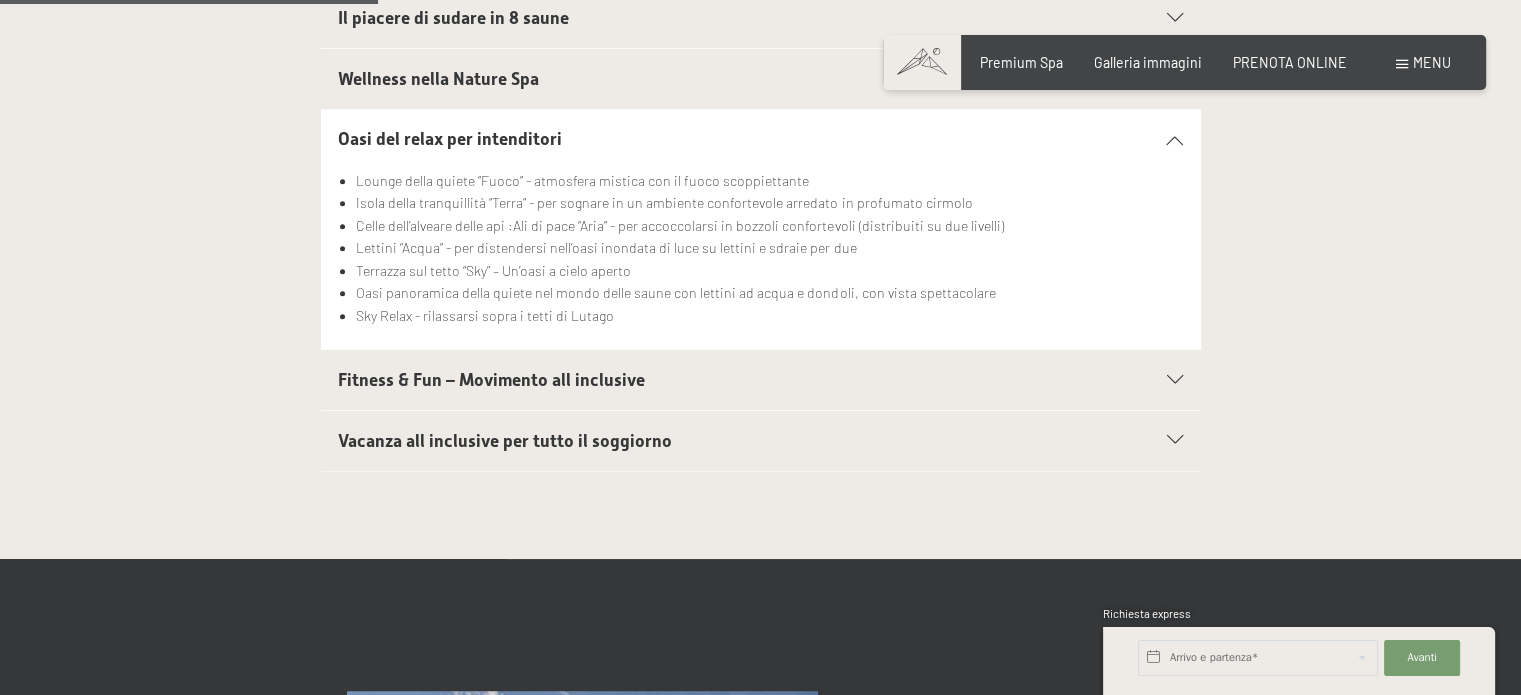 click on "Fitness & Fun – Movimento all inclusive" at bounding box center [760, 380] 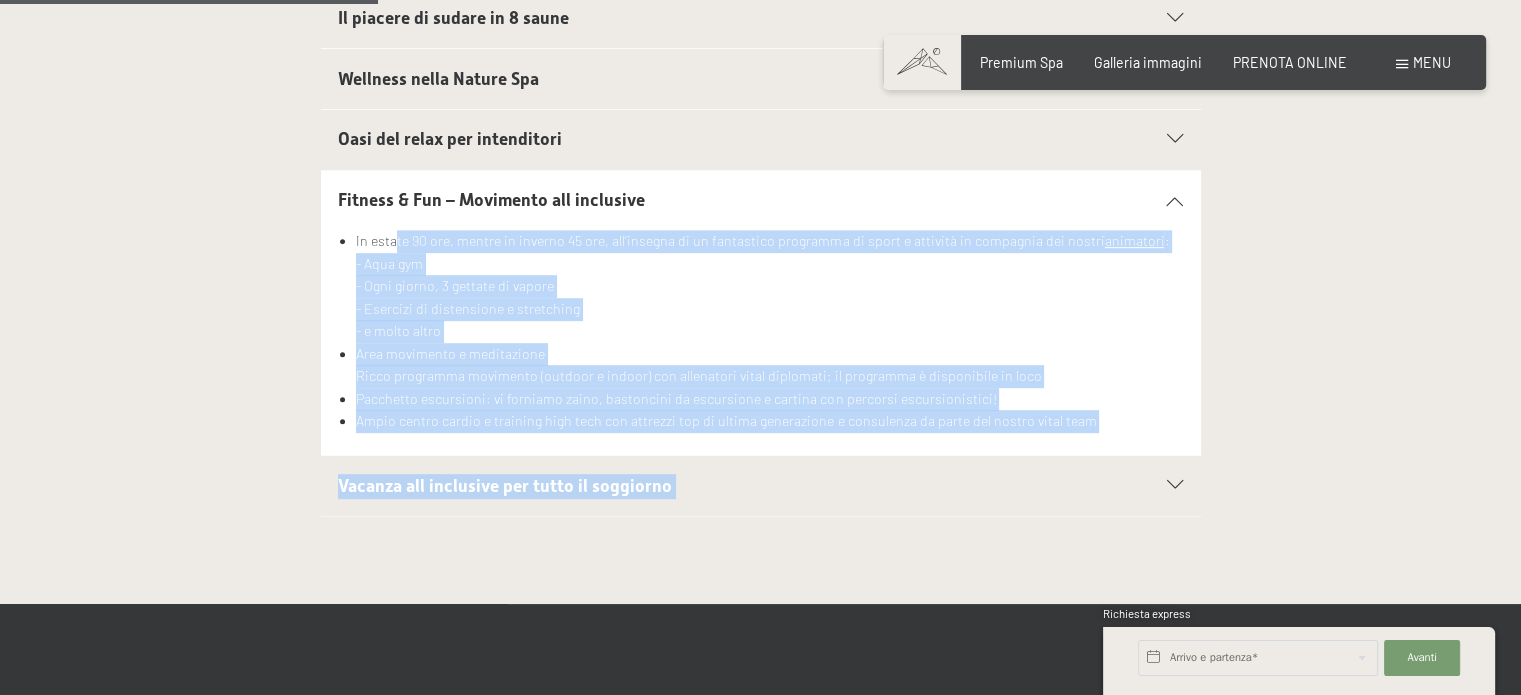 drag, startPoint x: 396, startPoint y: 238, endPoint x: 632, endPoint y: 395, distance: 283.45193 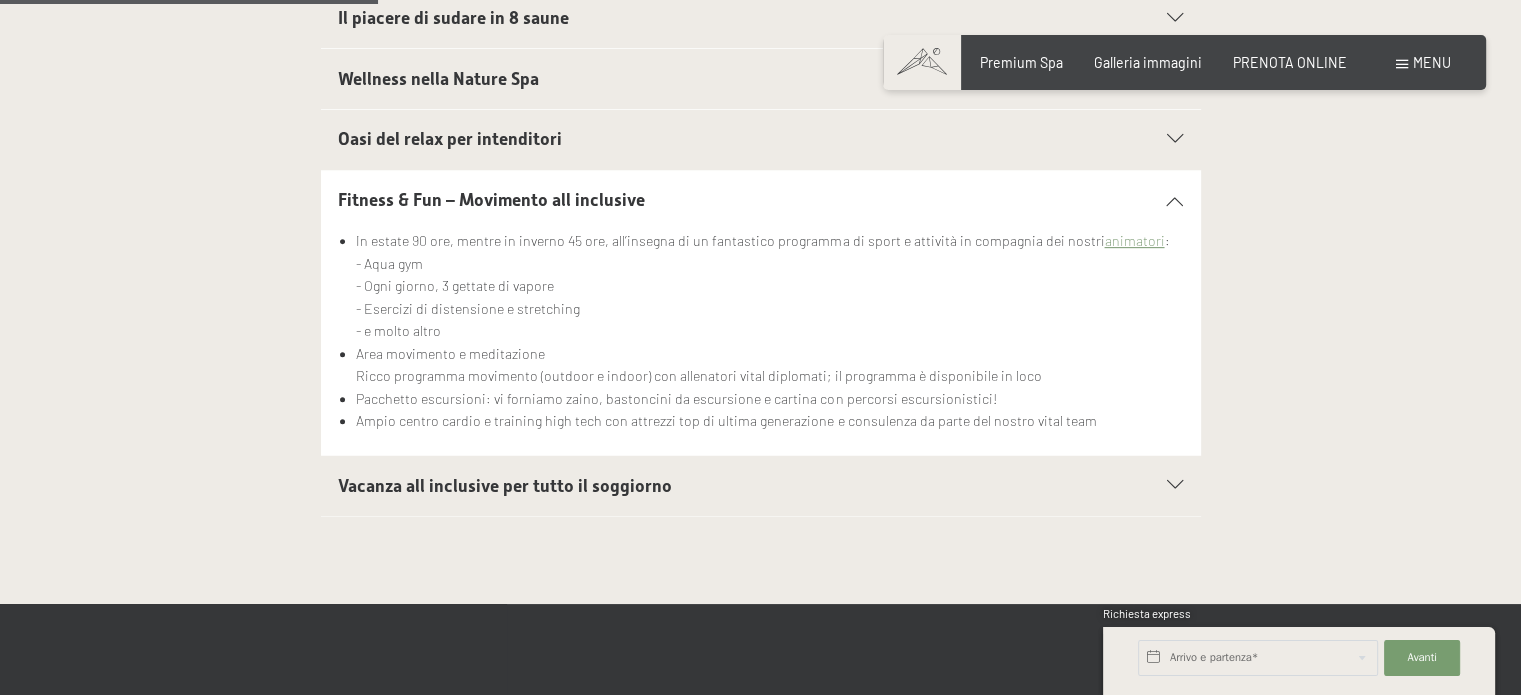 click on "Vacanza all inclusive per tutto il soggiorno" at bounding box center [505, 486] 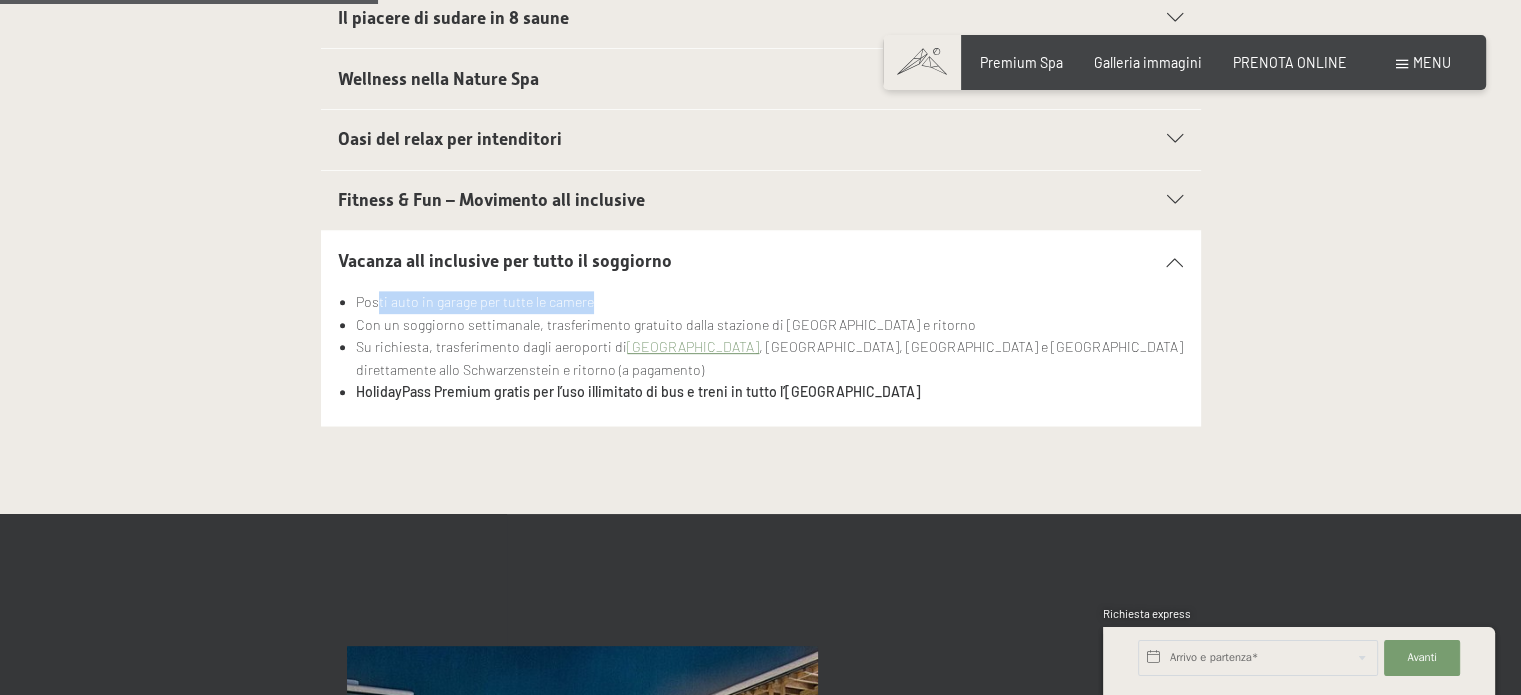 drag, startPoint x: 378, startPoint y: 295, endPoint x: 620, endPoint y: 295, distance: 242 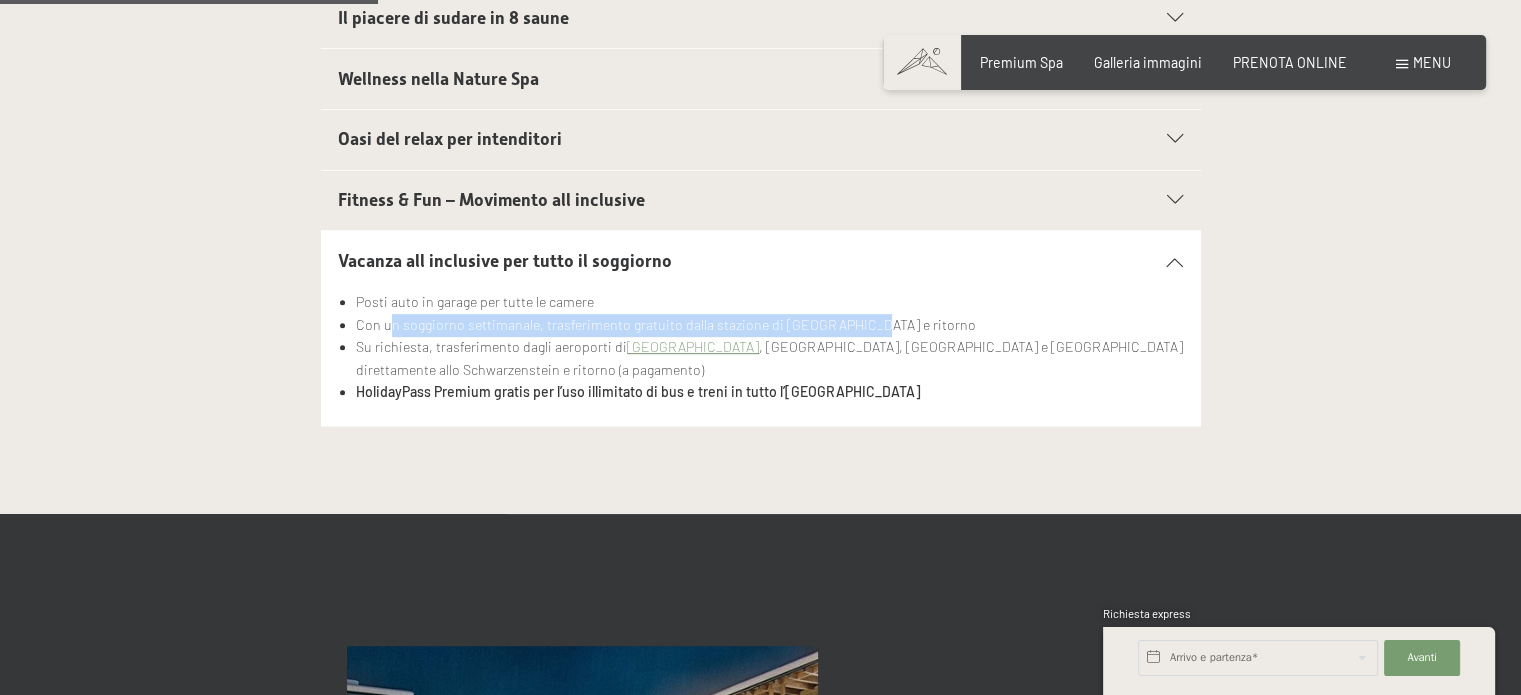 drag, startPoint x: 387, startPoint y: 318, endPoint x: 846, endPoint y: 319, distance: 459.0011 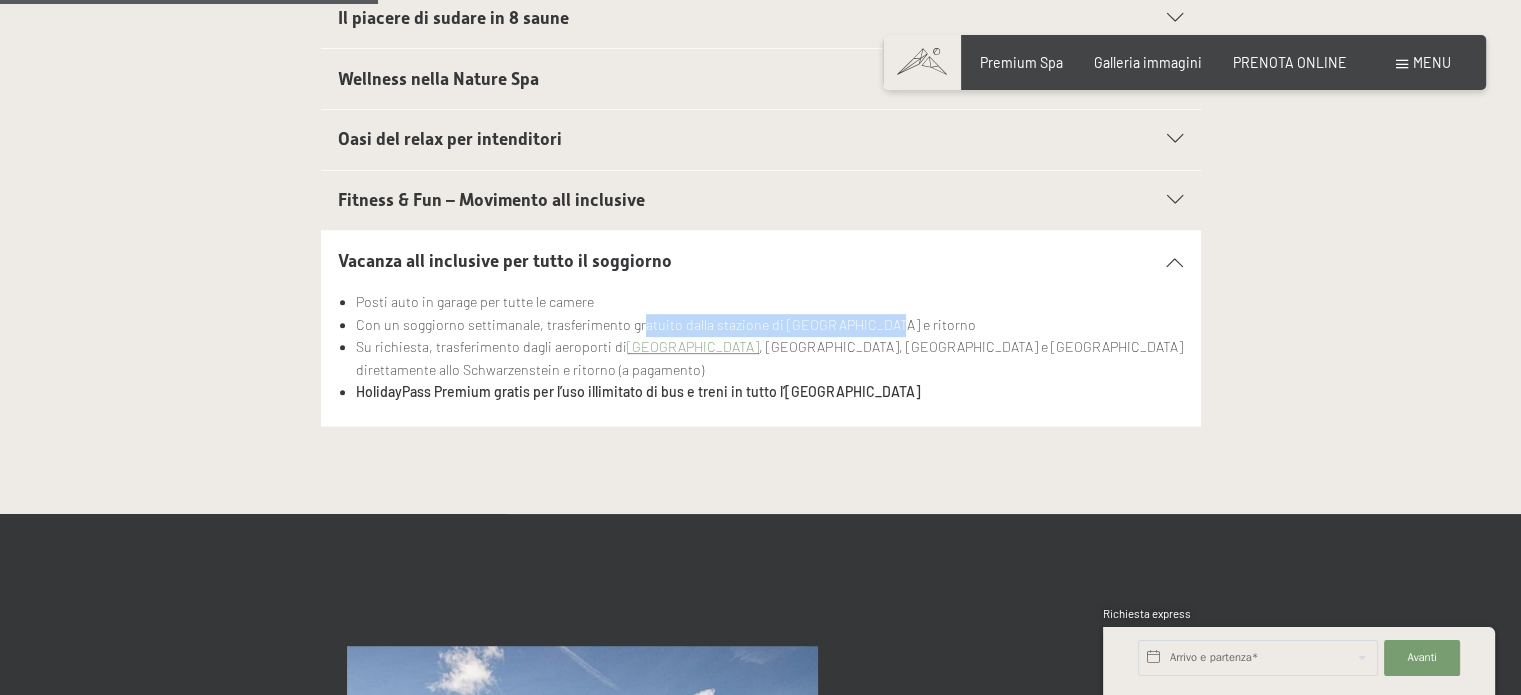 drag, startPoint x: 658, startPoint y: 319, endPoint x: 864, endPoint y: 319, distance: 206 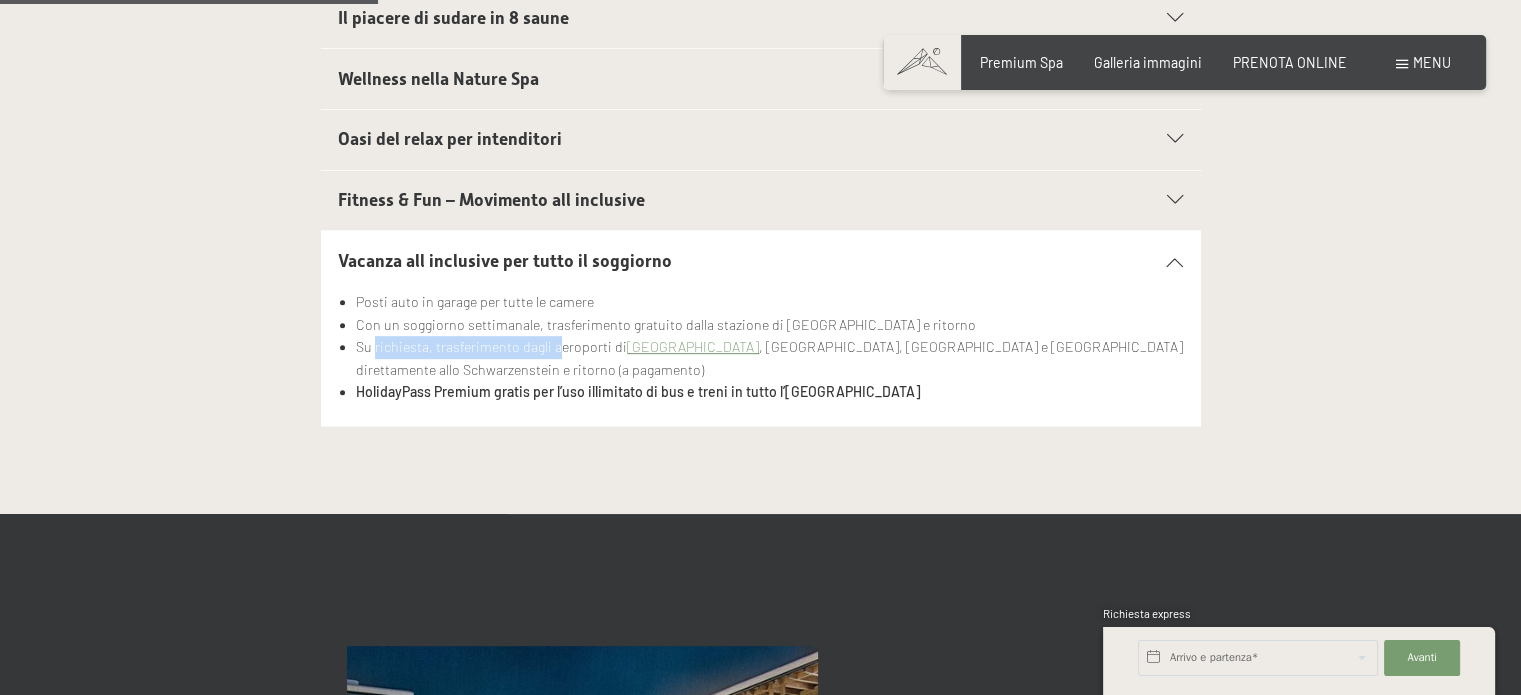 drag, startPoint x: 376, startPoint y: 341, endPoint x: 555, endPoint y: 341, distance: 179 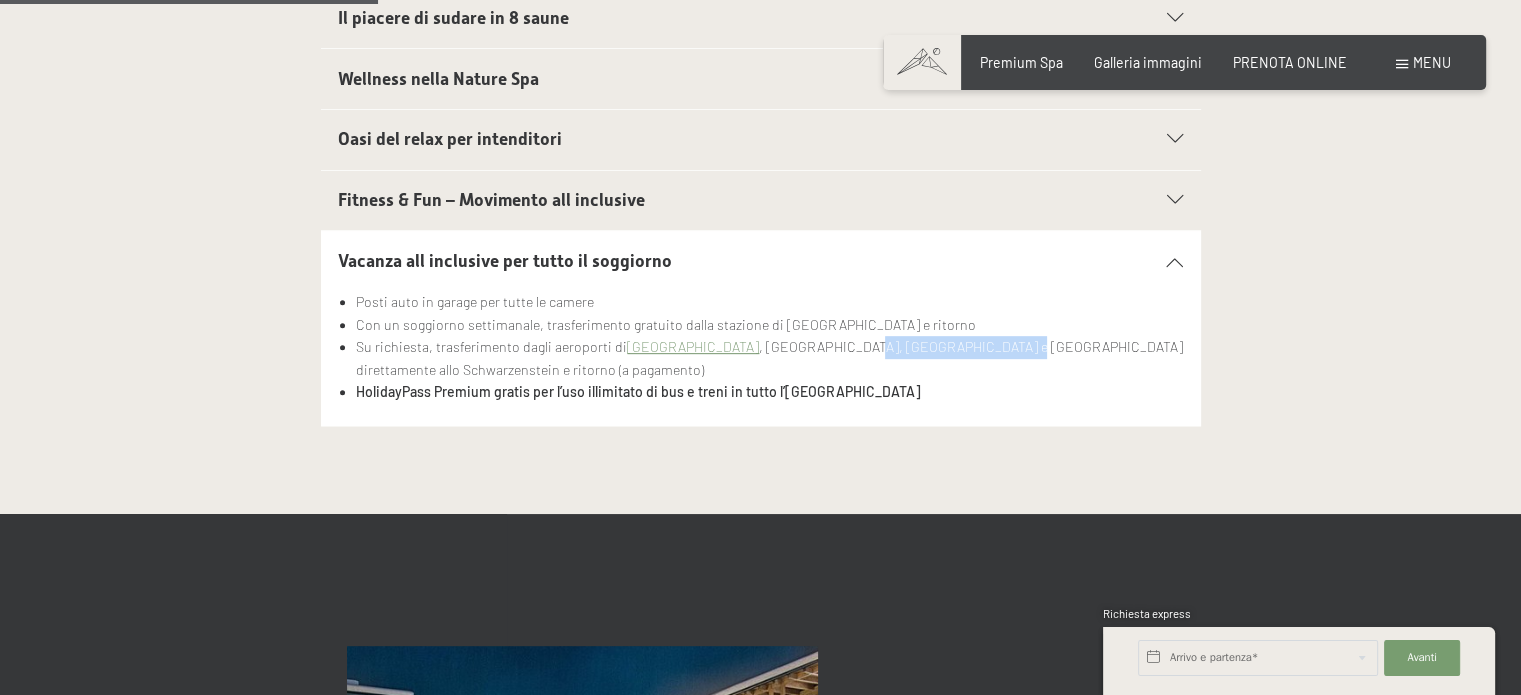 drag, startPoint x: 776, startPoint y: 335, endPoint x: 914, endPoint y: 354, distance: 139.30183 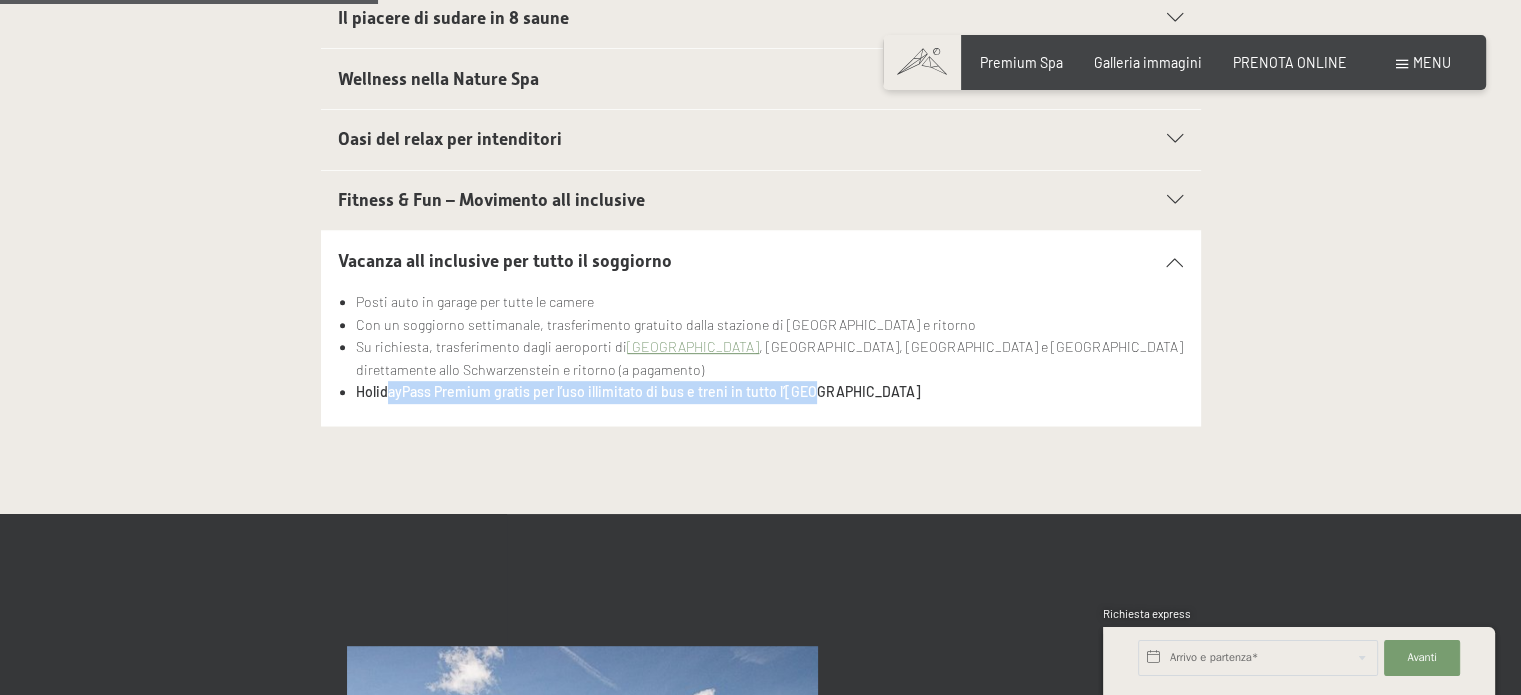 drag, startPoint x: 400, startPoint y: 399, endPoint x: 829, endPoint y: 402, distance: 429.0105 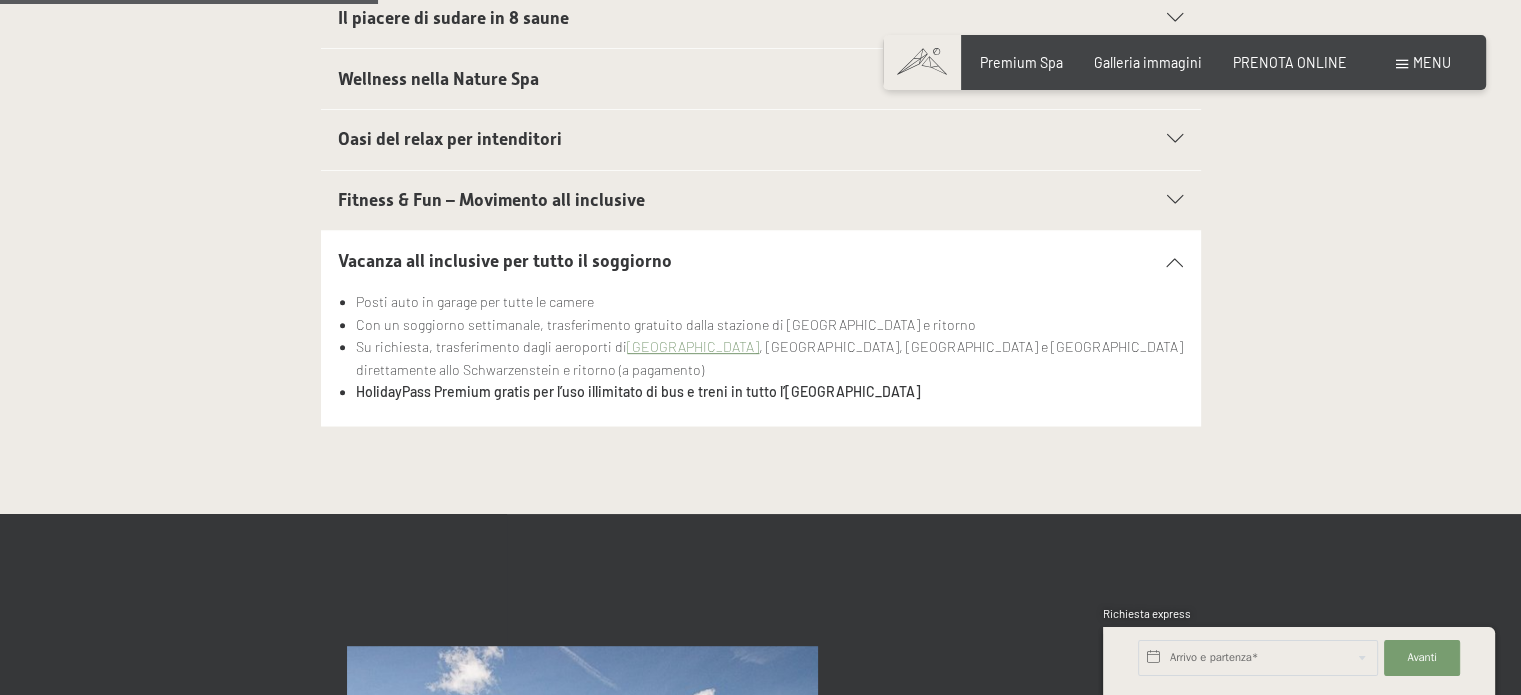 click on "HolidayPass Premium gratis per l’uso illimitato di bus e treni in tutto l’[GEOGRAPHIC_DATA]" at bounding box center (638, 391) 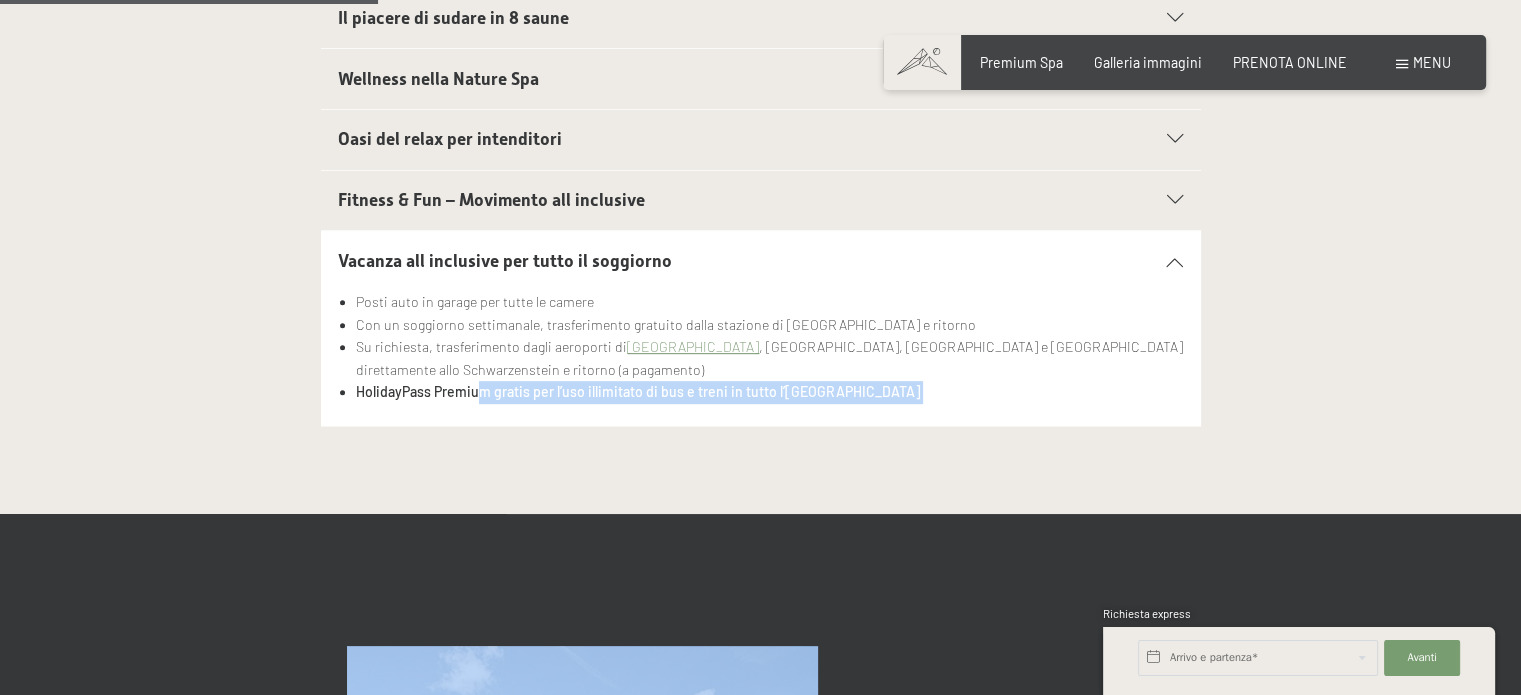 drag, startPoint x: 475, startPoint y: 387, endPoint x: 655, endPoint y: 395, distance: 180.17769 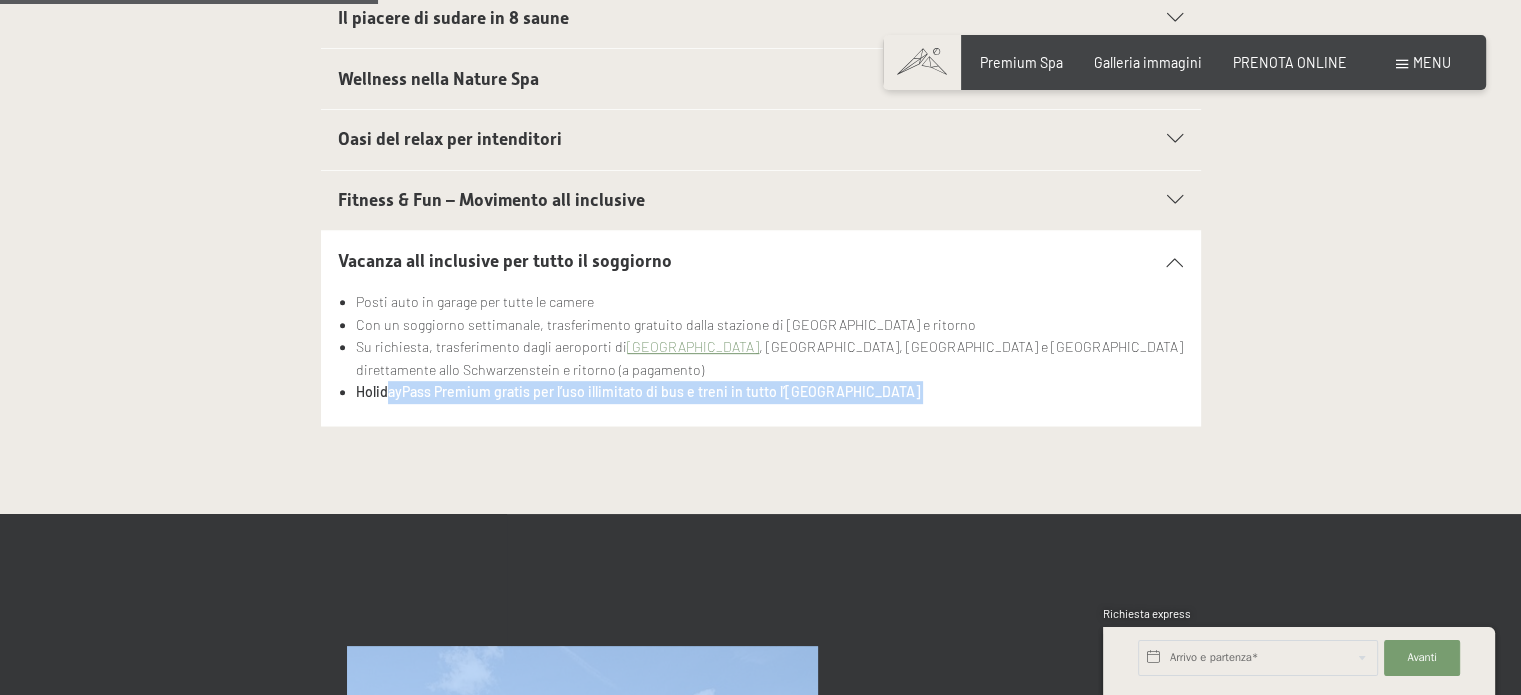 click on "Prenotazione           Richiesta                                     Premium Spa           Galleria immagini           PRENOTA ONLINE           Menu                                                                    DE         IT         EN                Buoni             Immagini               Richiesta           Prenotazione                    DE         IT         EN                       Schwarzenstein           Novità allo Schwarzenstein         I padroni di casa         Premium spa         Cucina gourmet         Attività         Programma settimanale         Immagini             Family         GoGreen         Belvita         Immagini                     Alloggi & prezzi           Servizi inclusi         Camere & prezzi         Lista             Offerte         Lista             Prezzi per famiglie         Prezzi trattmenti         Premi ospiti fedeli         Richiesta         Prenotazione         Condizioni generali         Buoni" at bounding box center (760, 1264) 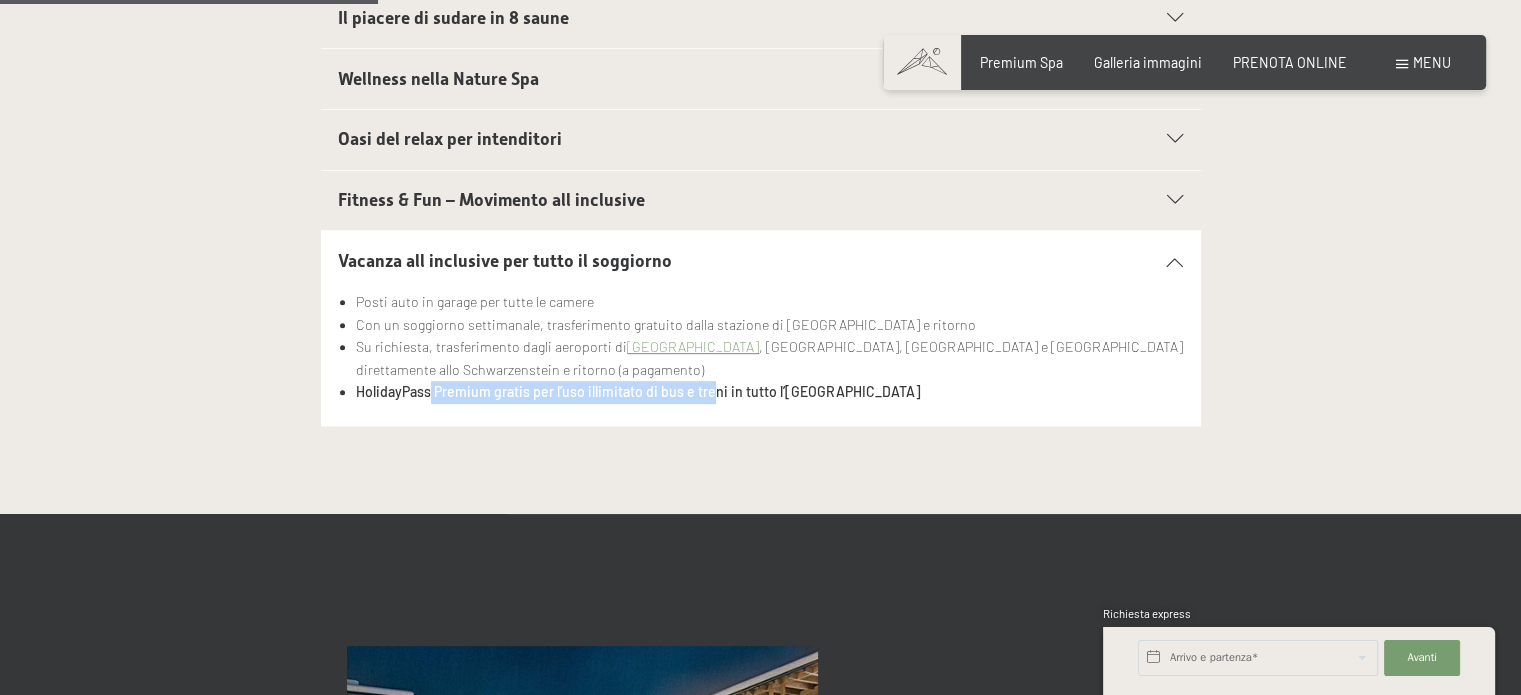 drag, startPoint x: 428, startPoint y: 397, endPoint x: 708, endPoint y: 399, distance: 280.00714 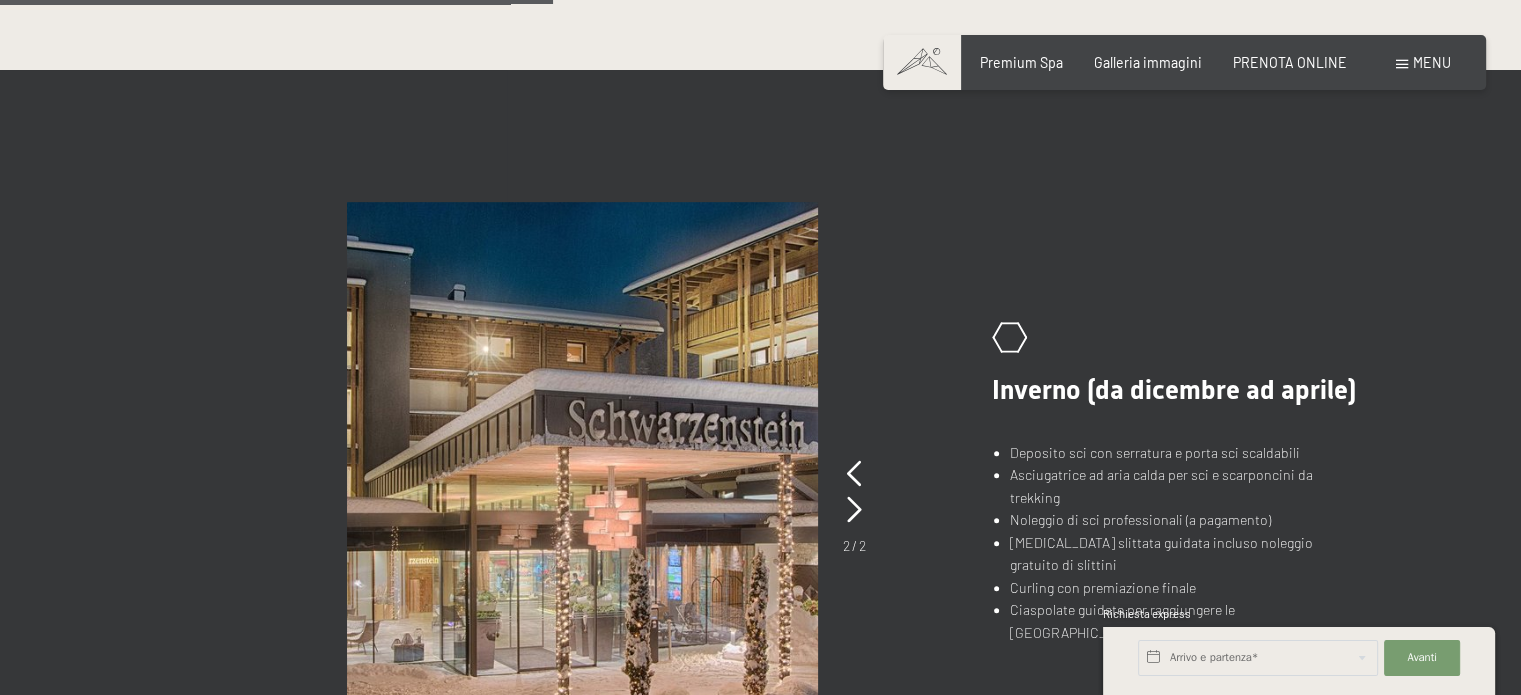 scroll, scrollTop: 1300, scrollLeft: 0, axis: vertical 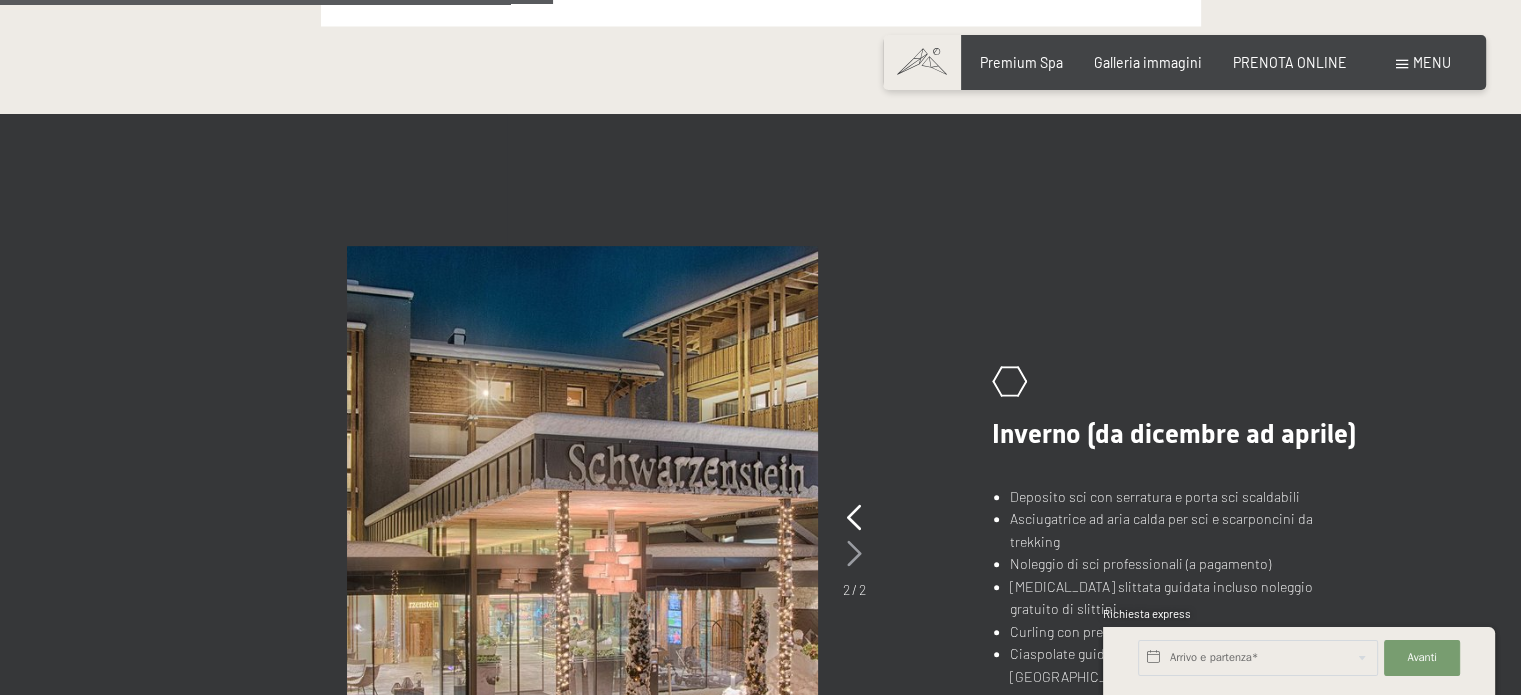 click at bounding box center (854, 554) 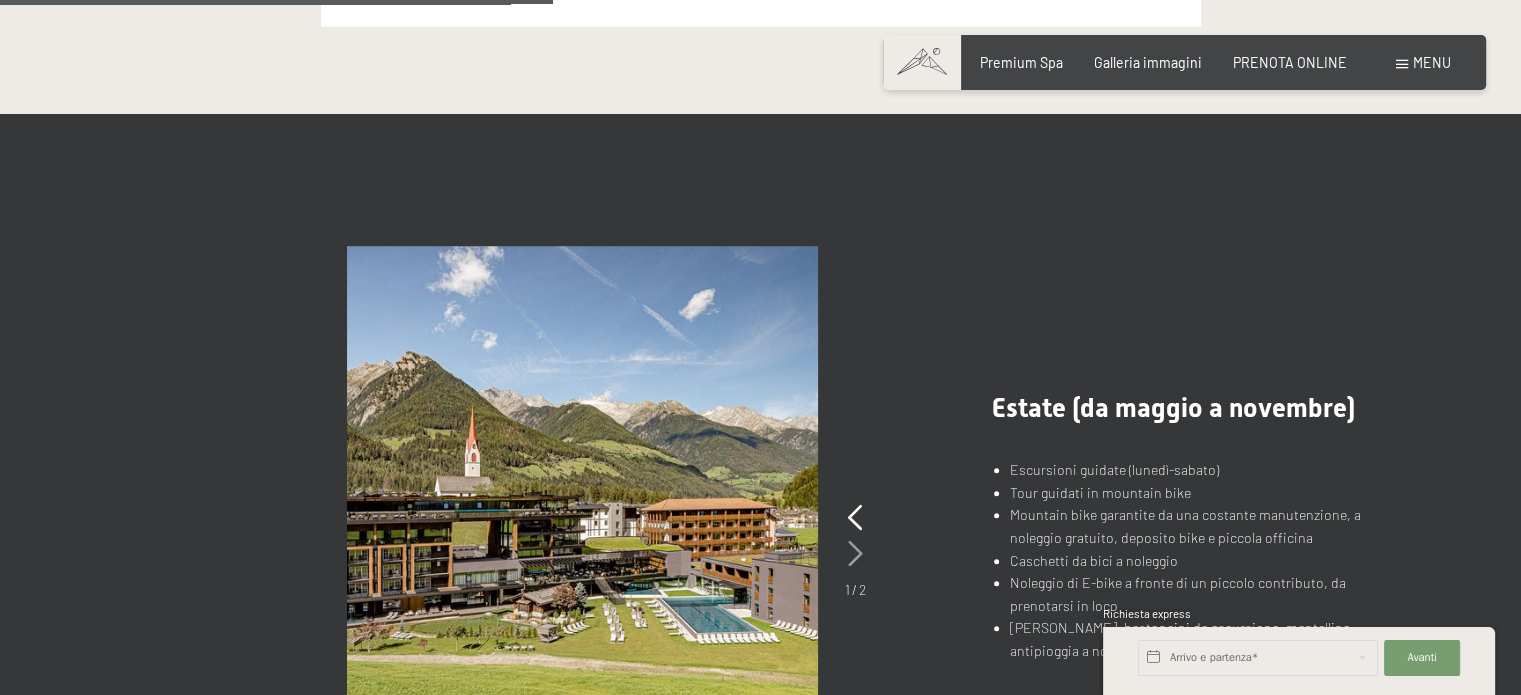 click at bounding box center (855, 554) 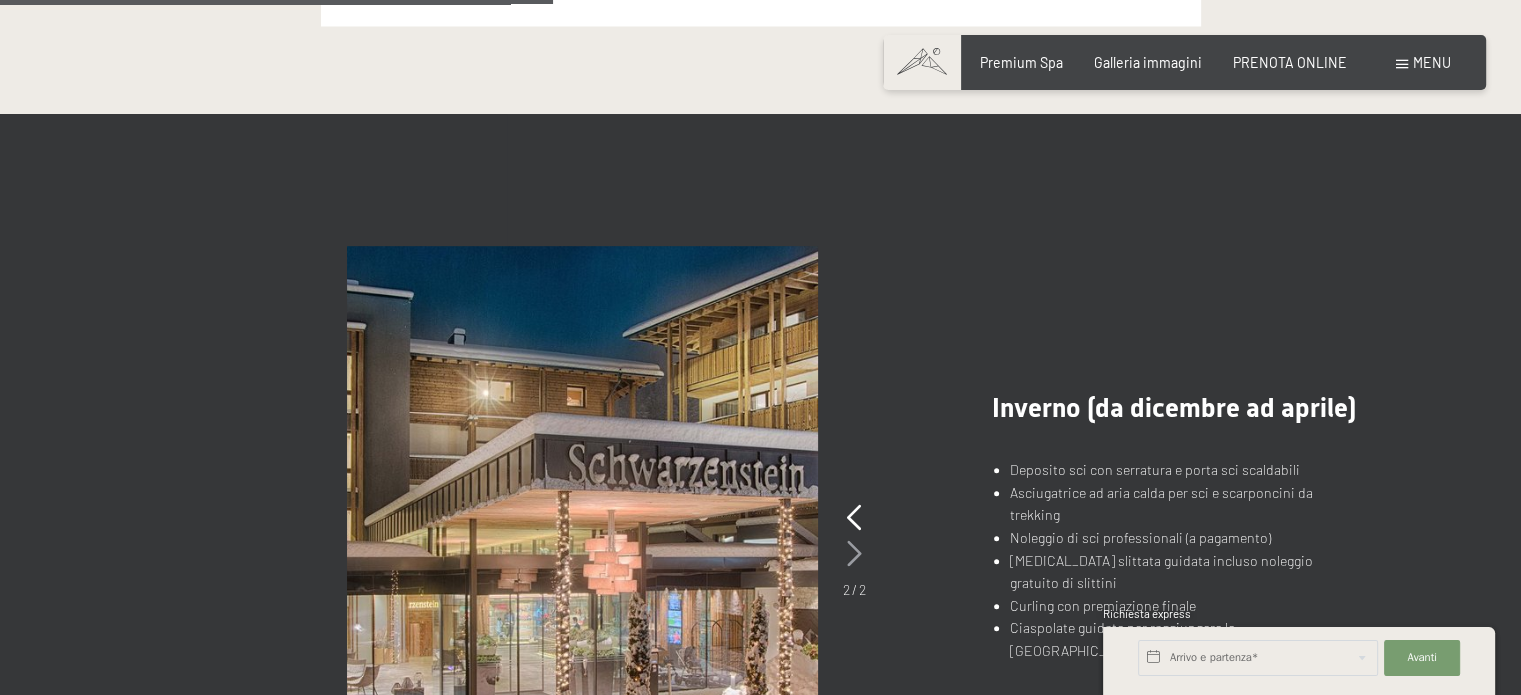 click at bounding box center [854, 554] 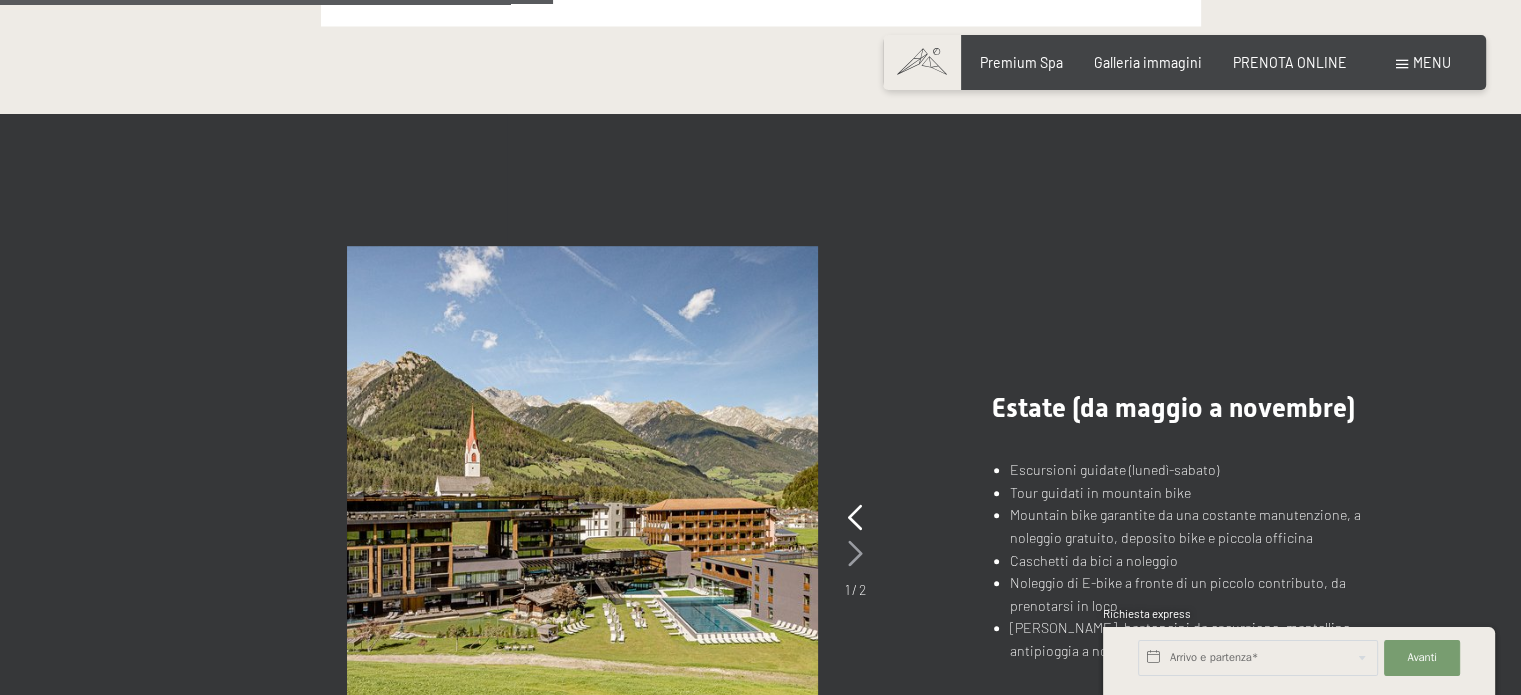 click at bounding box center (855, 554) 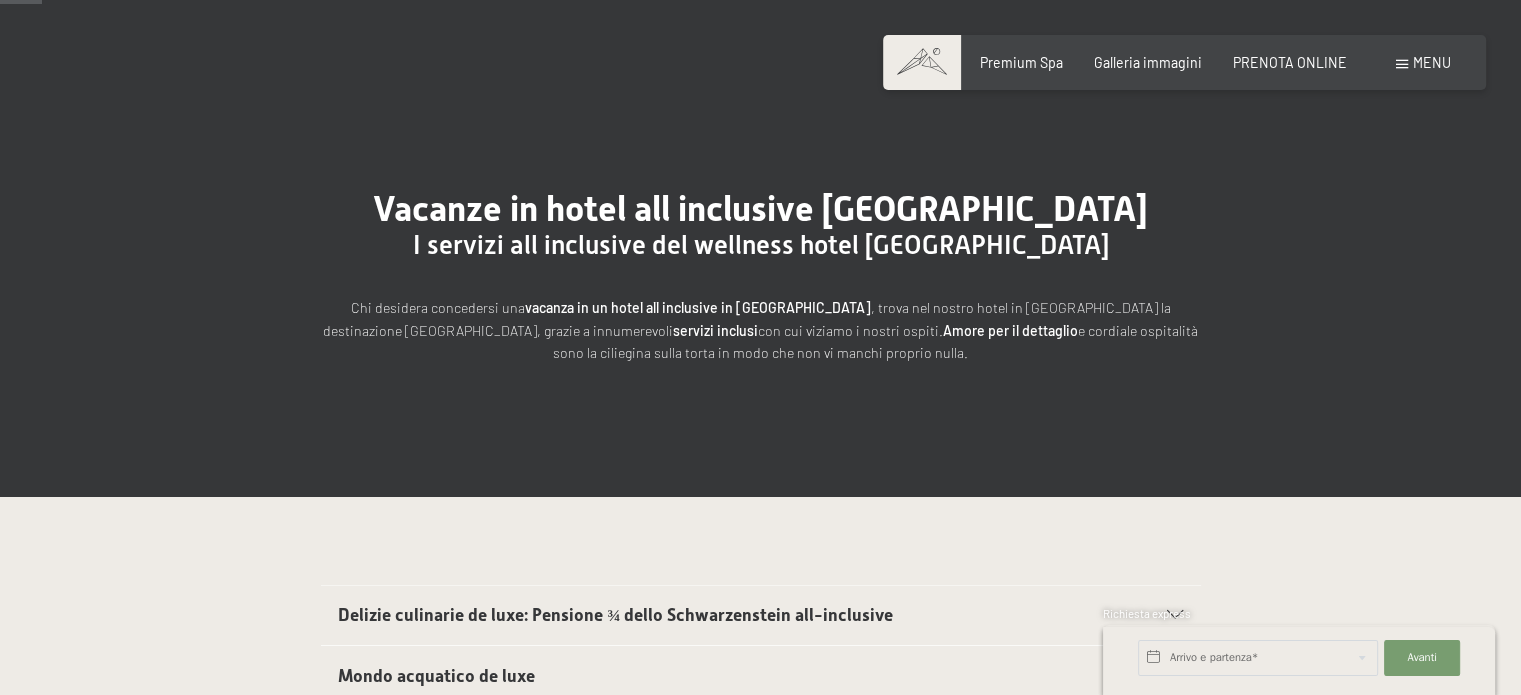 scroll, scrollTop: 100, scrollLeft: 0, axis: vertical 